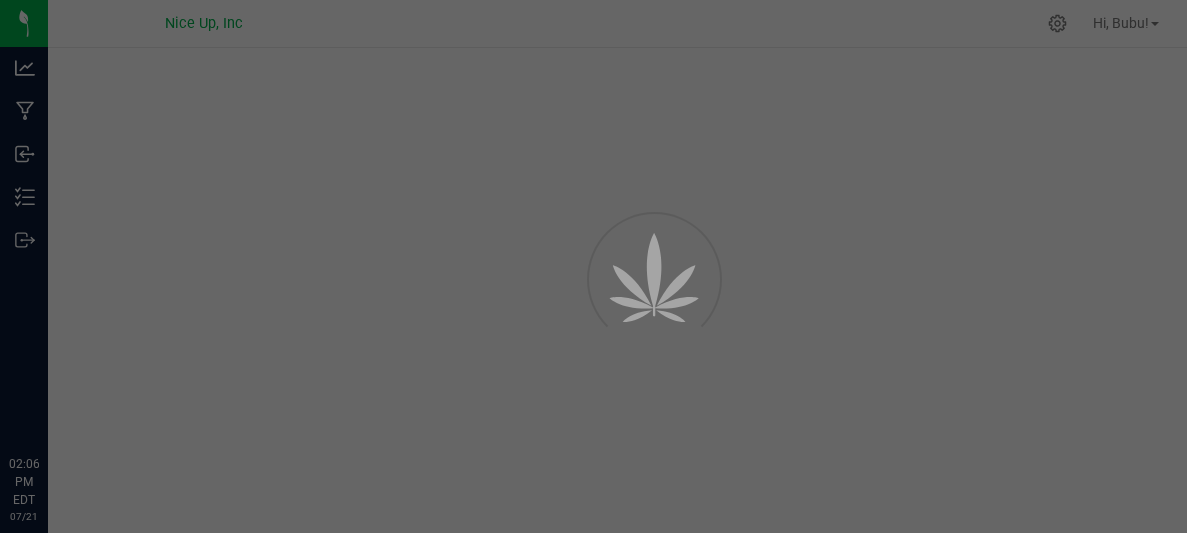 scroll, scrollTop: 0, scrollLeft: 0, axis: both 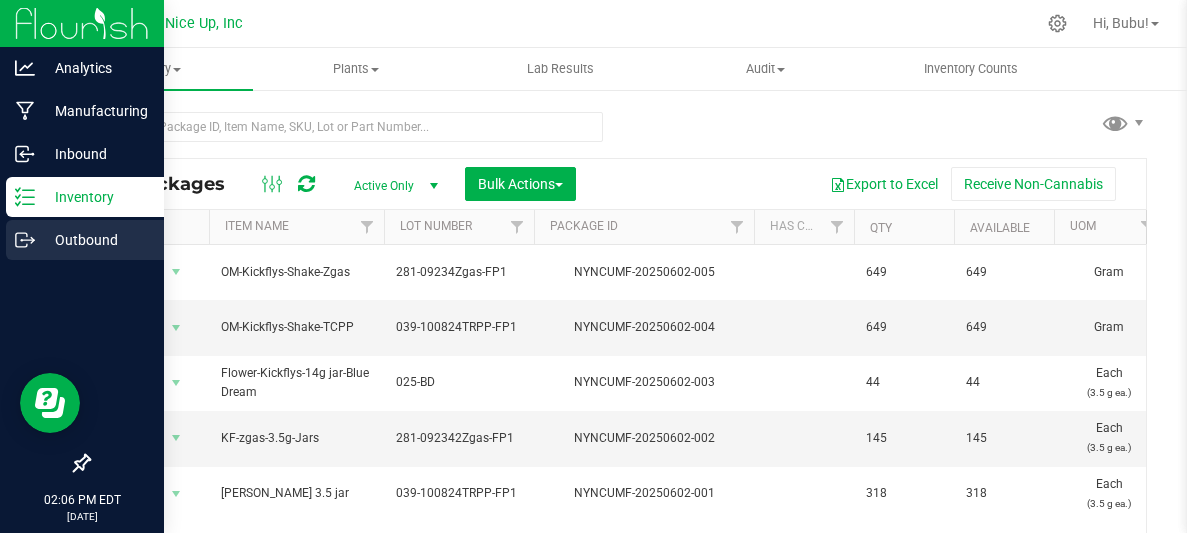 click on "Outbound" at bounding box center (95, 240) 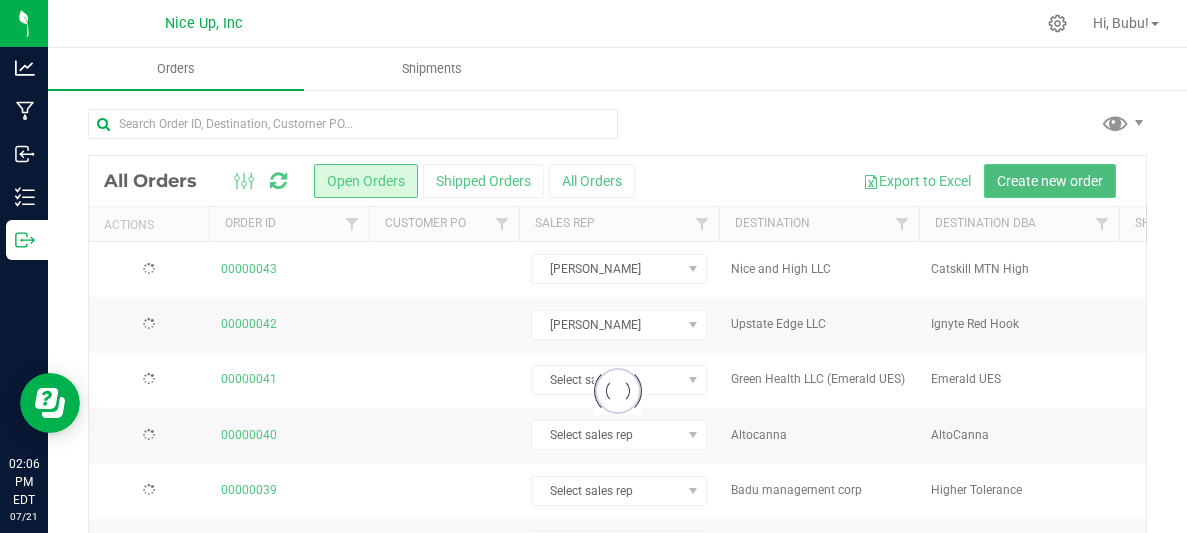 click on "Create new order" at bounding box center [1050, 181] 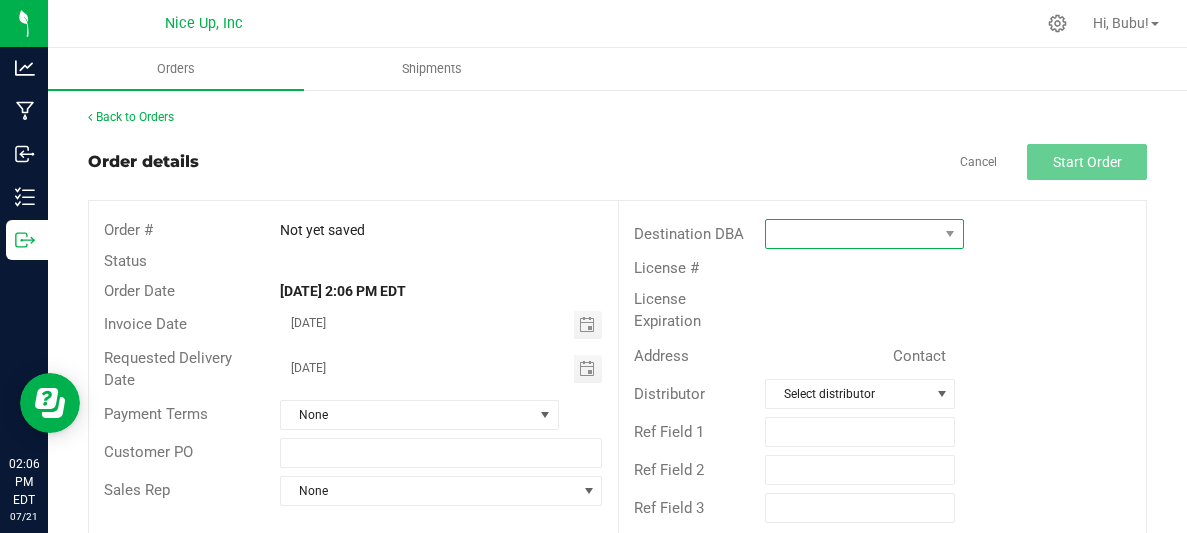 click at bounding box center [852, 234] 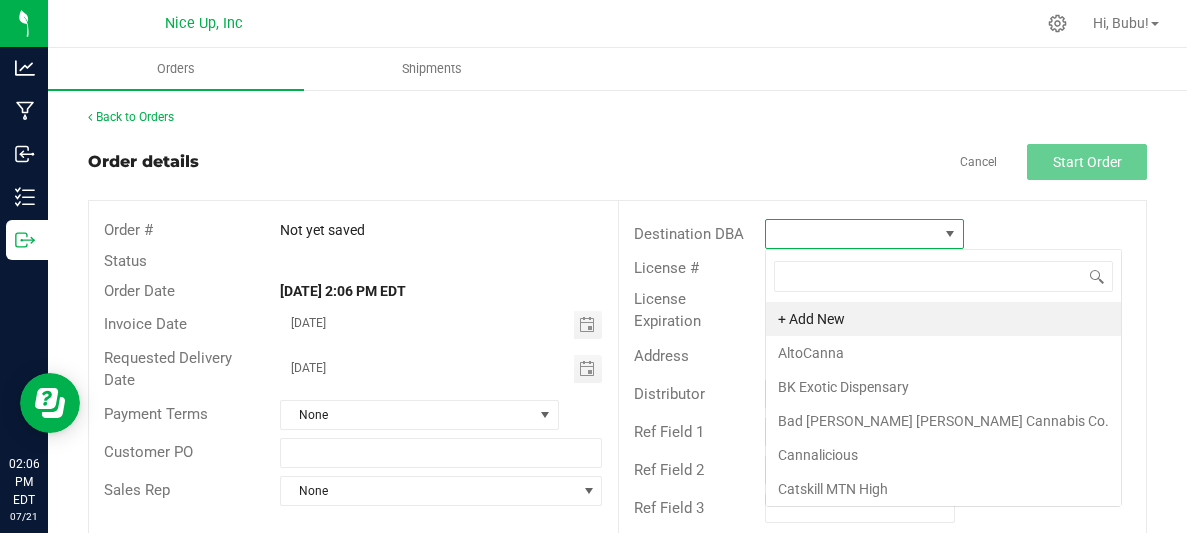 scroll, scrollTop: 99970, scrollLeft: 99800, axis: both 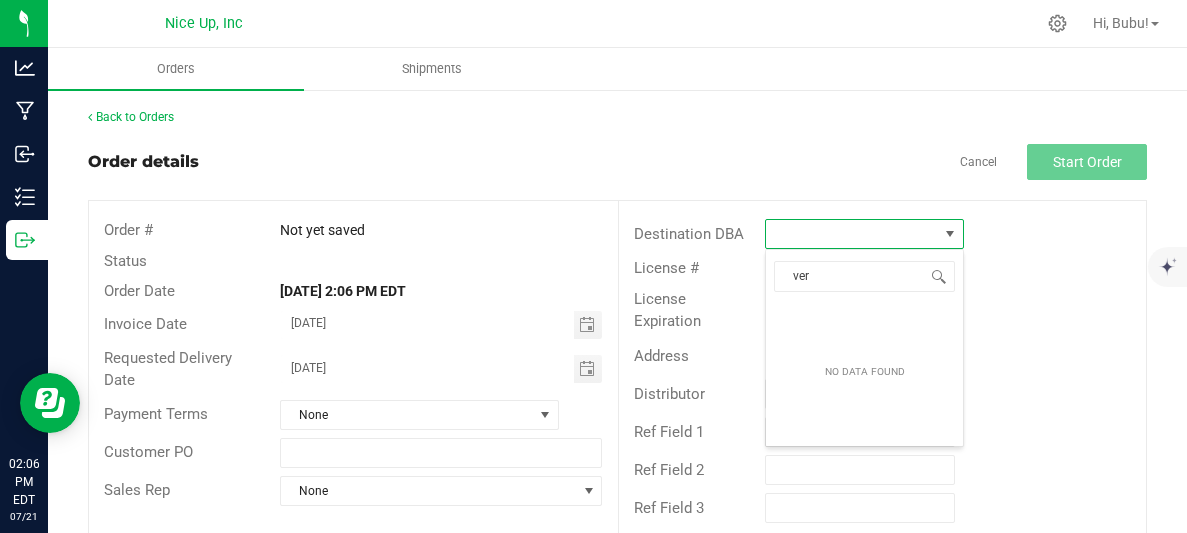 type on "ver" 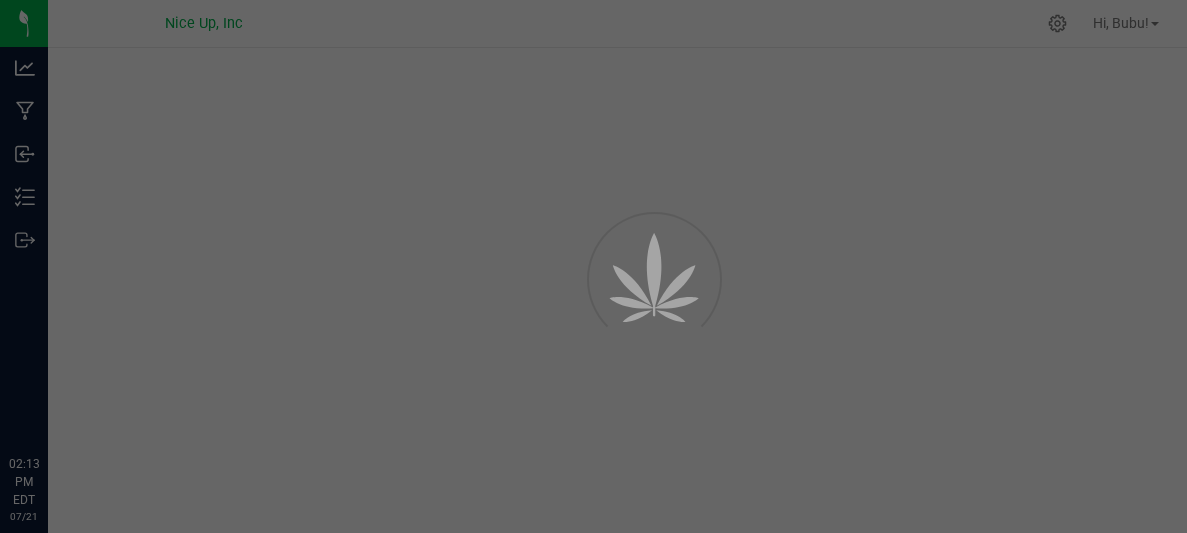 scroll, scrollTop: 0, scrollLeft: 0, axis: both 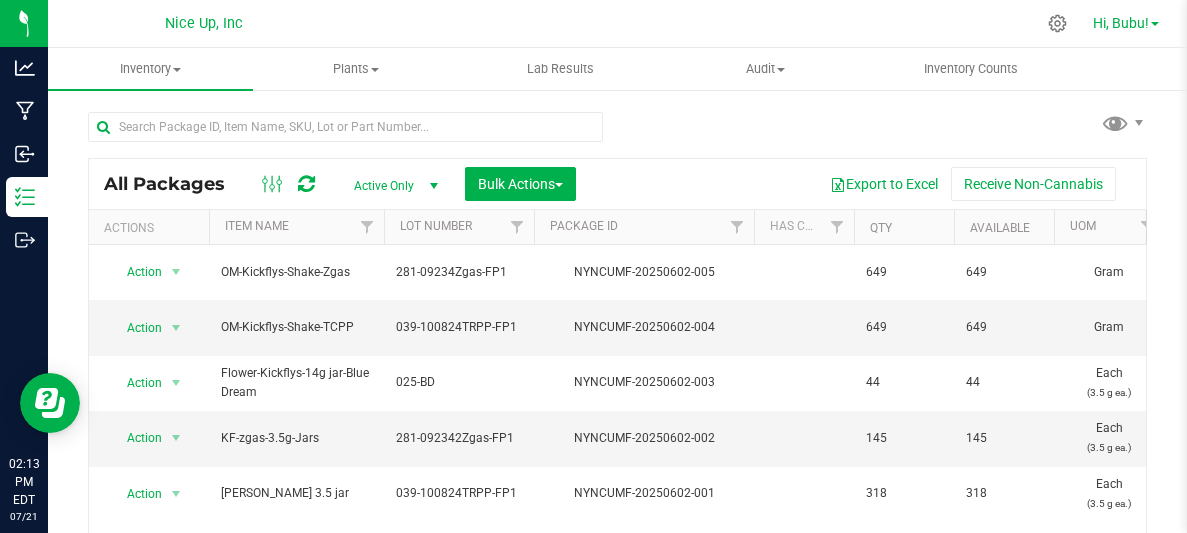click on "Hi, Bubu!" at bounding box center [1121, 23] 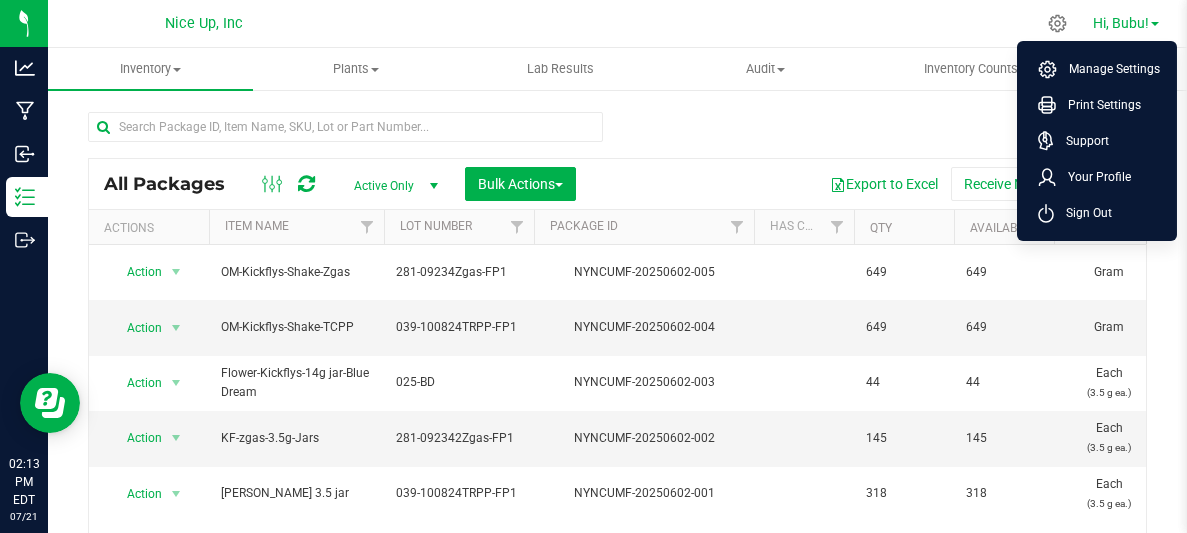 click on "Hi, Bubu!" at bounding box center (1121, 23) 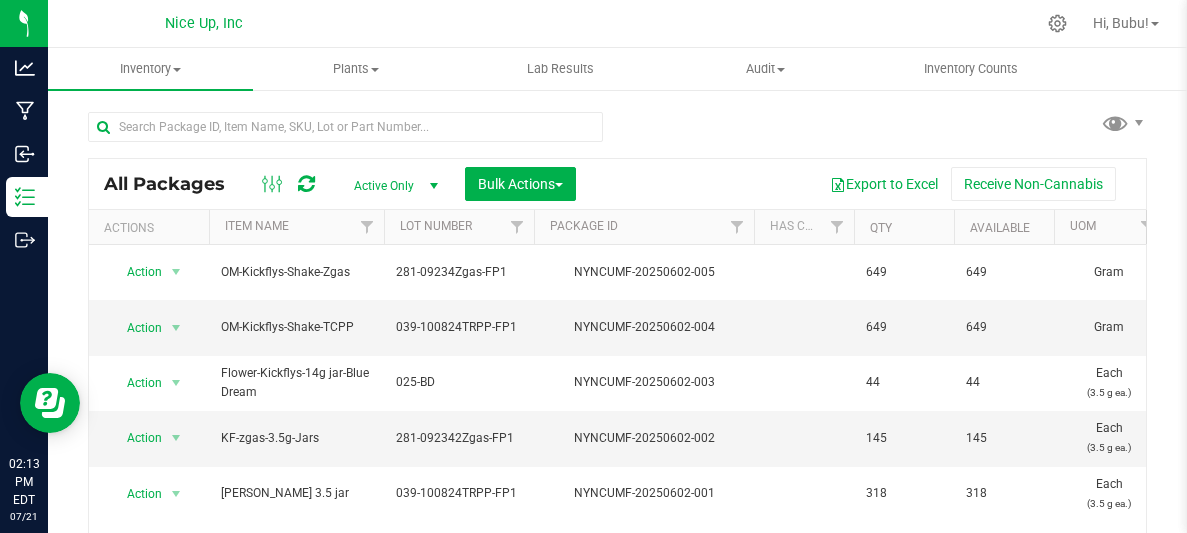 click at bounding box center (696, 23) 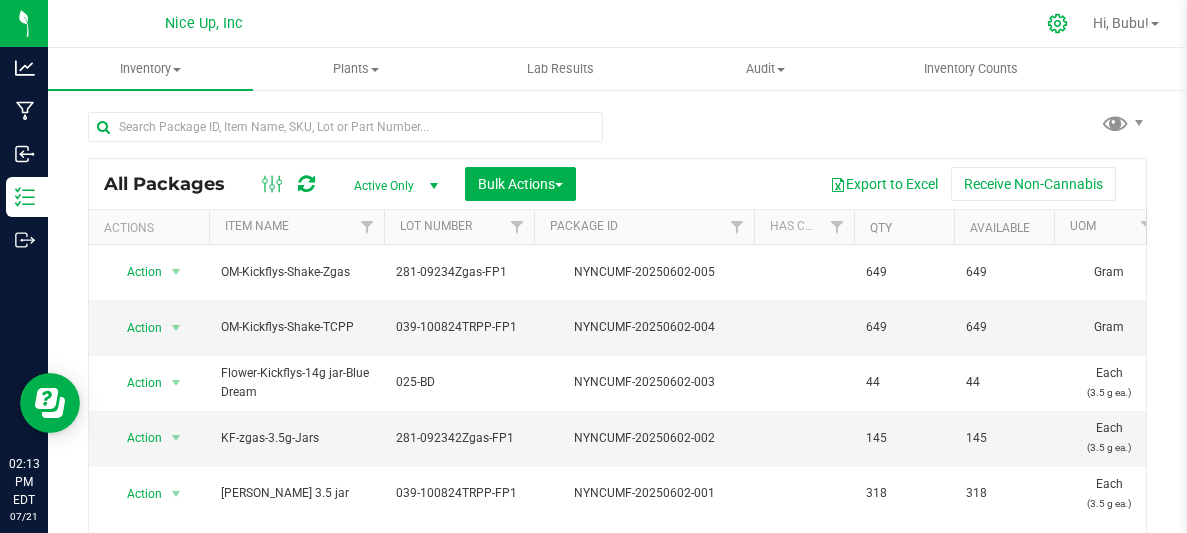 click 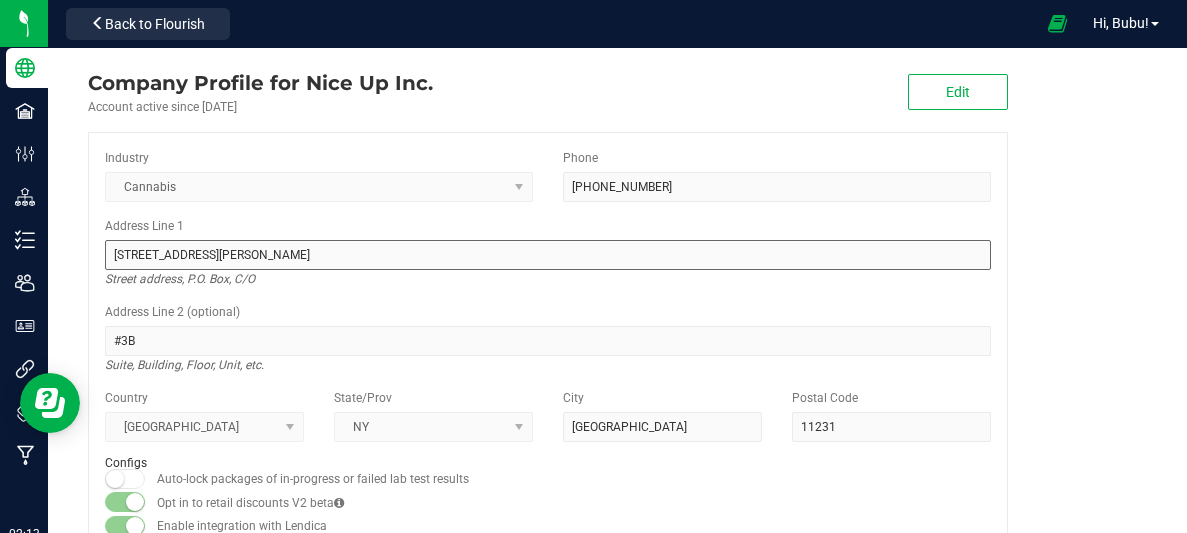 scroll, scrollTop: 2, scrollLeft: 0, axis: vertical 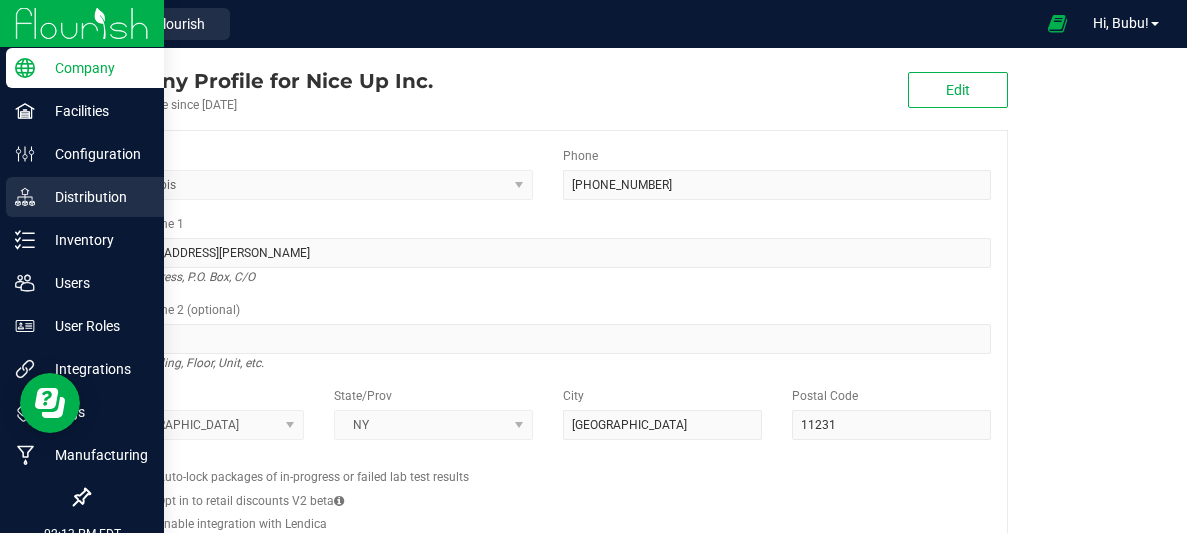 click on "Distribution" at bounding box center [95, 197] 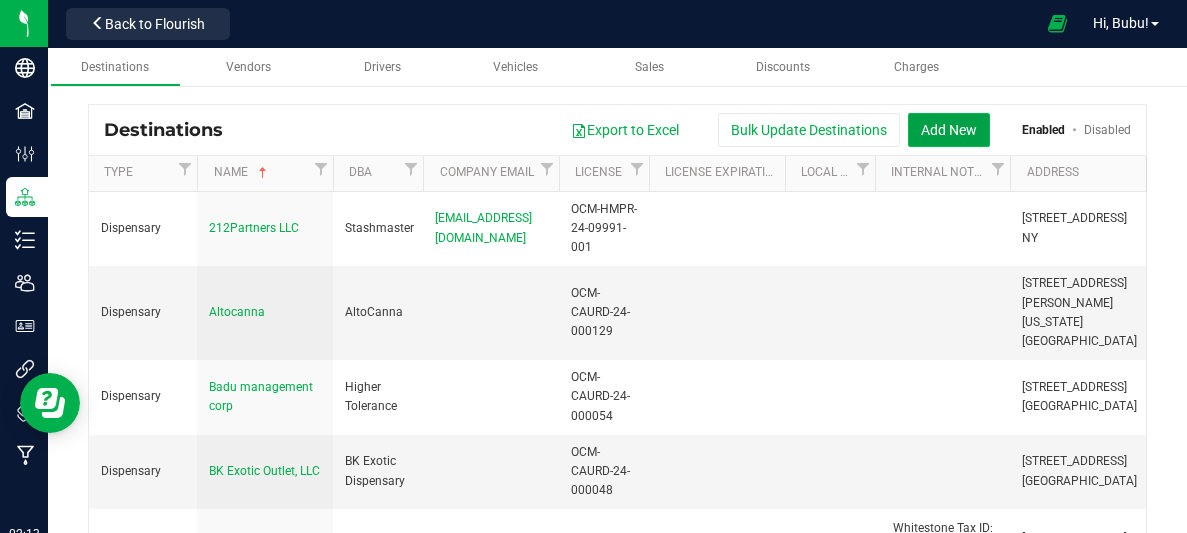 click on "Add New" at bounding box center [949, 130] 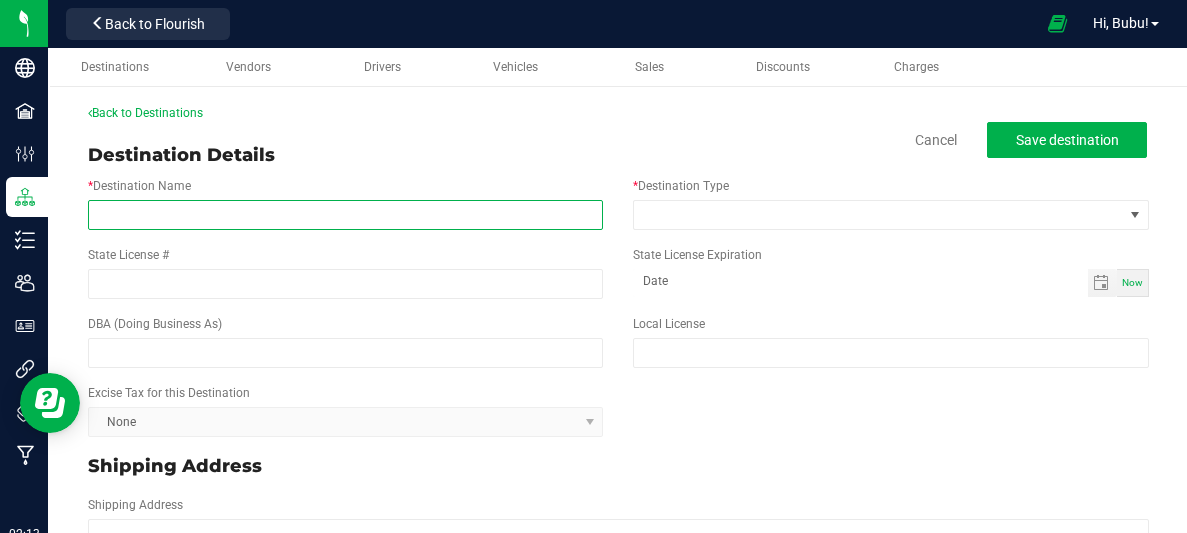 click on "*  Destination Name" at bounding box center [345, 215] 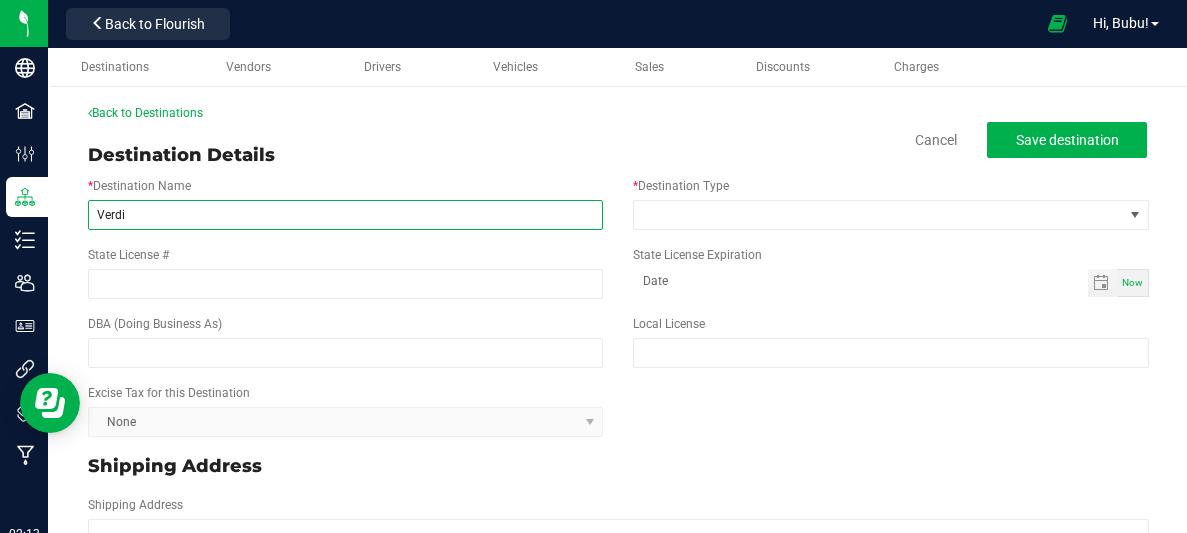 type on "Verdi" 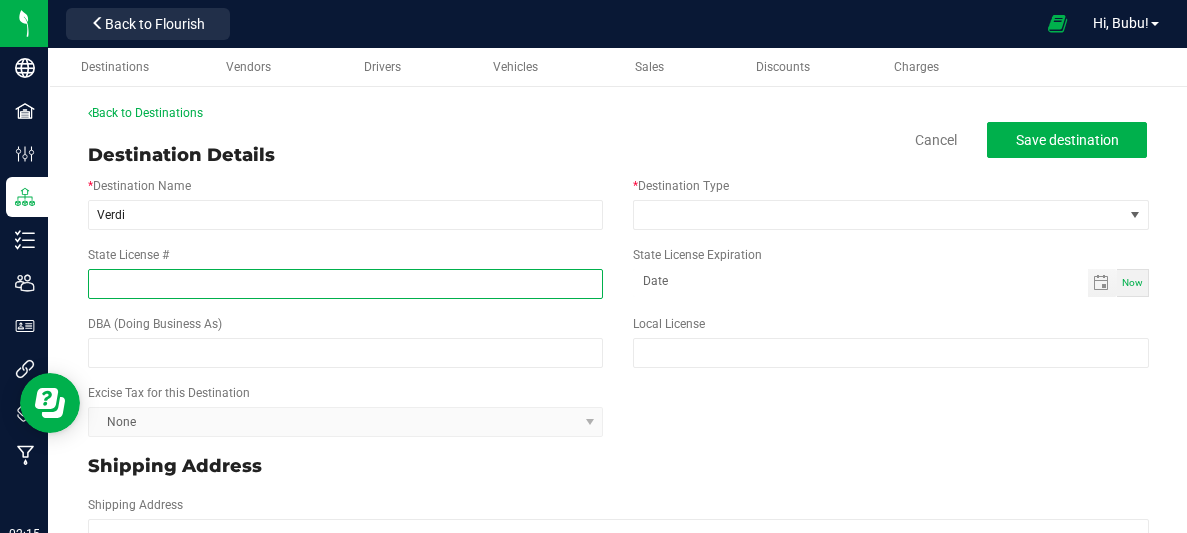 click on "State License #" at bounding box center [345, 284] 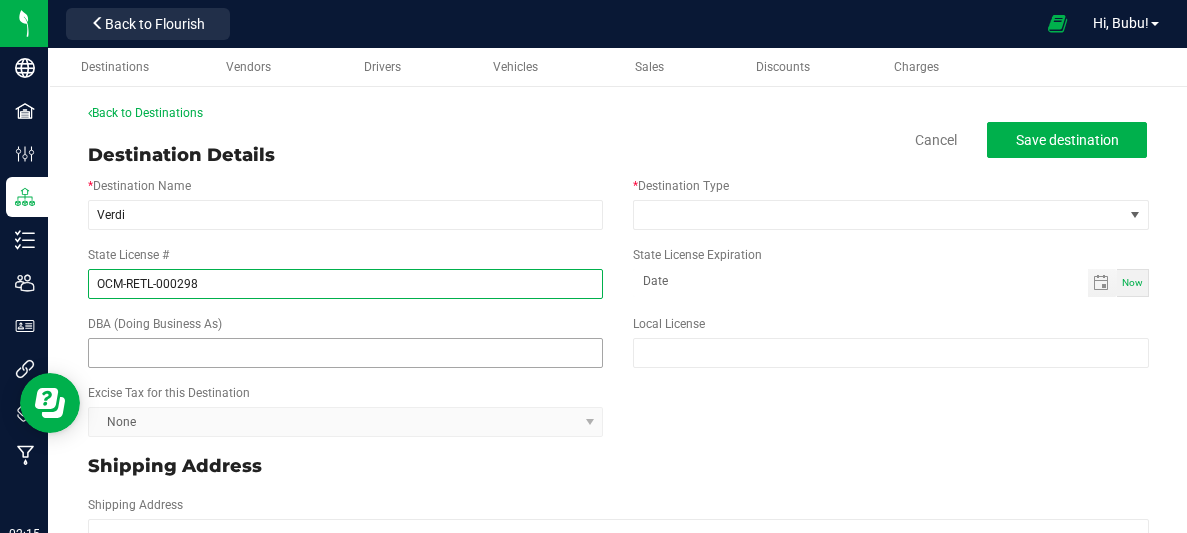 type on "OCM-RETL-000298" 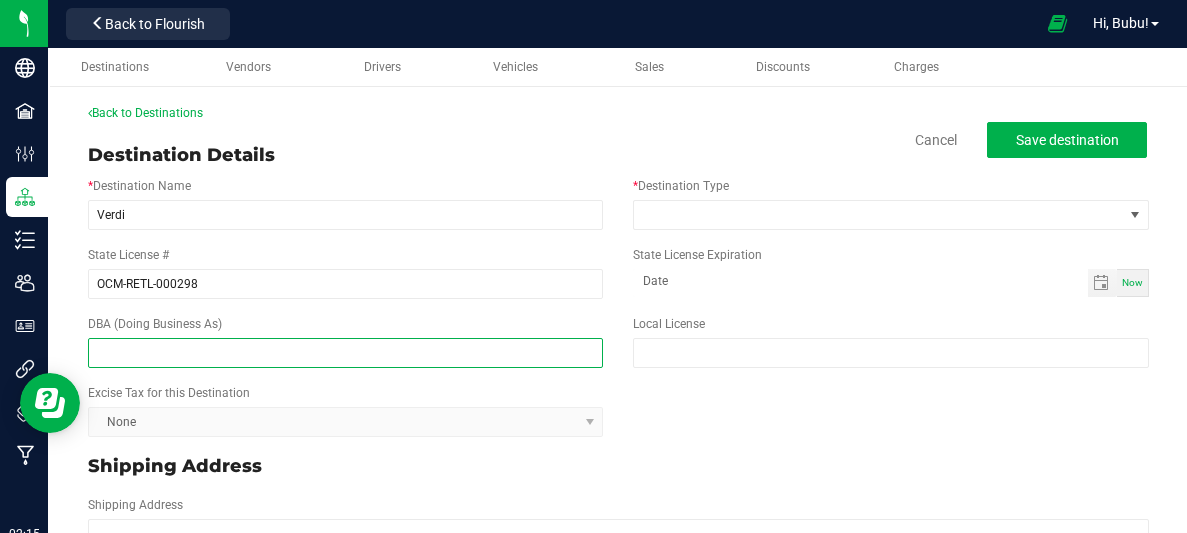 click at bounding box center (345, 353) 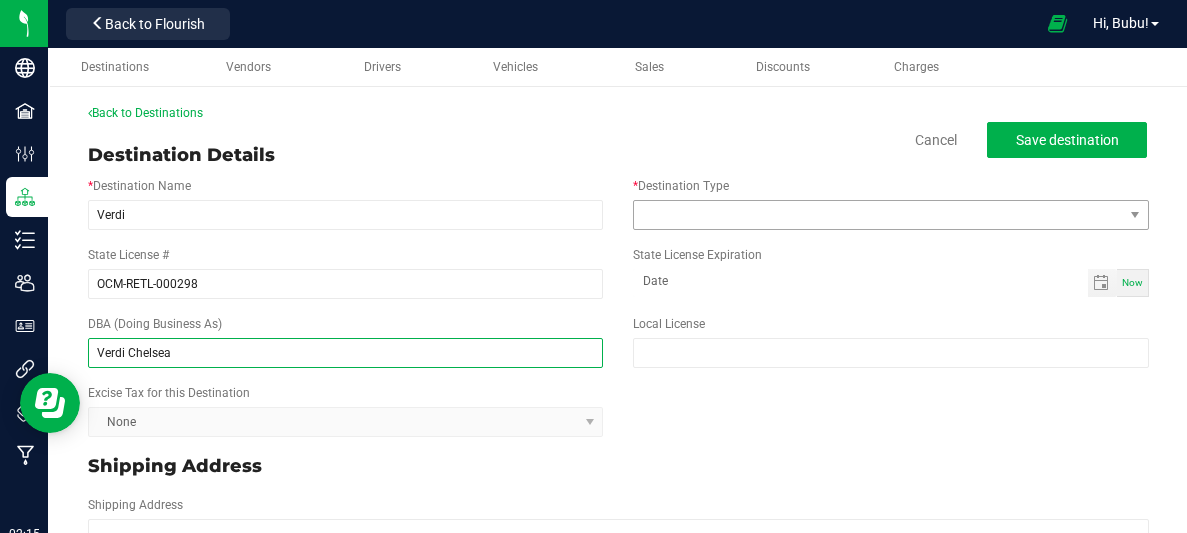 type on "Verdi Chelsea" 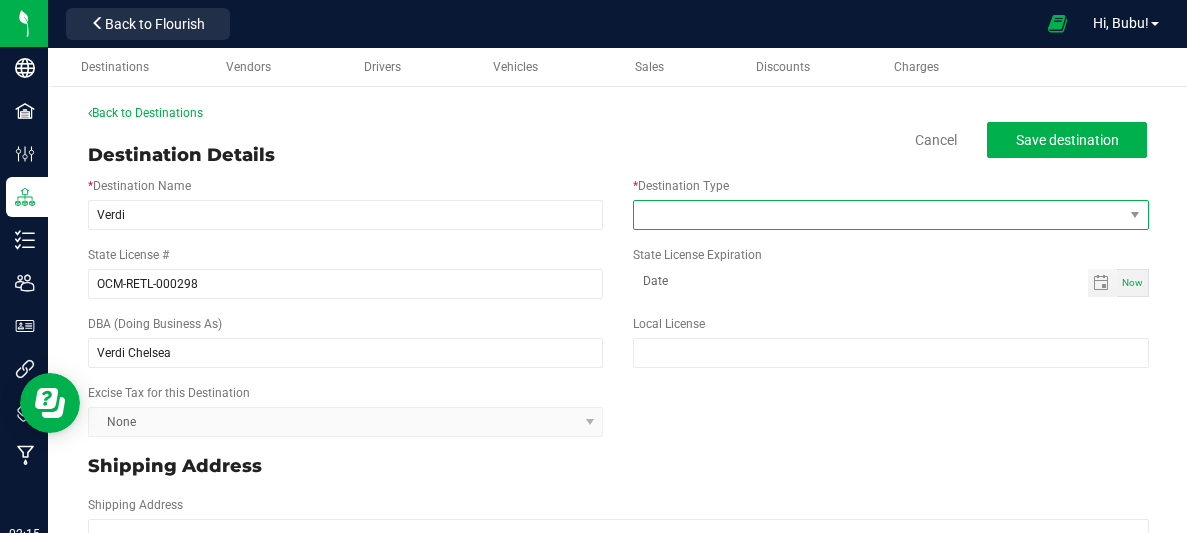 click at bounding box center [878, 215] 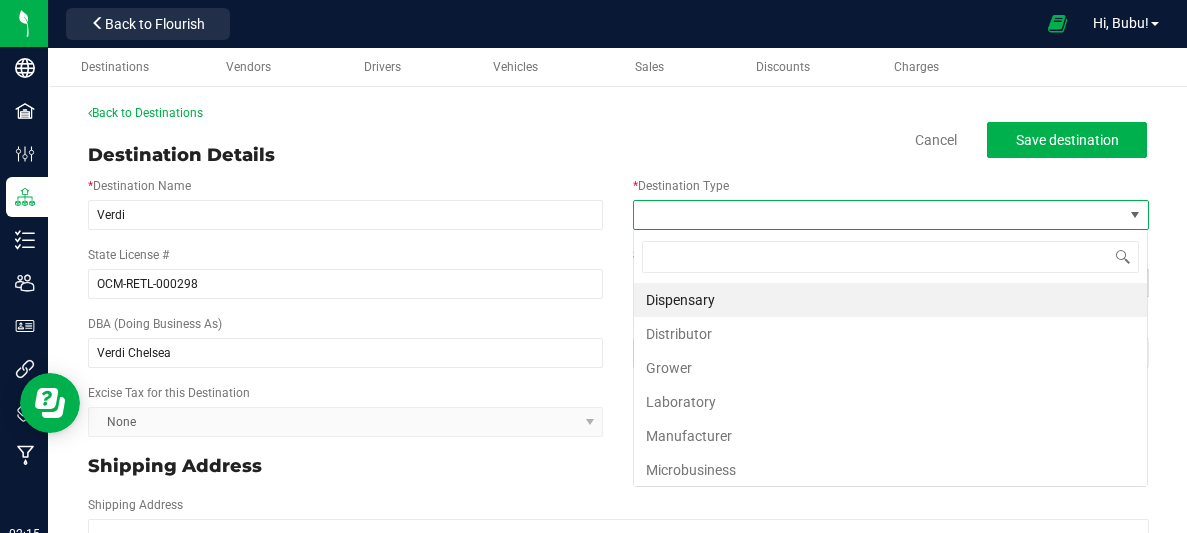 scroll, scrollTop: 99970, scrollLeft: 99484, axis: both 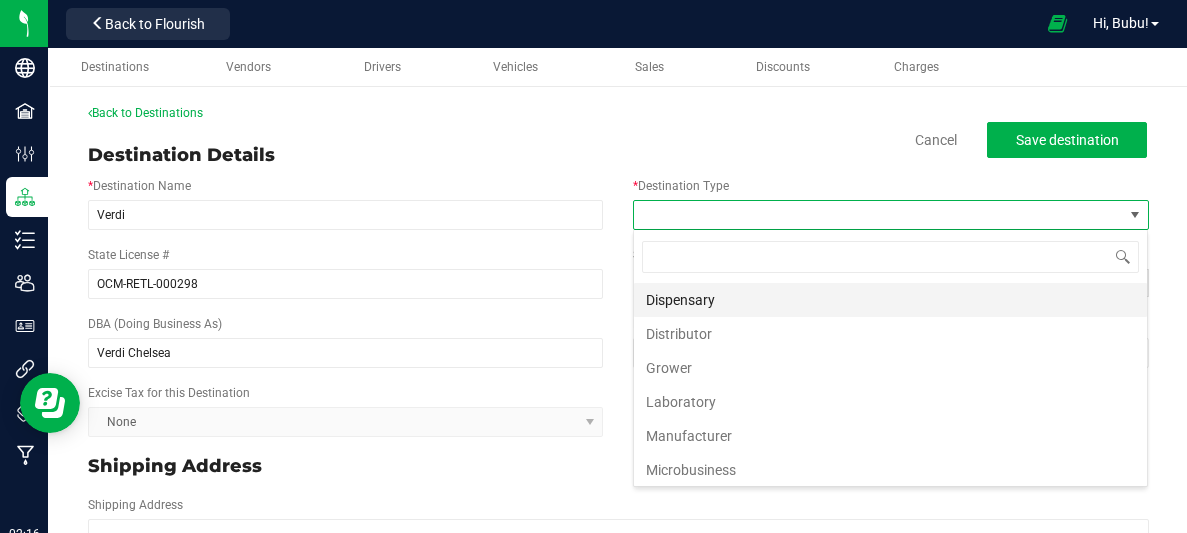 click on "Dispensary" at bounding box center (890, 300) 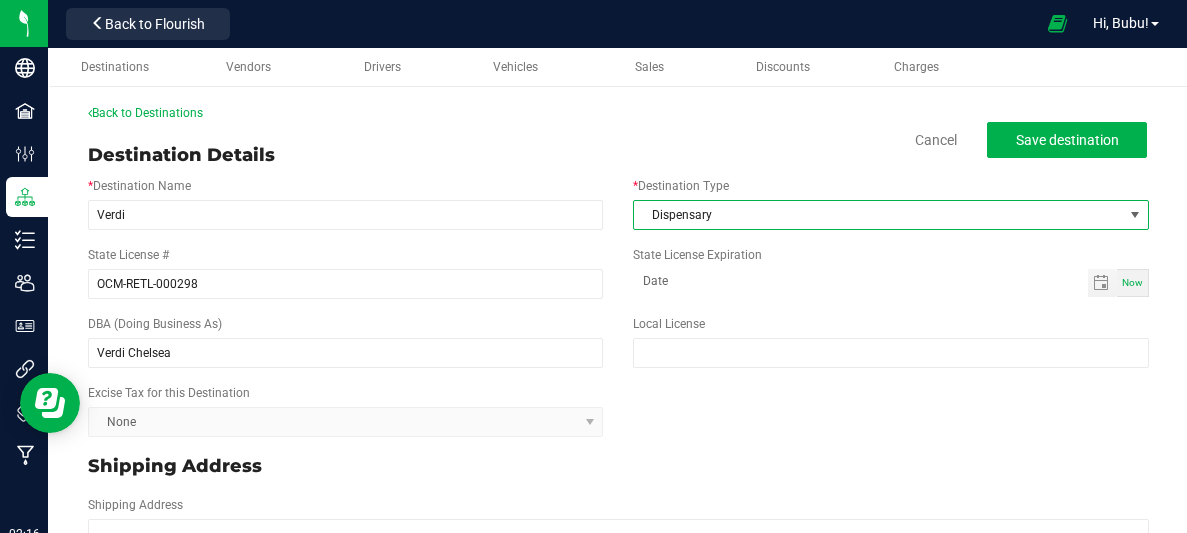 click on "Destination Details   Cancel   Save destination" at bounding box center [617, 155] 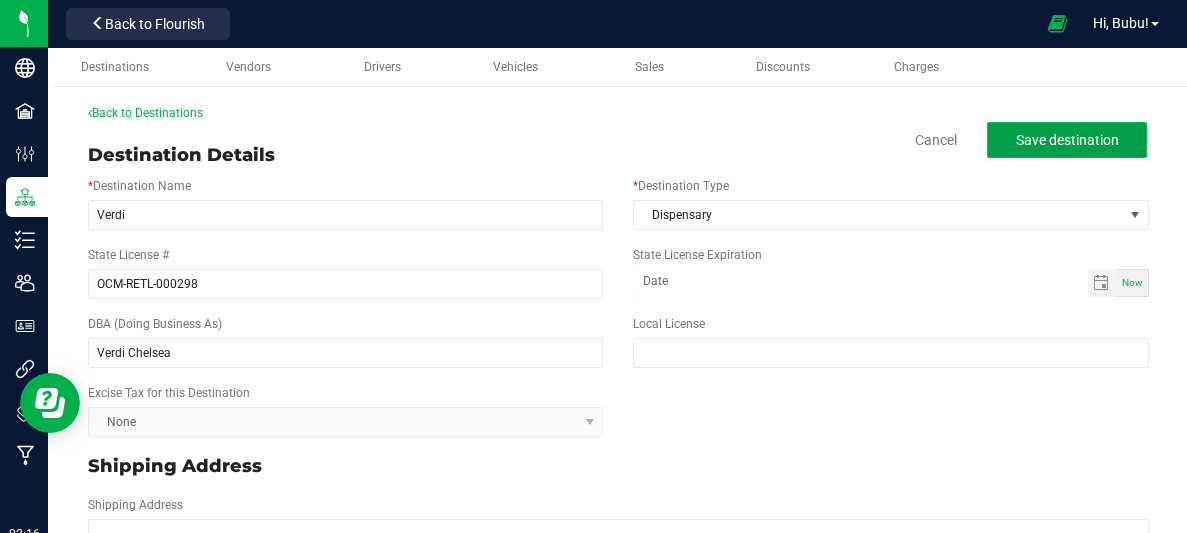 click on "Save destination" 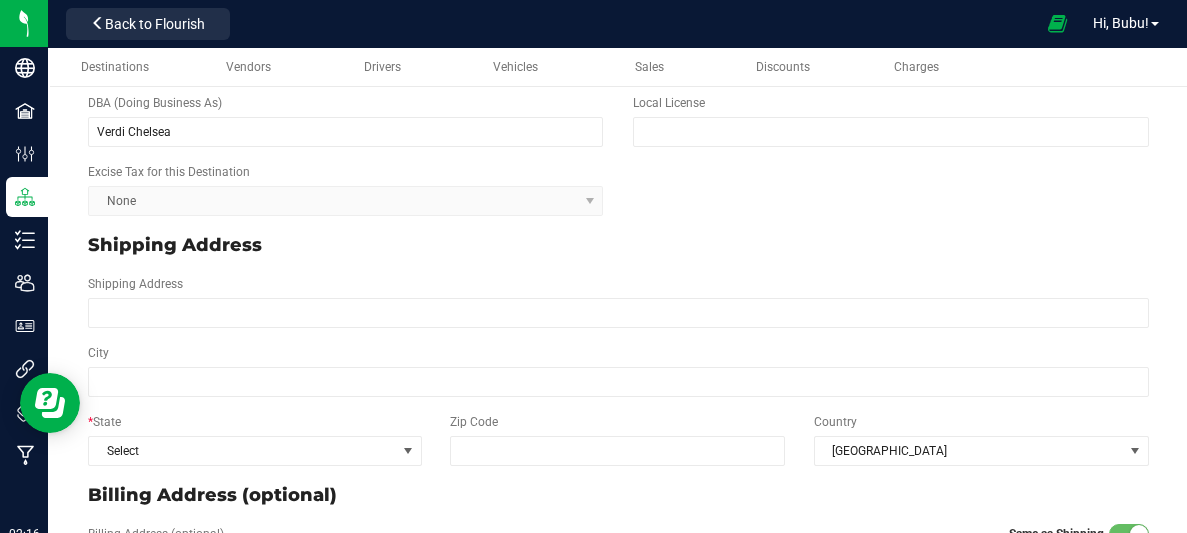 scroll, scrollTop: 222, scrollLeft: 0, axis: vertical 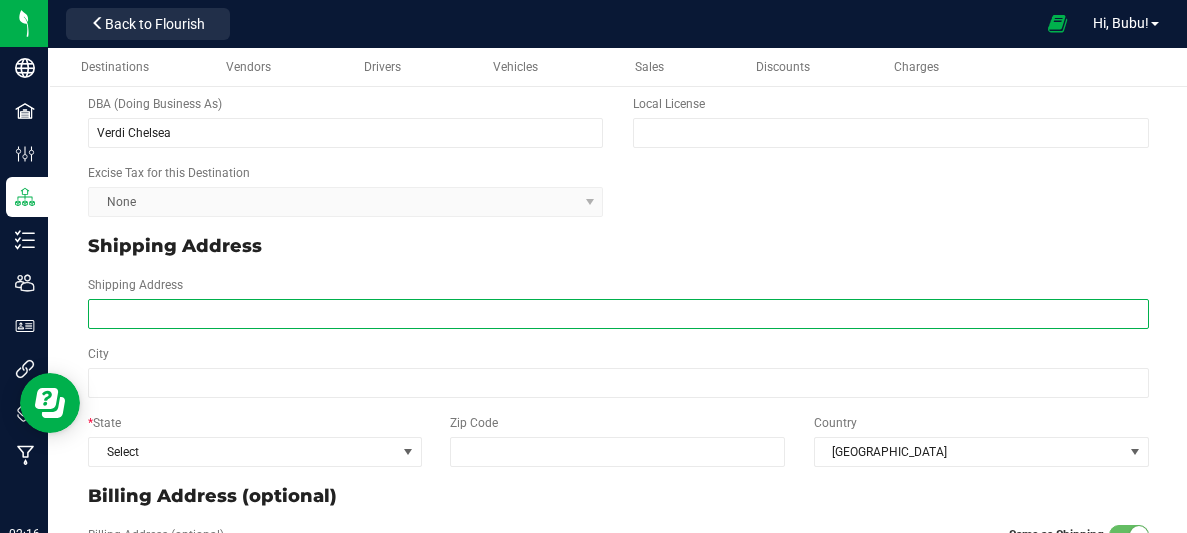 click on "Shipping Address" at bounding box center [618, 314] 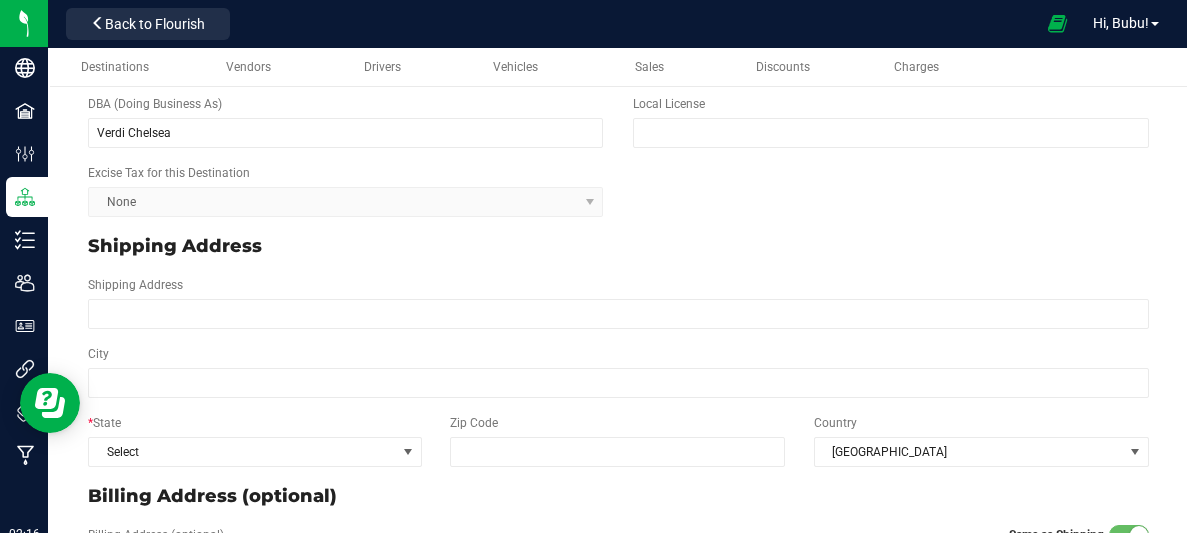 click on "City" at bounding box center (618, 371) 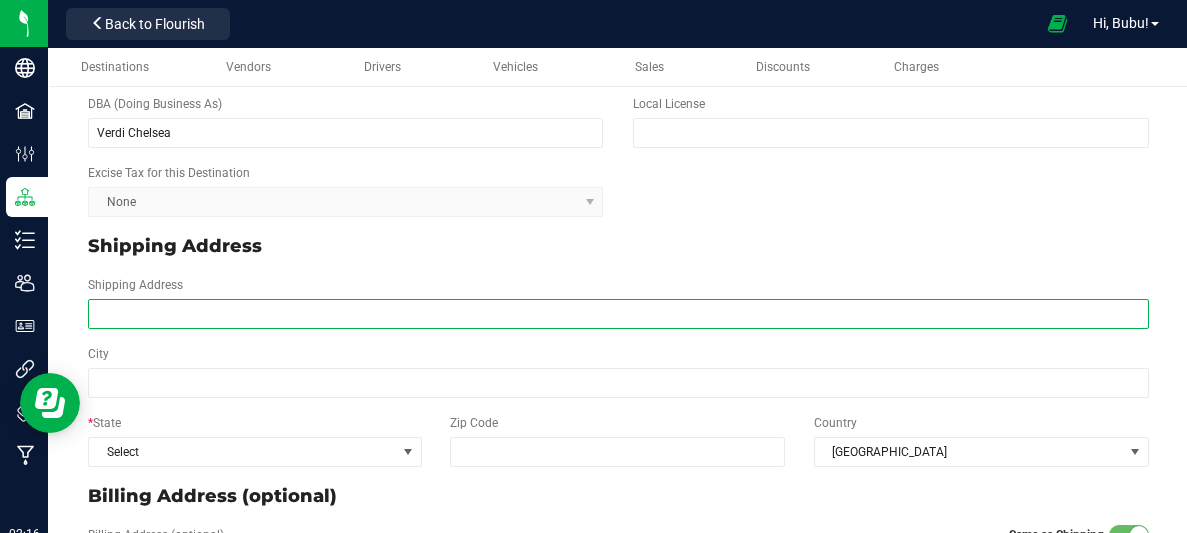 click on "Shipping Address" at bounding box center [618, 314] 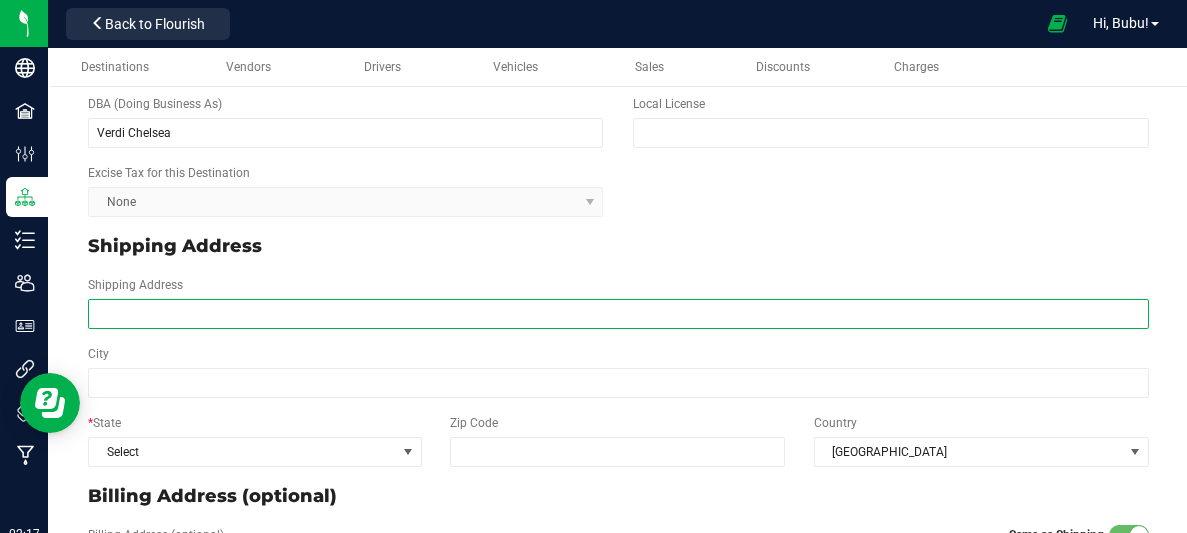 paste on "158 W 23rd St, New York NY 10011" 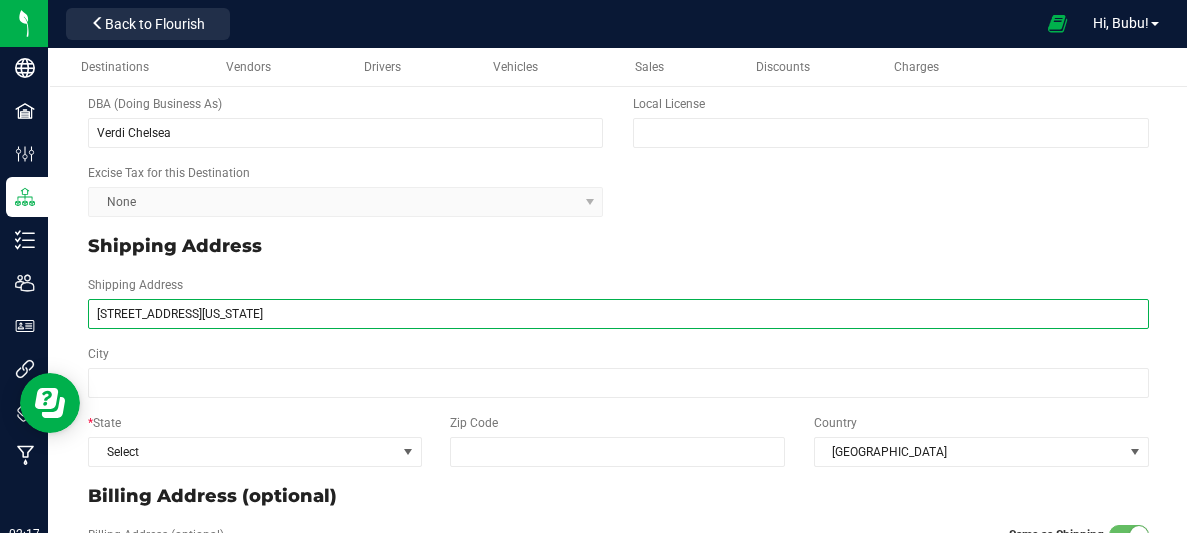 click on "158 W 23rd St, New York NY 10011" at bounding box center (618, 314) 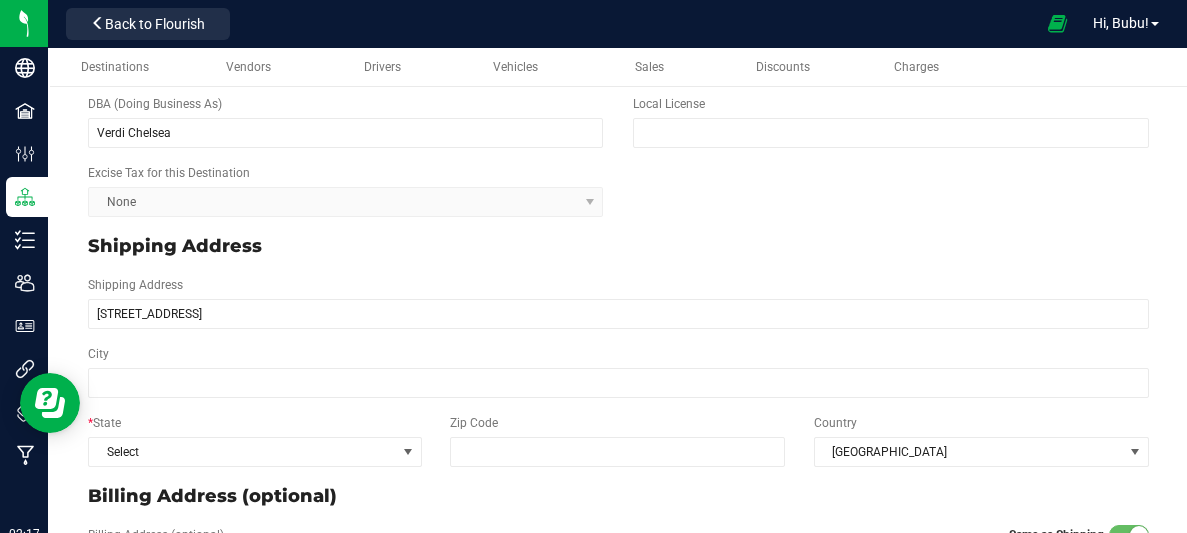 click on "City" at bounding box center [618, 371] 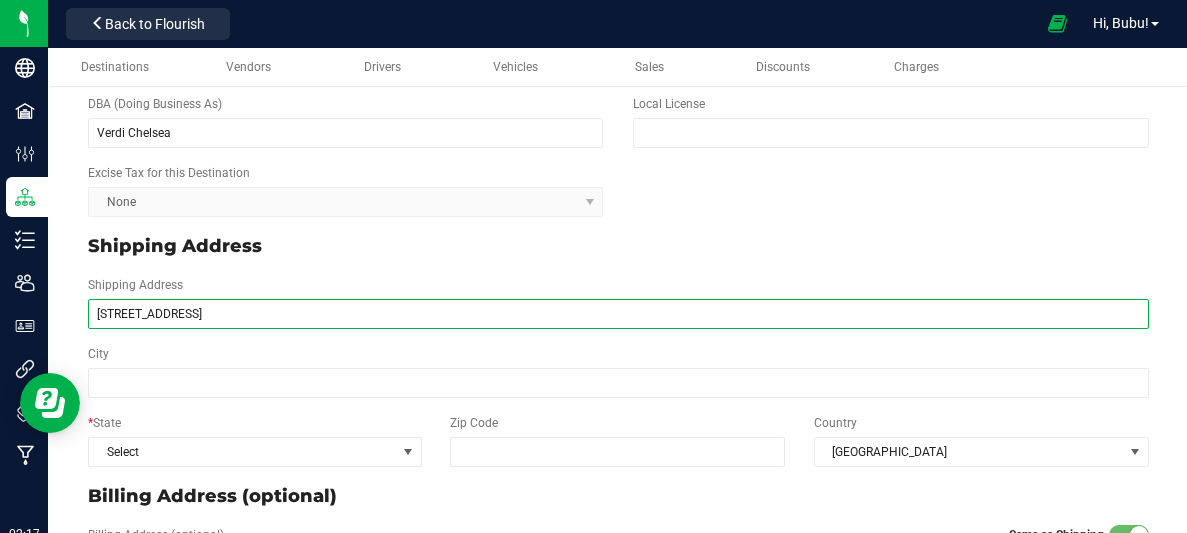 click on "158 W 23rd St," at bounding box center (618, 314) 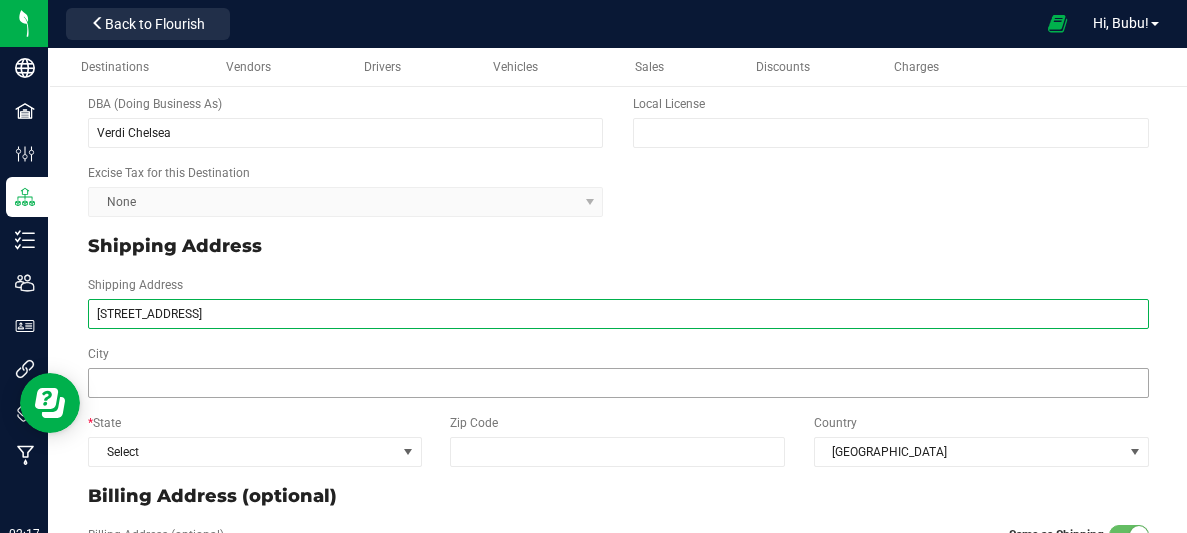 type on "158 W 23rd St" 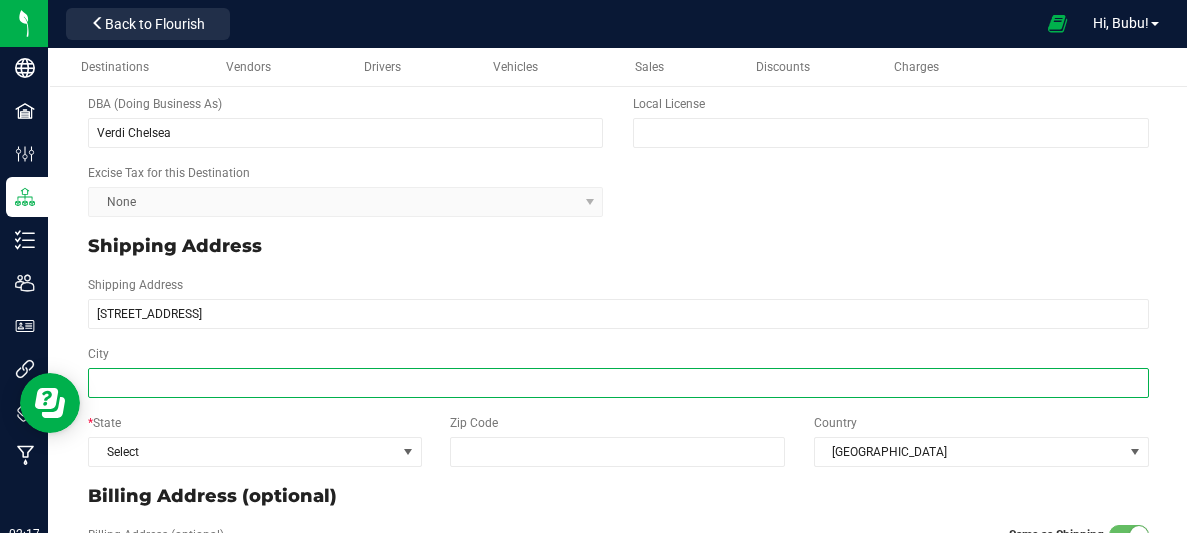 type on "158 W 23rd St" 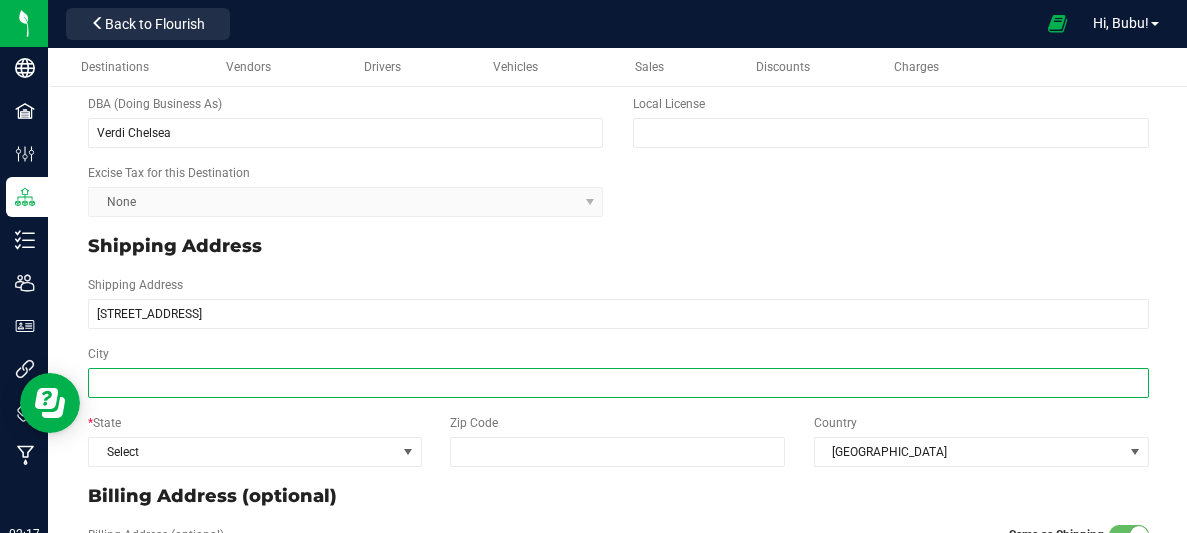 click on "City" at bounding box center [618, 383] 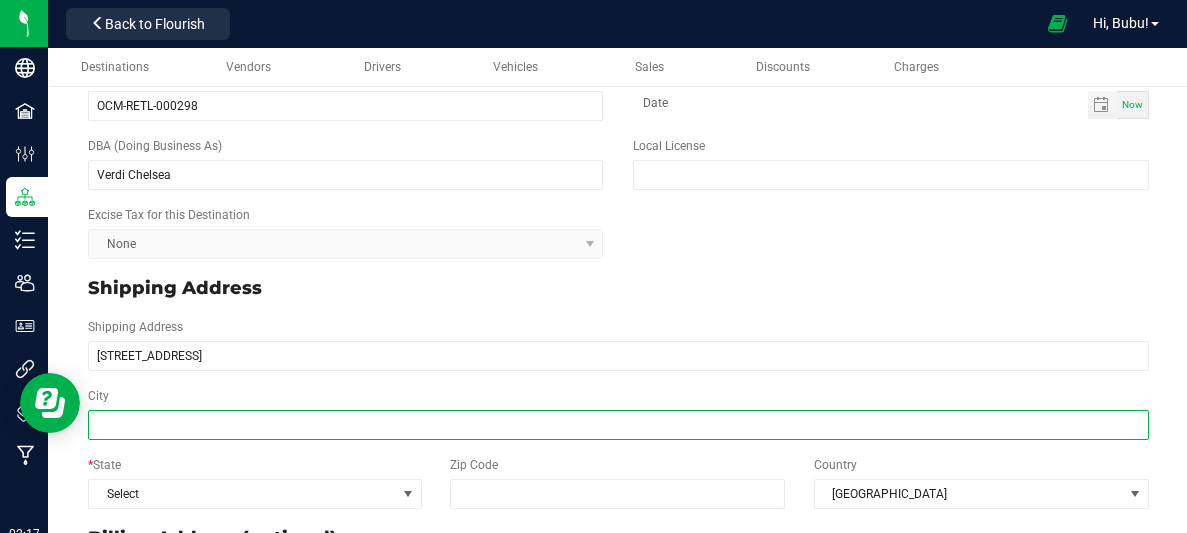 scroll, scrollTop: 169, scrollLeft: 0, axis: vertical 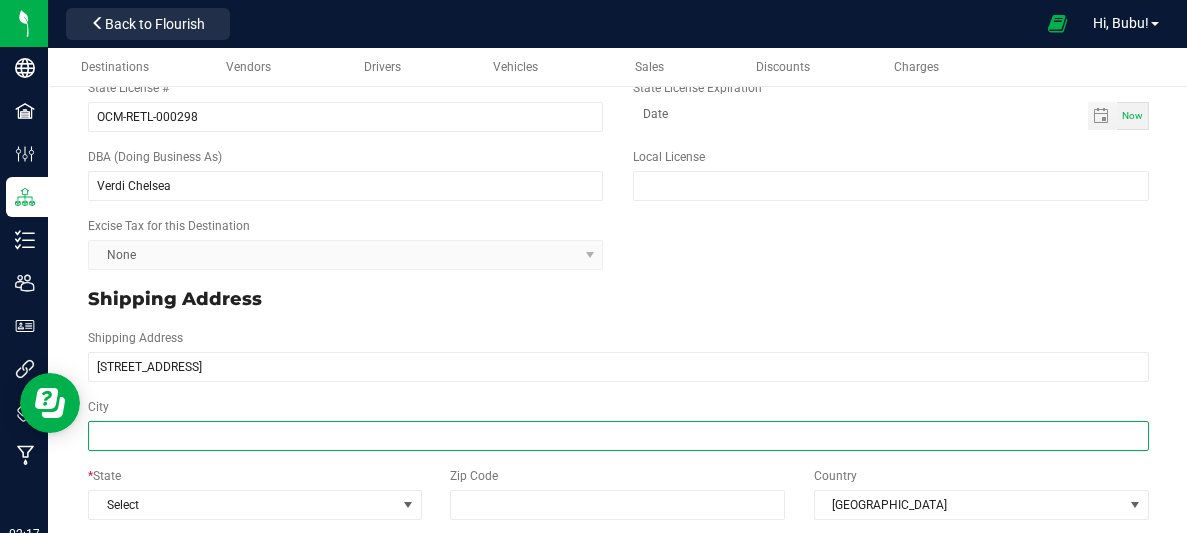 click on "City" at bounding box center [618, 436] 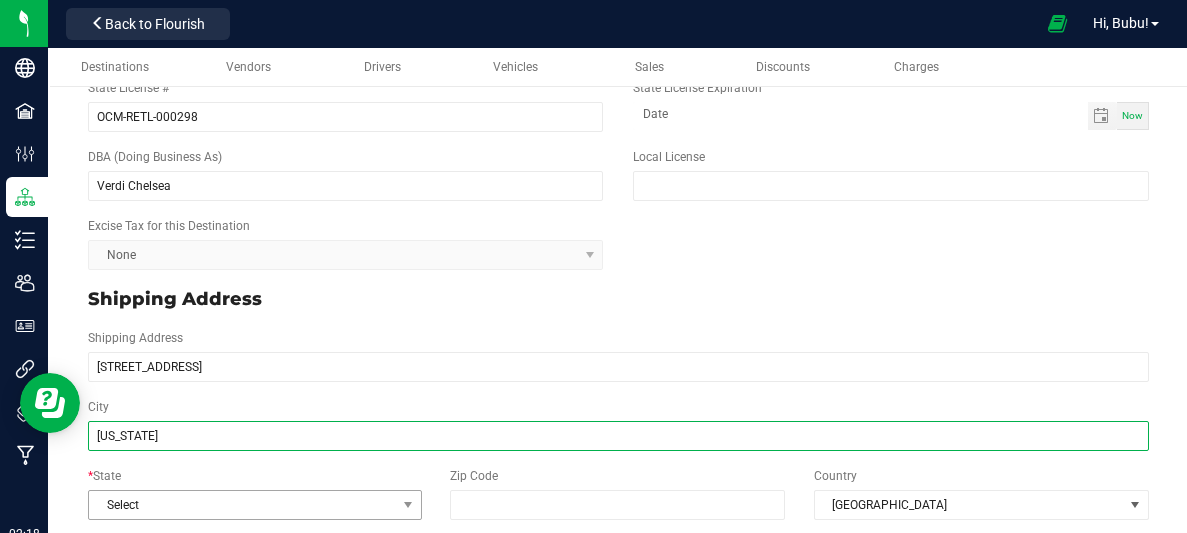 type on "[US_STATE]" 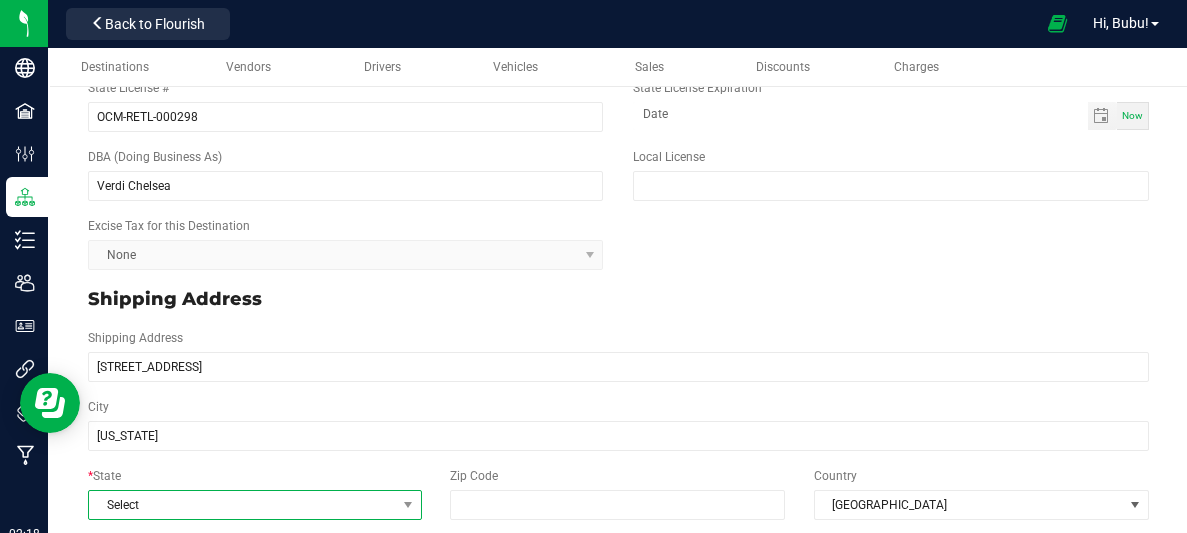 type on "[US_STATE]" 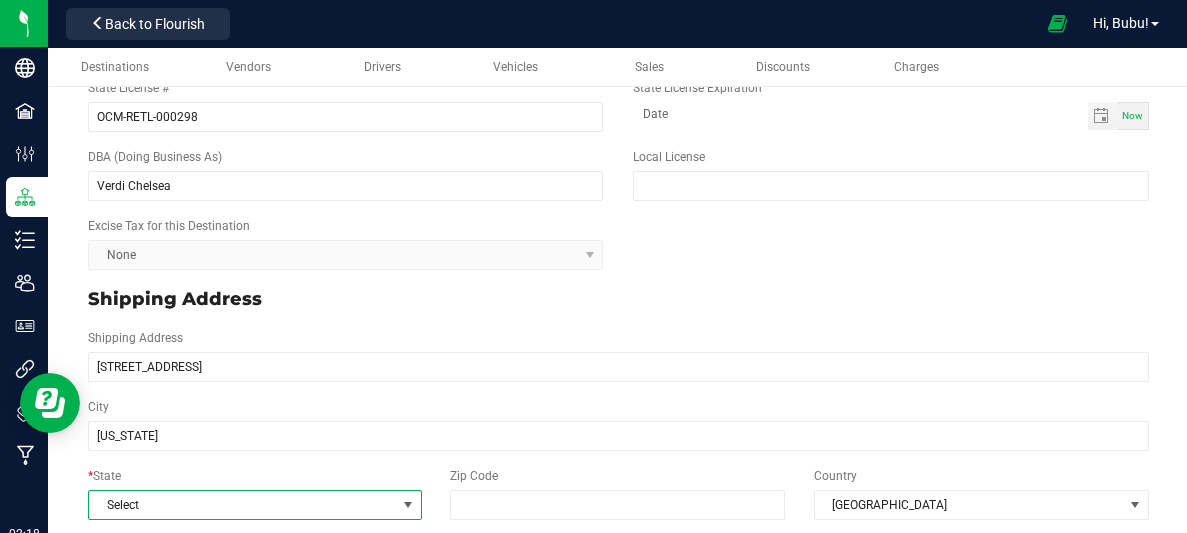 click on "Select" at bounding box center (242, 505) 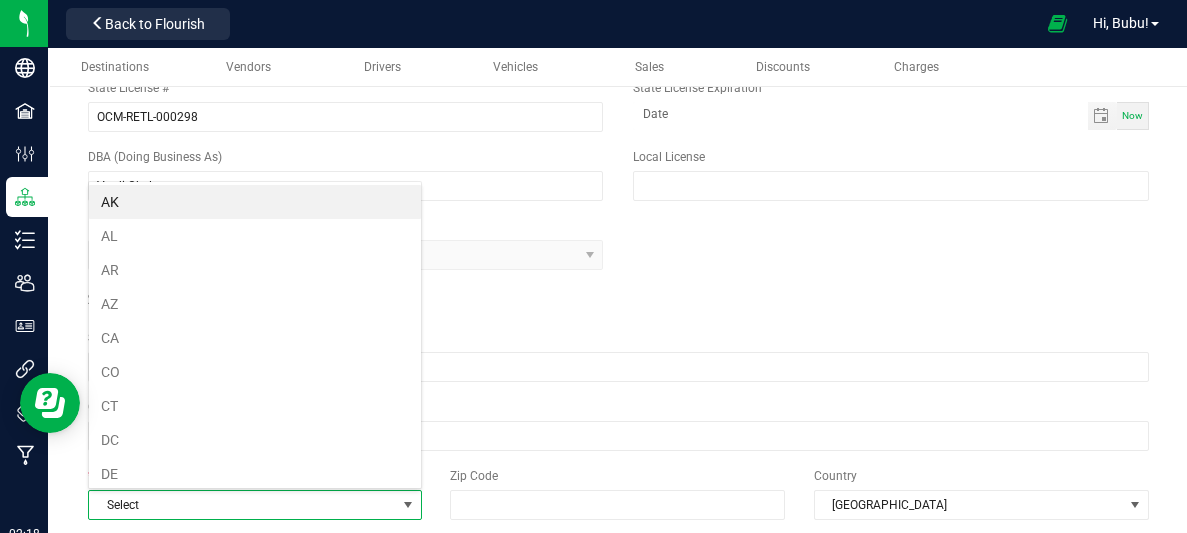 scroll, scrollTop: 99970, scrollLeft: 99666, axis: both 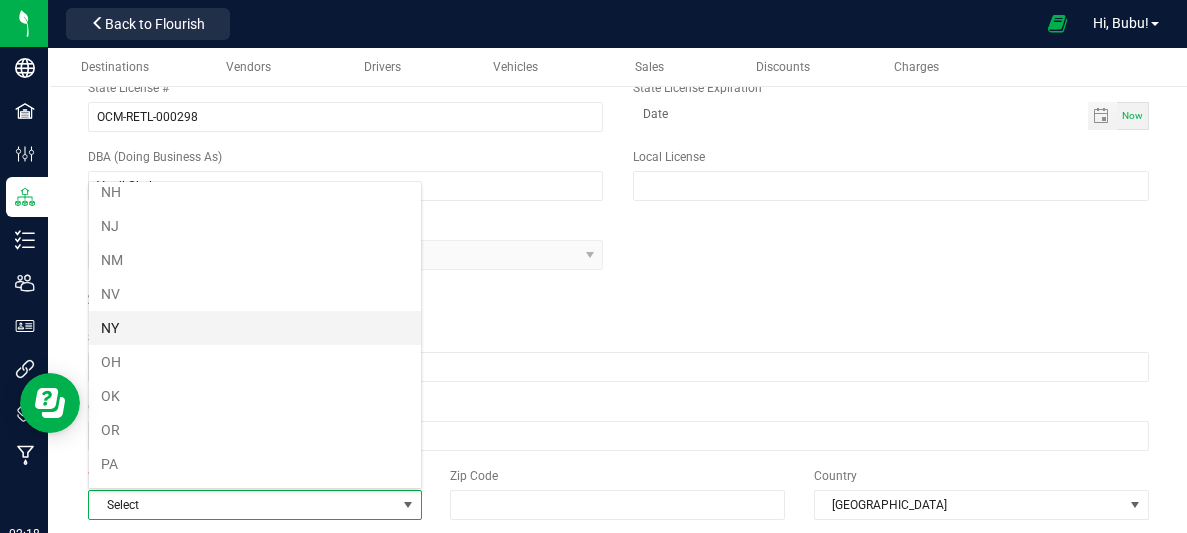 click on "NY" at bounding box center (255, 328) 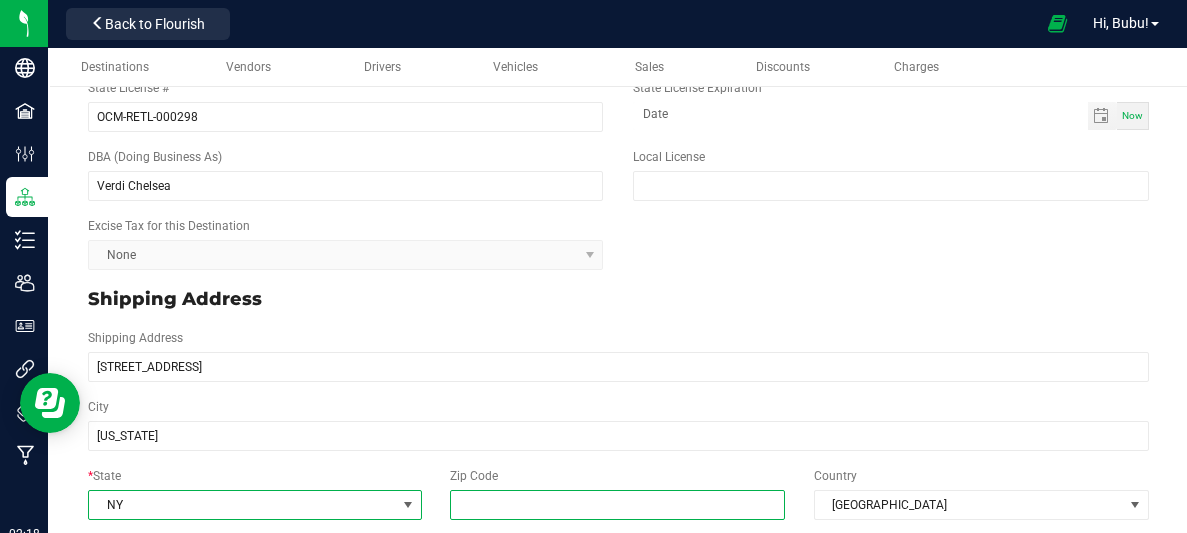 click on "Zip Code" at bounding box center (617, 505) 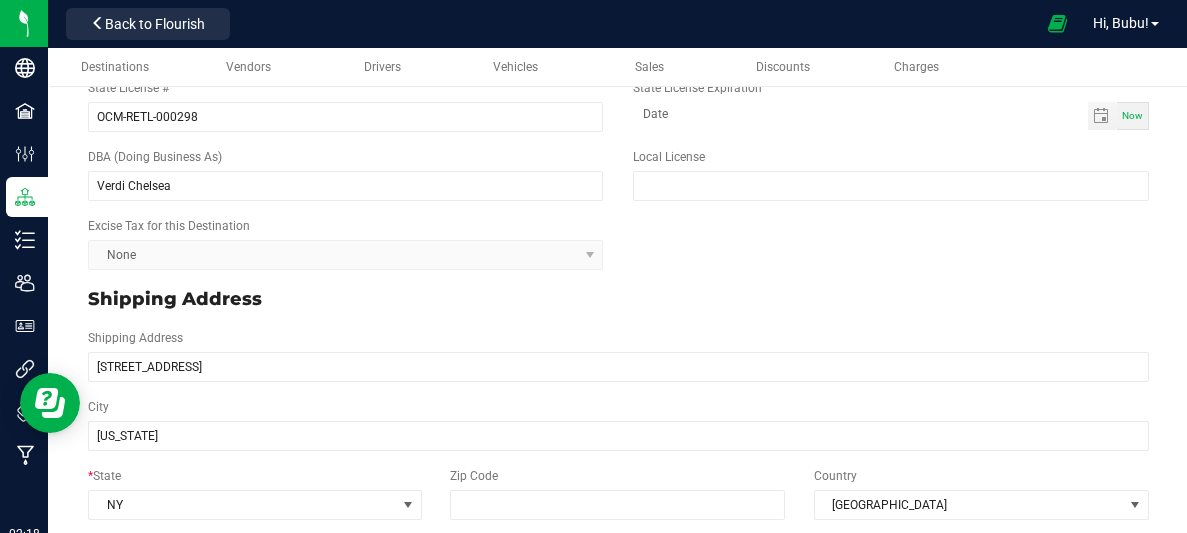 click on "*  State  NY" at bounding box center (255, 493) 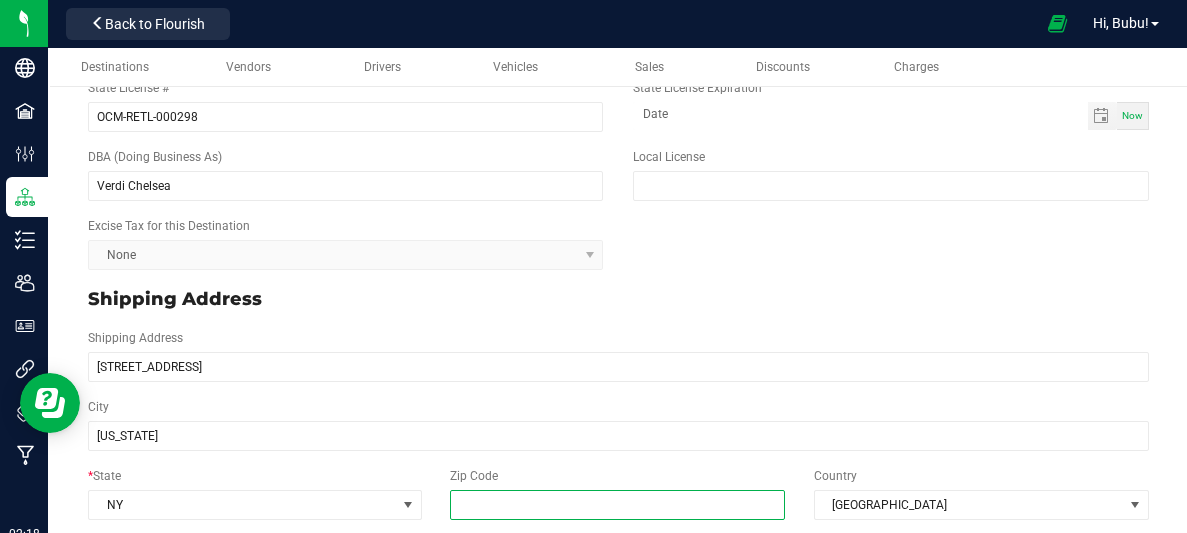 click on "Zip Code" at bounding box center [617, 505] 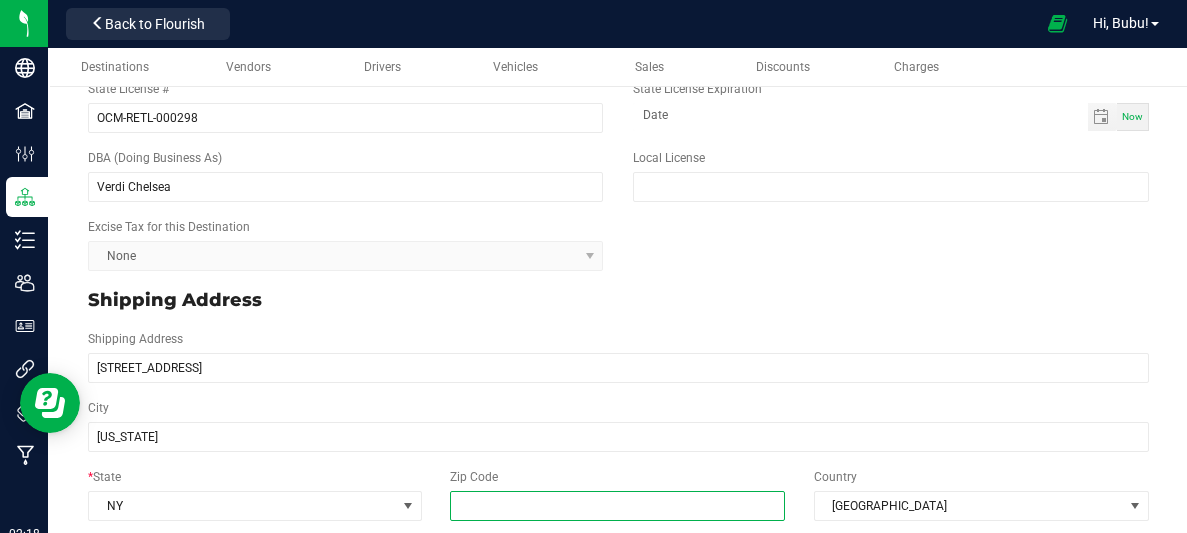 click on "Zip Code" at bounding box center (617, 506) 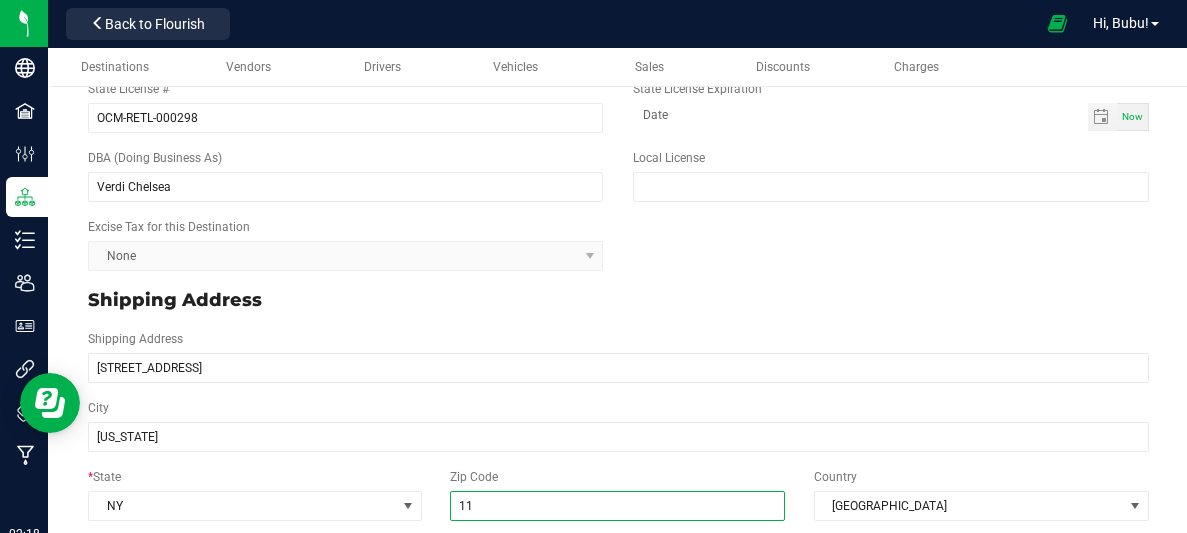 type on "1" 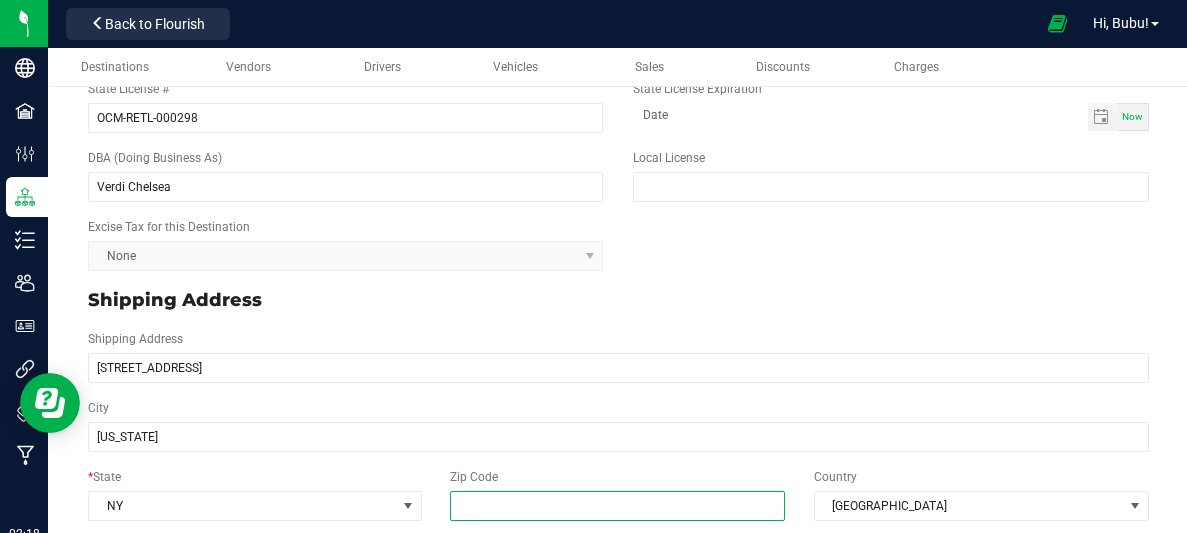 paste on "158 W 23rd St, New York NY 10011" 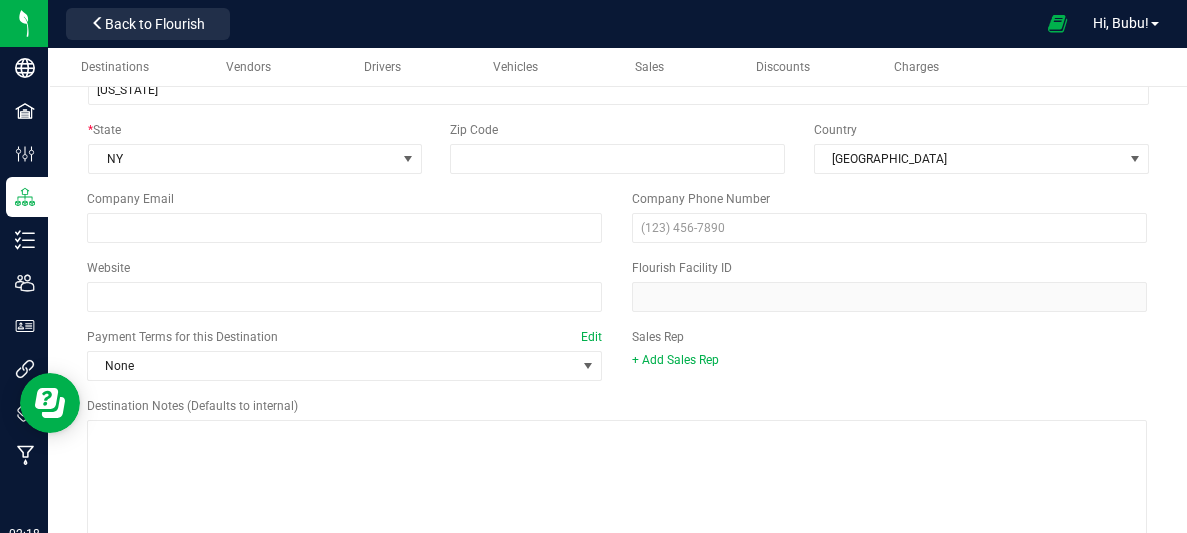 drag, startPoint x: 609, startPoint y: 503, endPoint x: 230, endPoint y: 533, distance: 380.1855 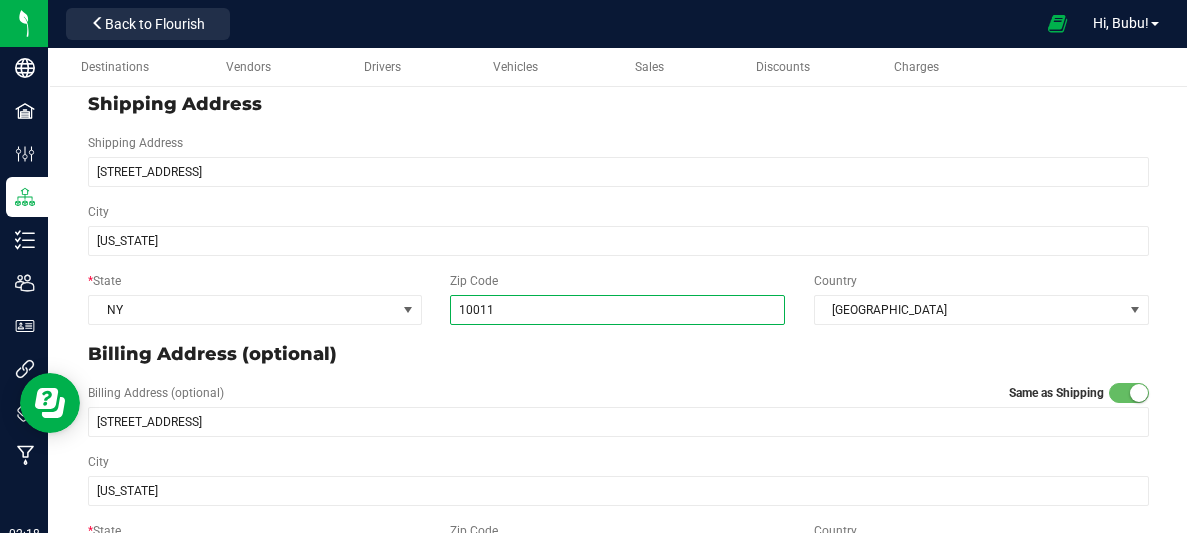 scroll, scrollTop: 356, scrollLeft: 0, axis: vertical 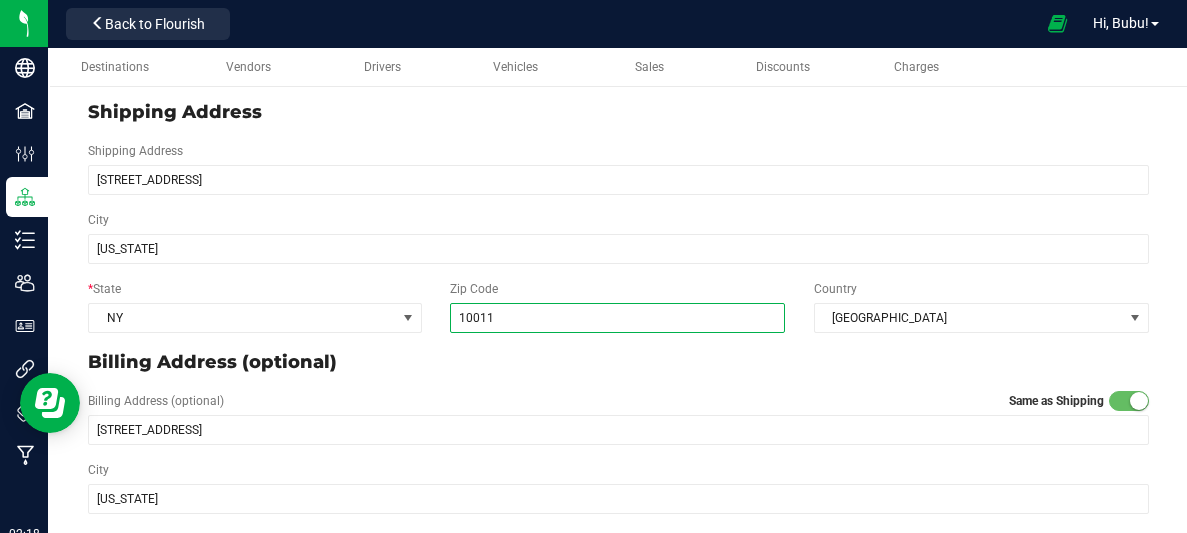 type on "10011" 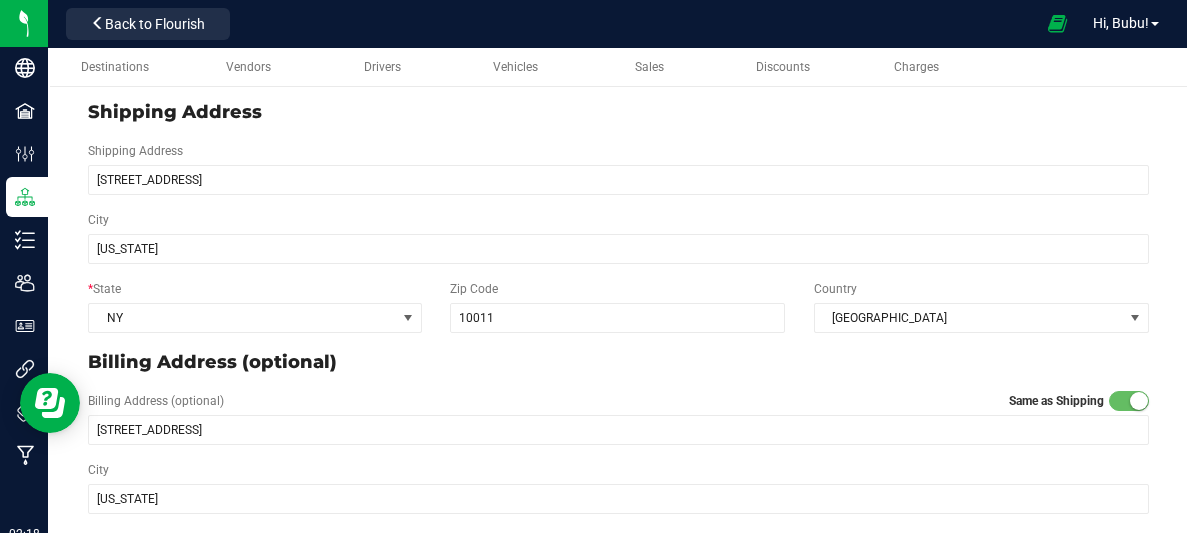 type on "10011" 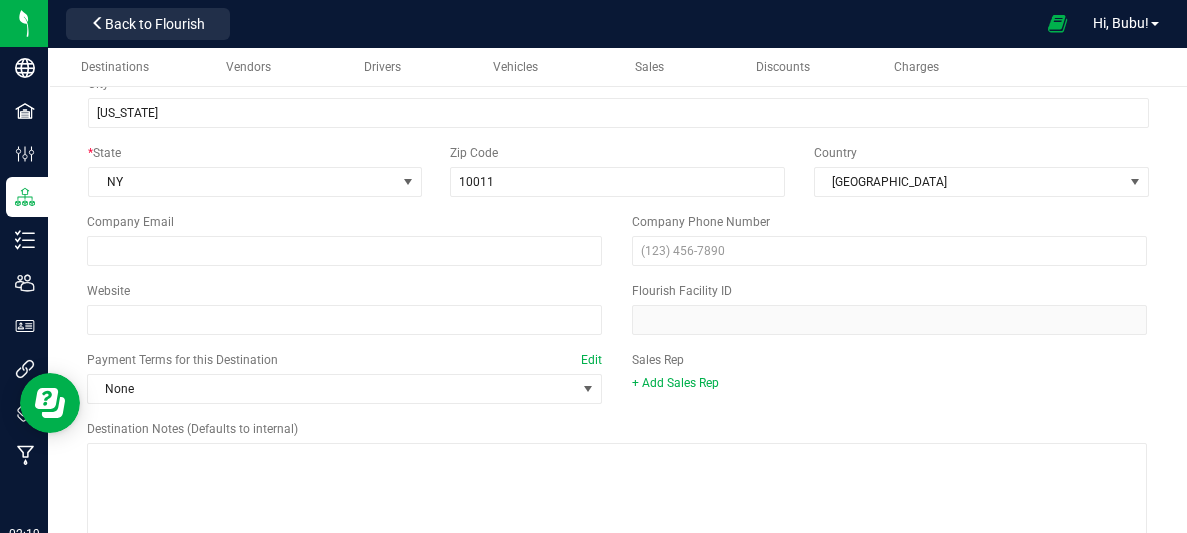 scroll, scrollTop: 0, scrollLeft: 0, axis: both 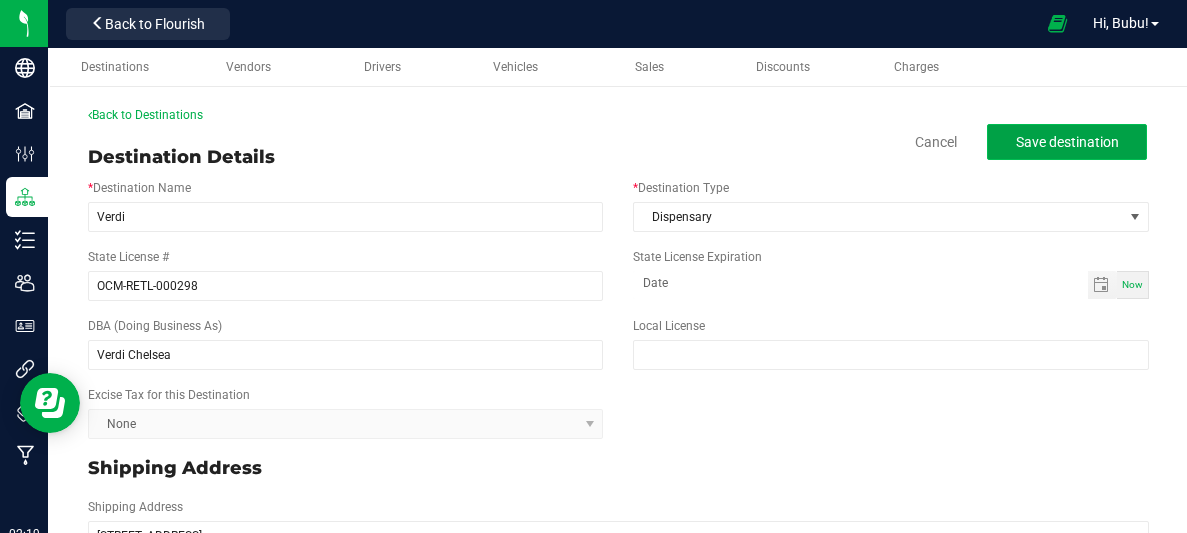click on "Save destination" 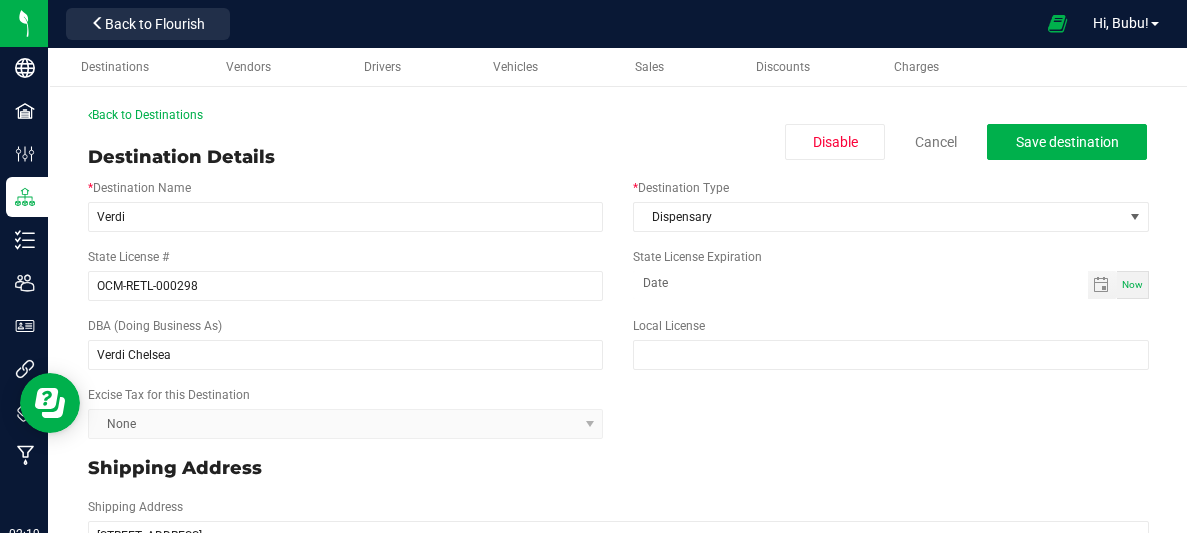 click on "Destination Details   Disable   Cancel   Save destination" at bounding box center (617, 157) 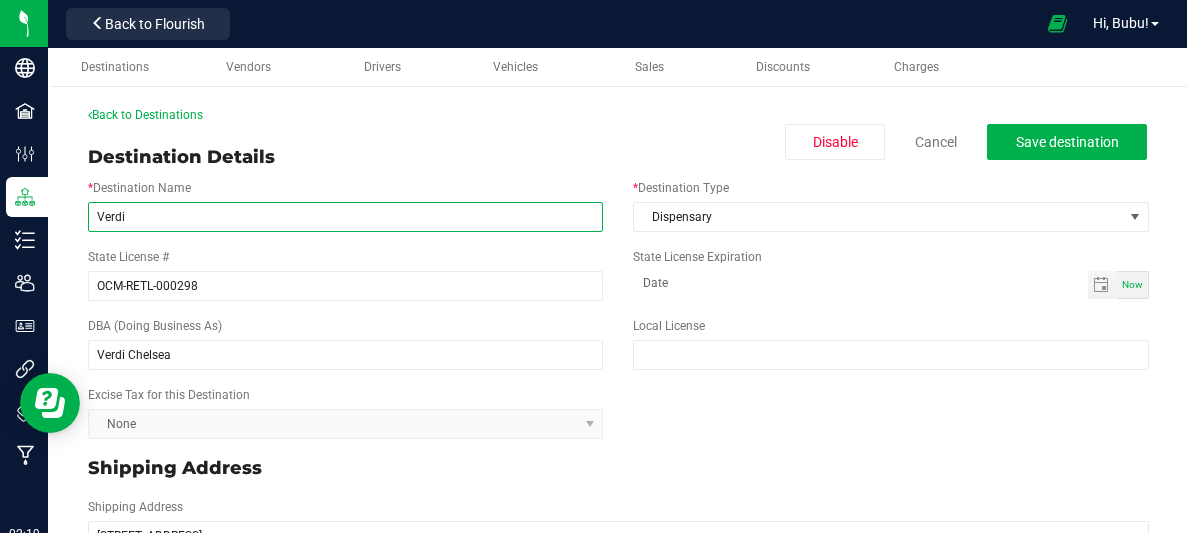 click on "Verdi" at bounding box center [345, 217] 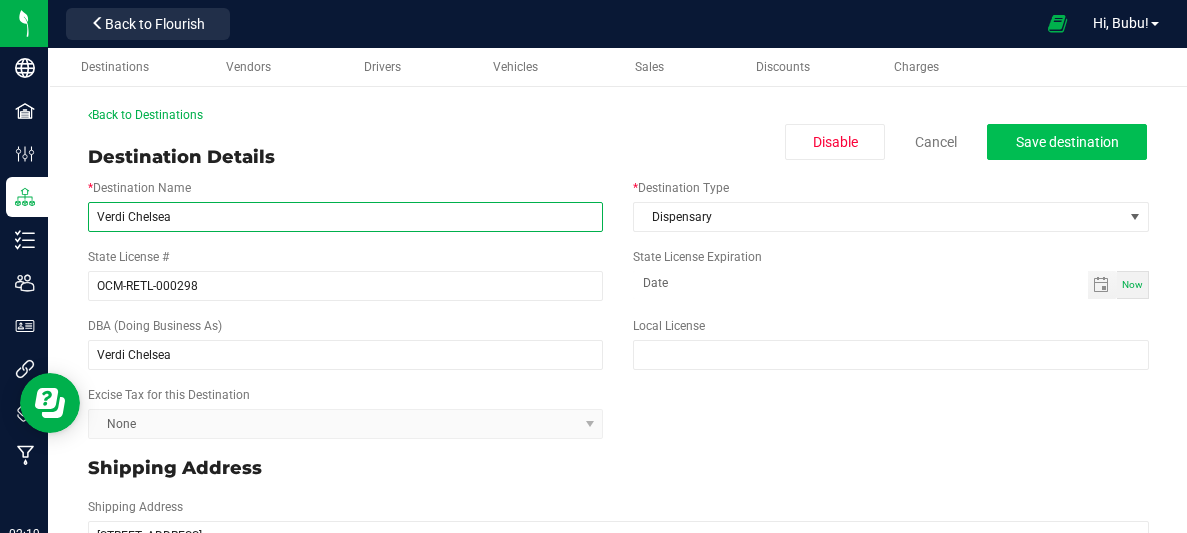 type on "Verdi Chelsea" 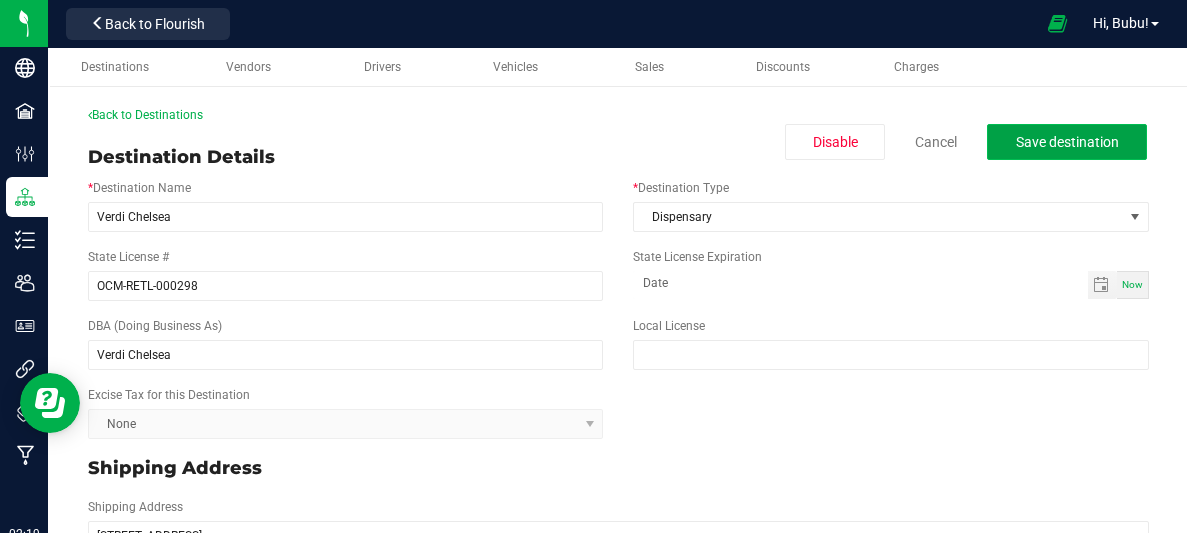 click on "Save destination" 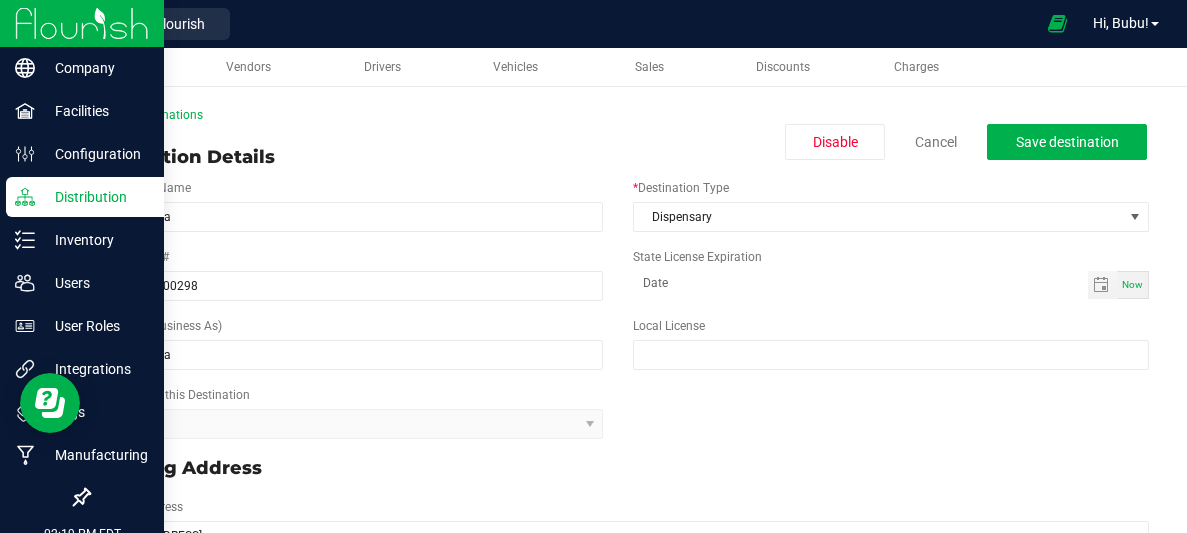 click at bounding box center (82, 23) 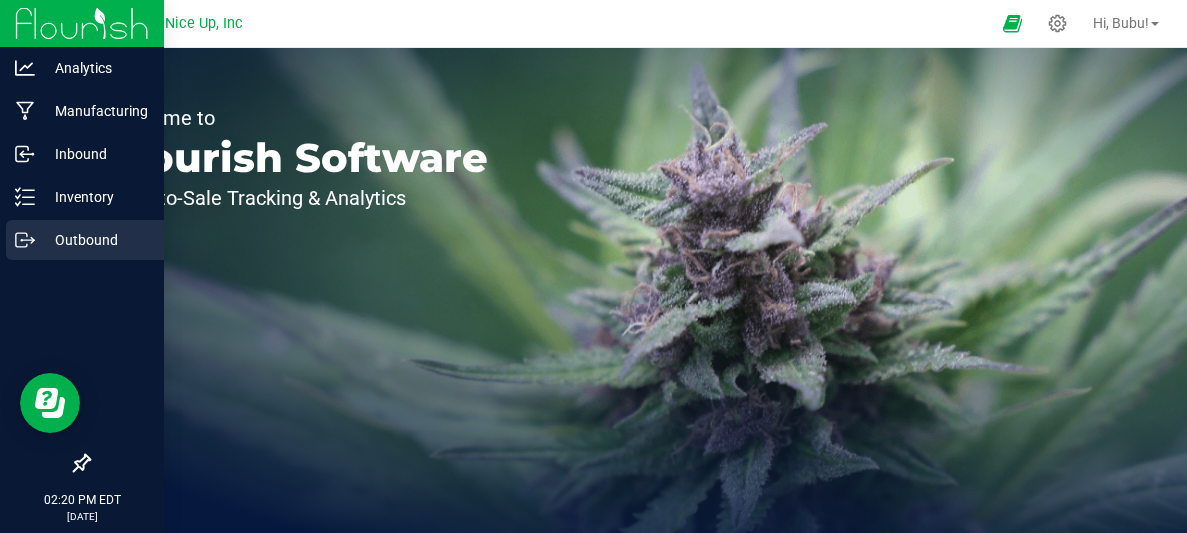 click on "Outbound" at bounding box center (95, 240) 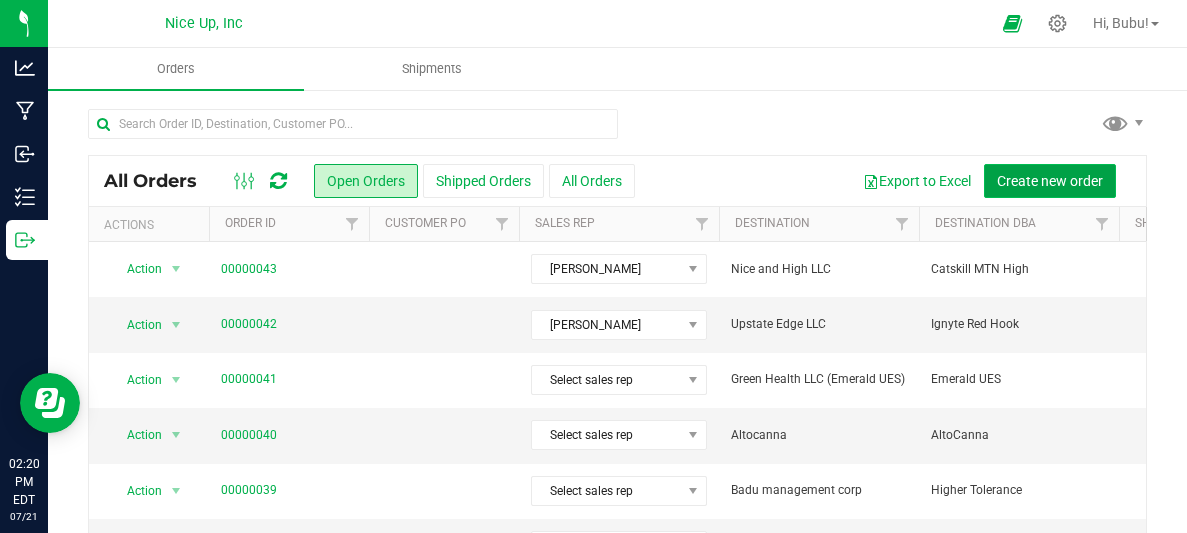 click on "Create new order" at bounding box center [1050, 181] 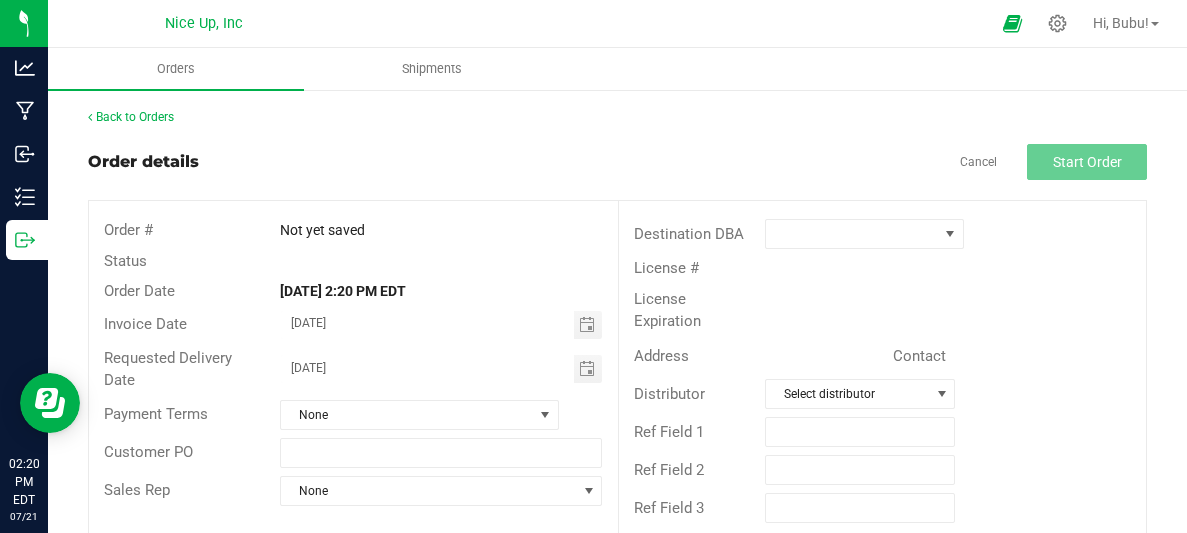 scroll, scrollTop: 28, scrollLeft: 0, axis: vertical 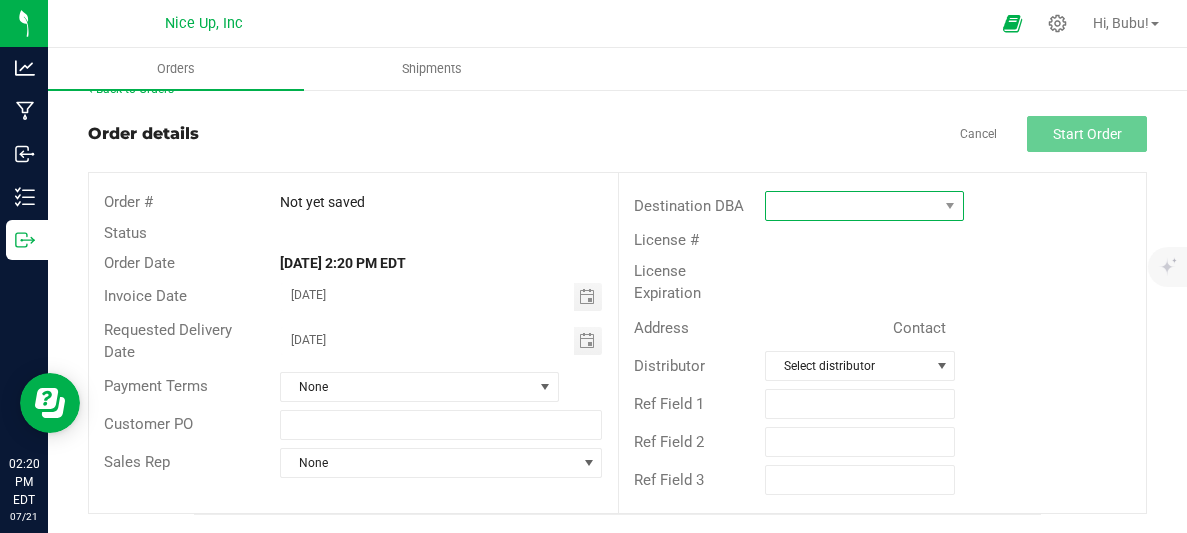 click at bounding box center [852, 206] 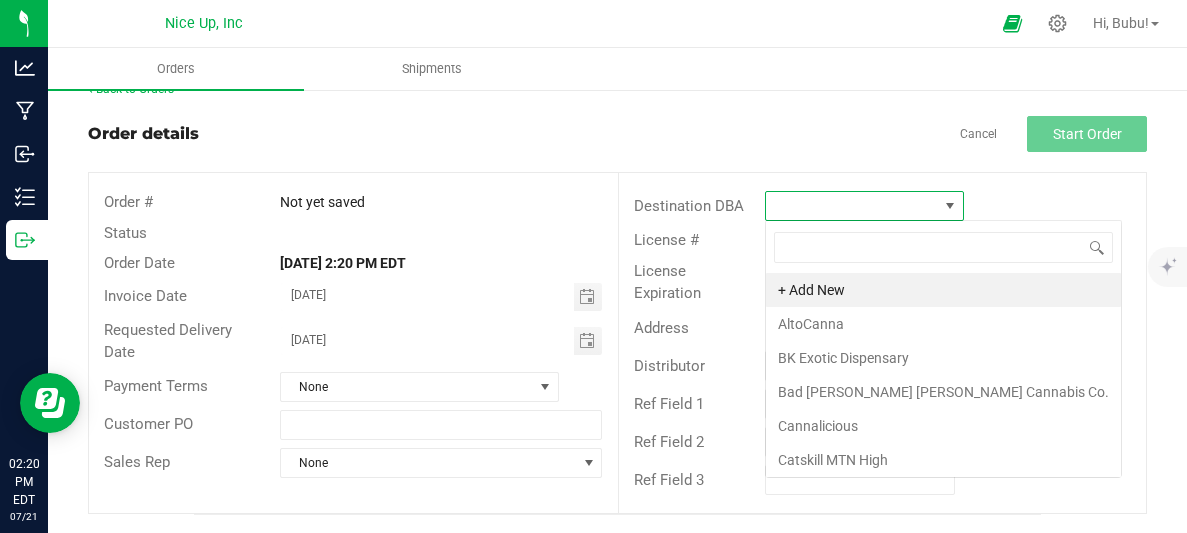 scroll, scrollTop: 99970, scrollLeft: 99800, axis: both 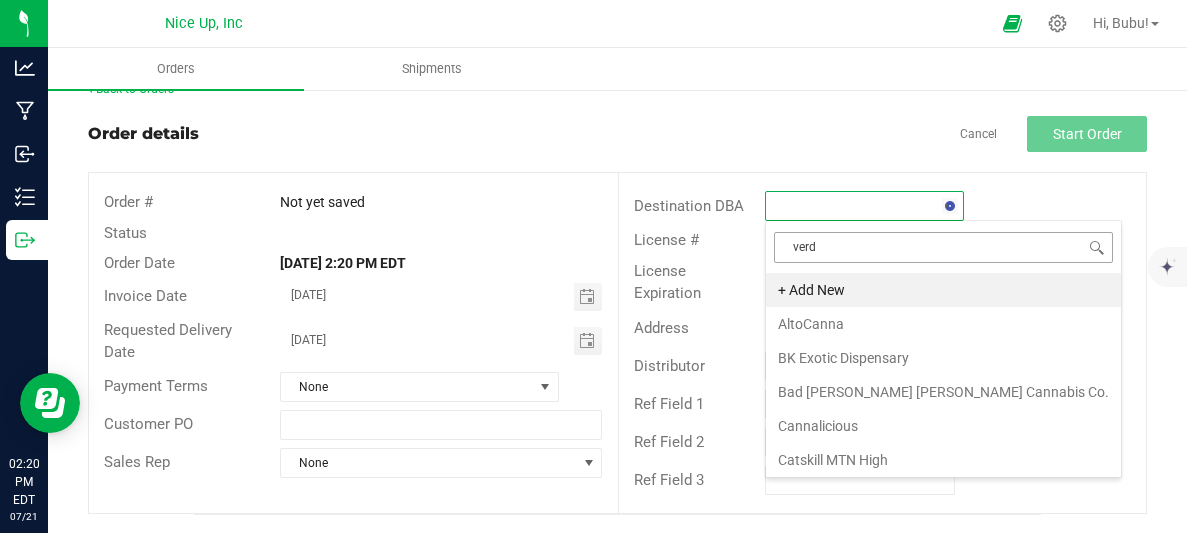 type on "verdi" 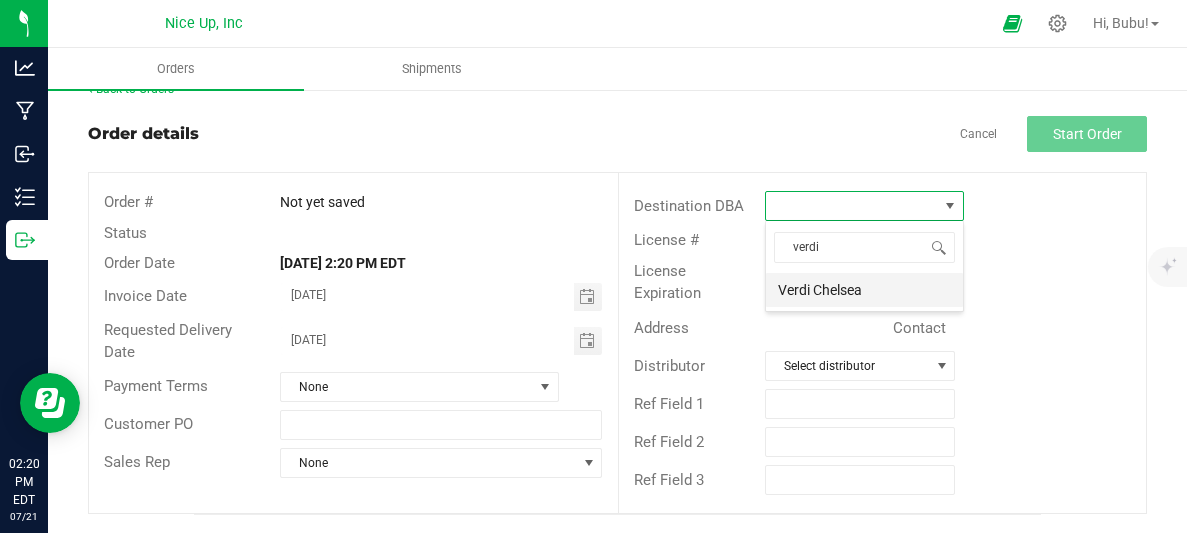 click on "Verdi Chelsea" at bounding box center [864, 290] 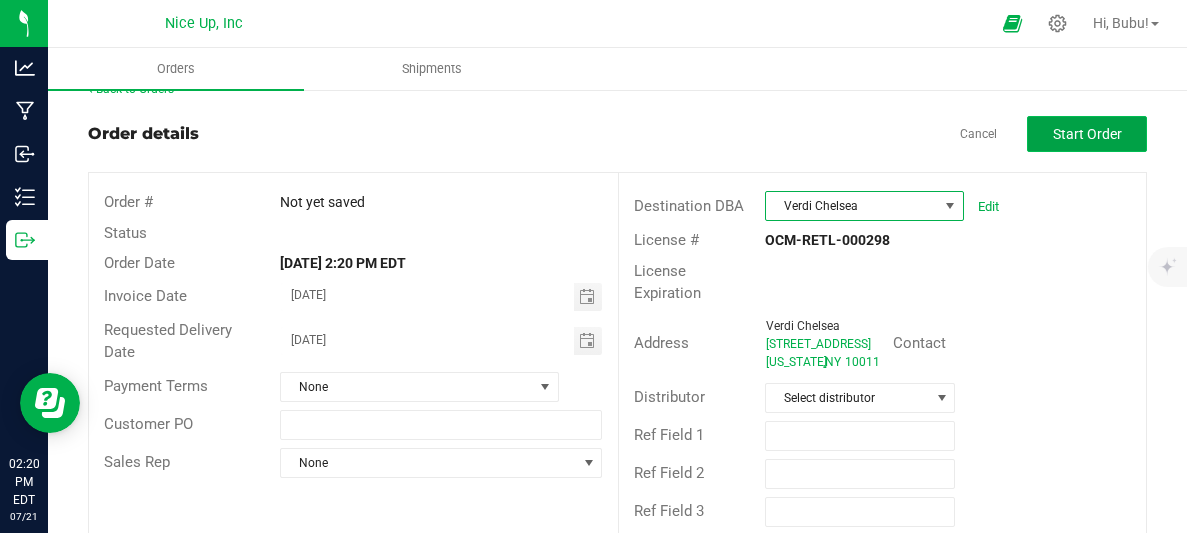 click on "Start Order" at bounding box center (1087, 134) 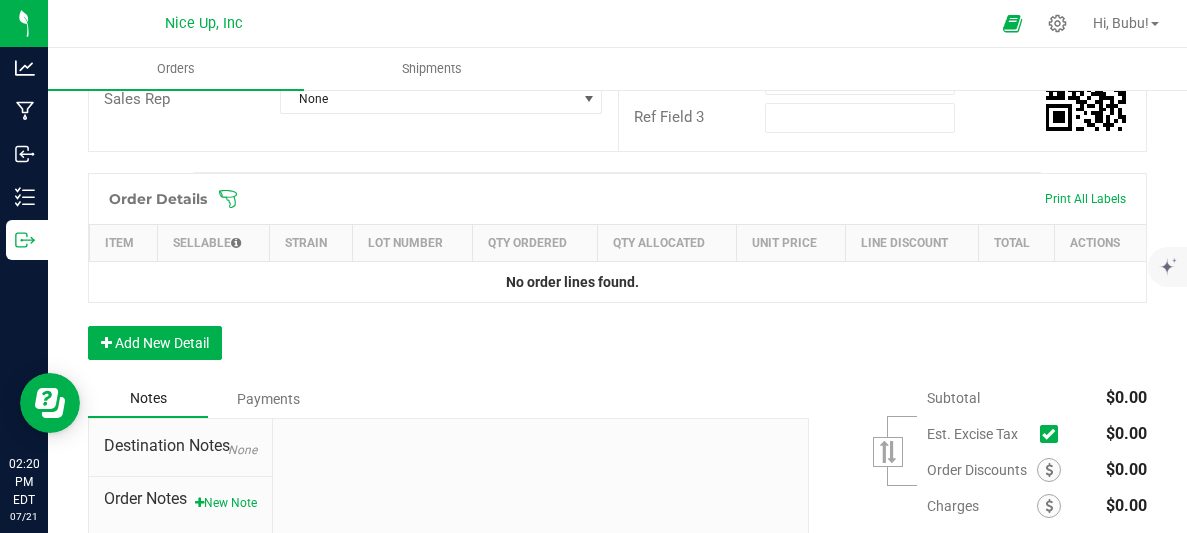scroll, scrollTop: 419, scrollLeft: 0, axis: vertical 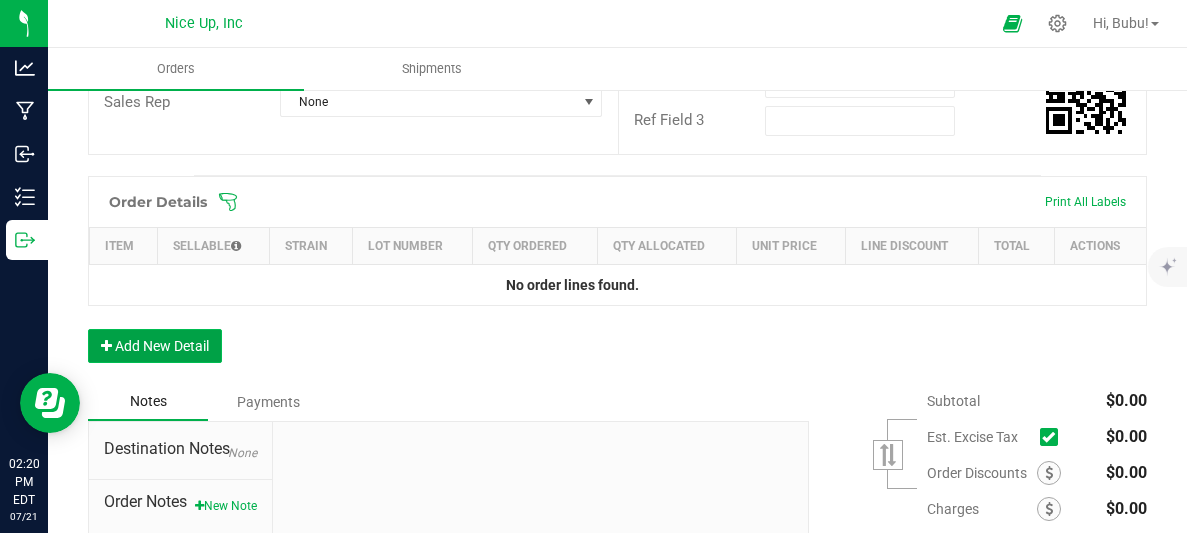 click on "Add New Detail" at bounding box center (155, 346) 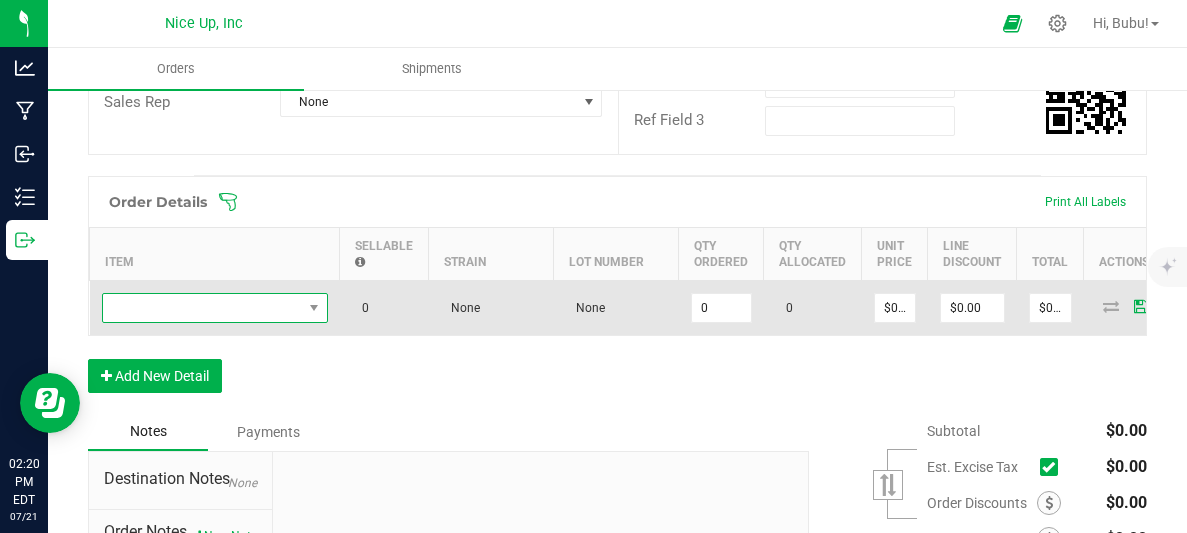 click at bounding box center [202, 308] 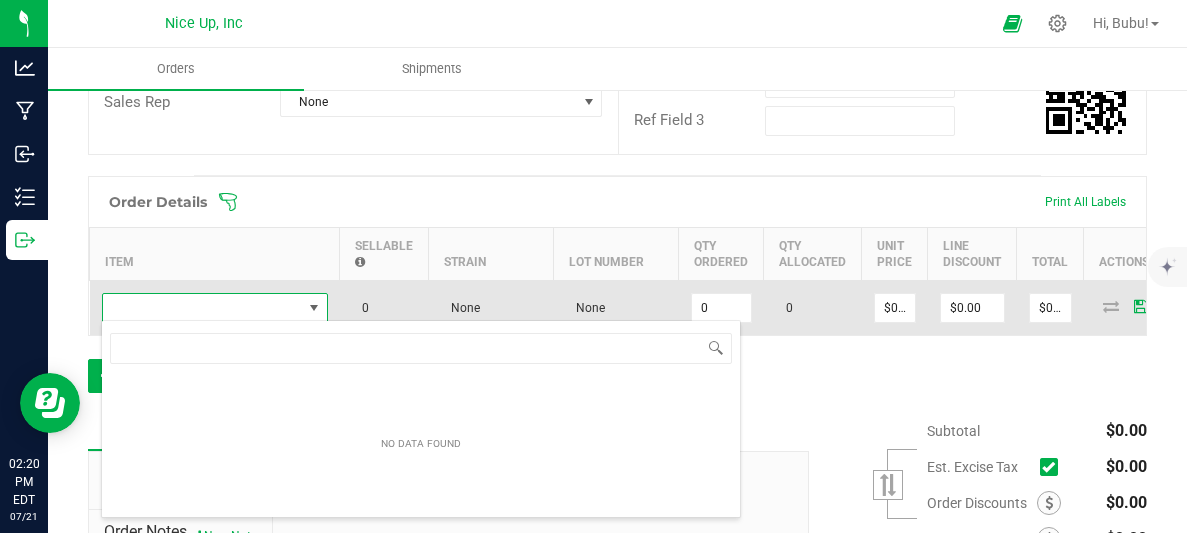 scroll, scrollTop: 99970, scrollLeft: 99774, axis: both 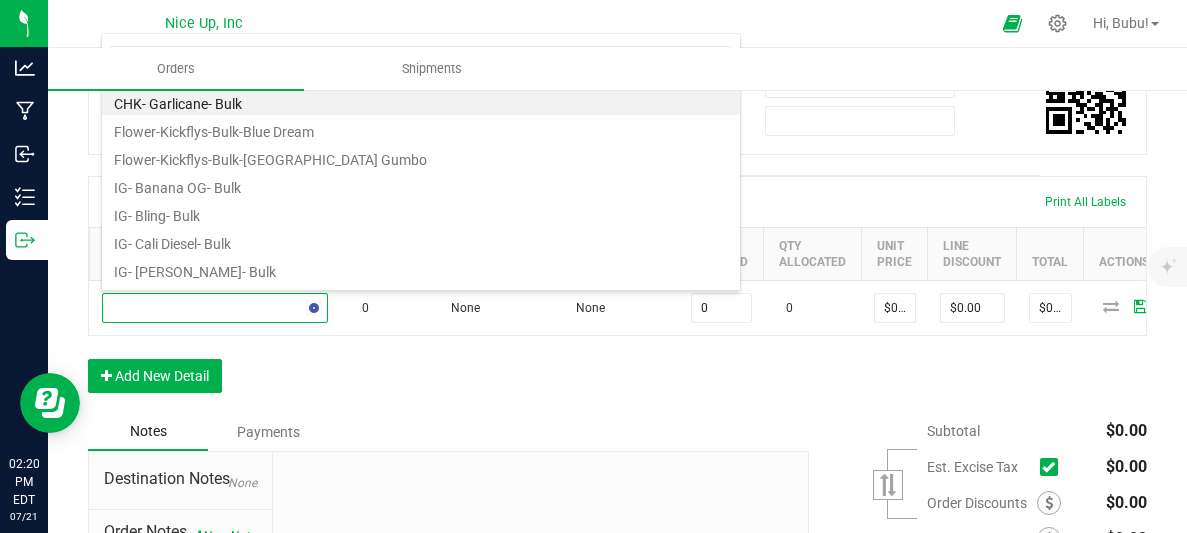 type on "cali" 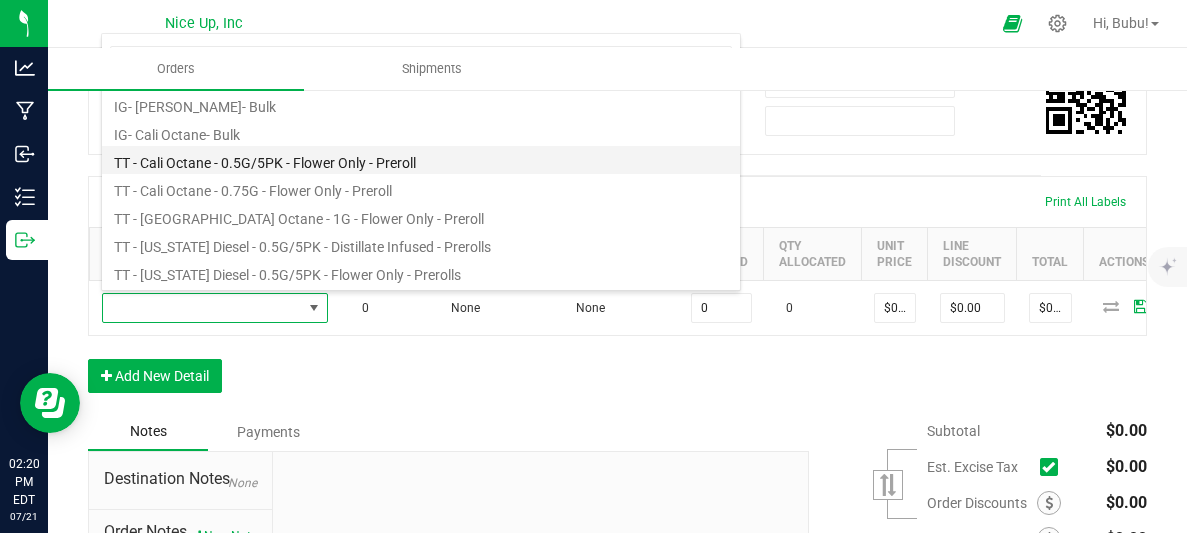 scroll, scrollTop: 13, scrollLeft: 0, axis: vertical 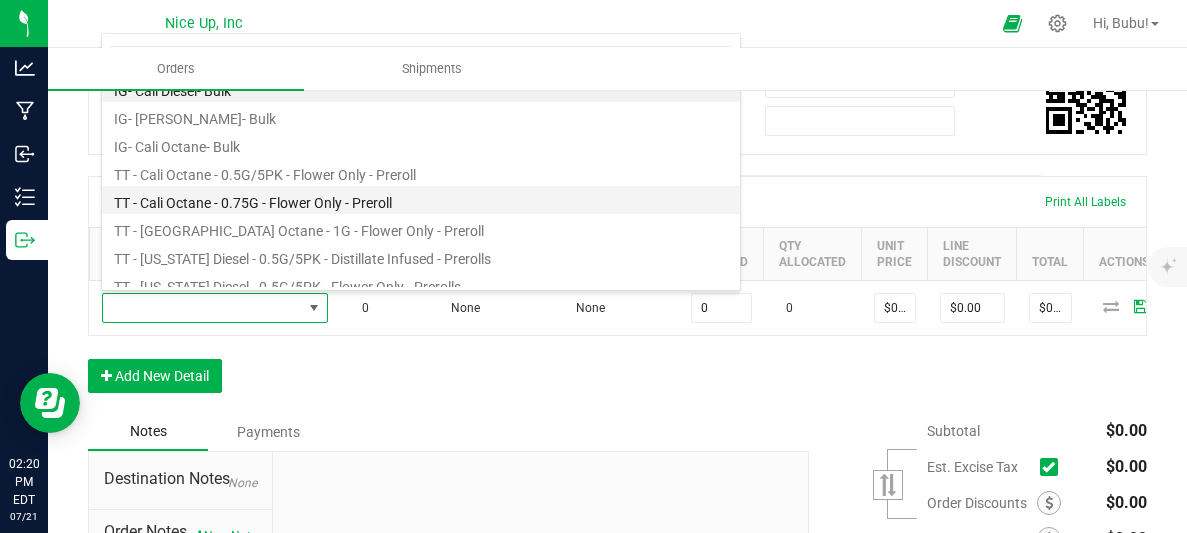click on "TT - Cali Octane - 0.75G - Flower Only - Preroll" at bounding box center (421, 200) 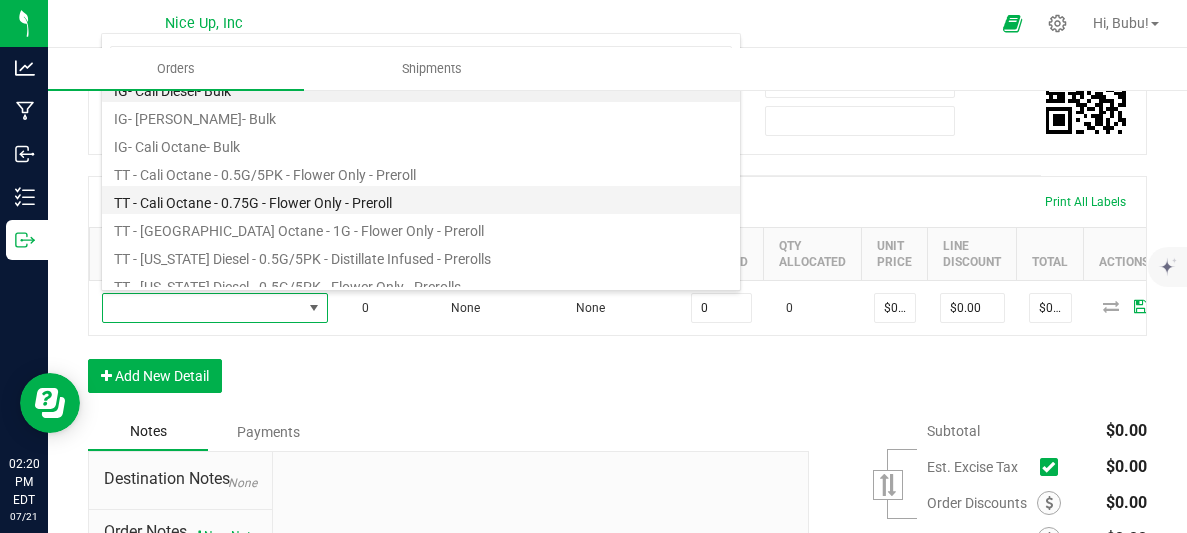 type on "0 ea" 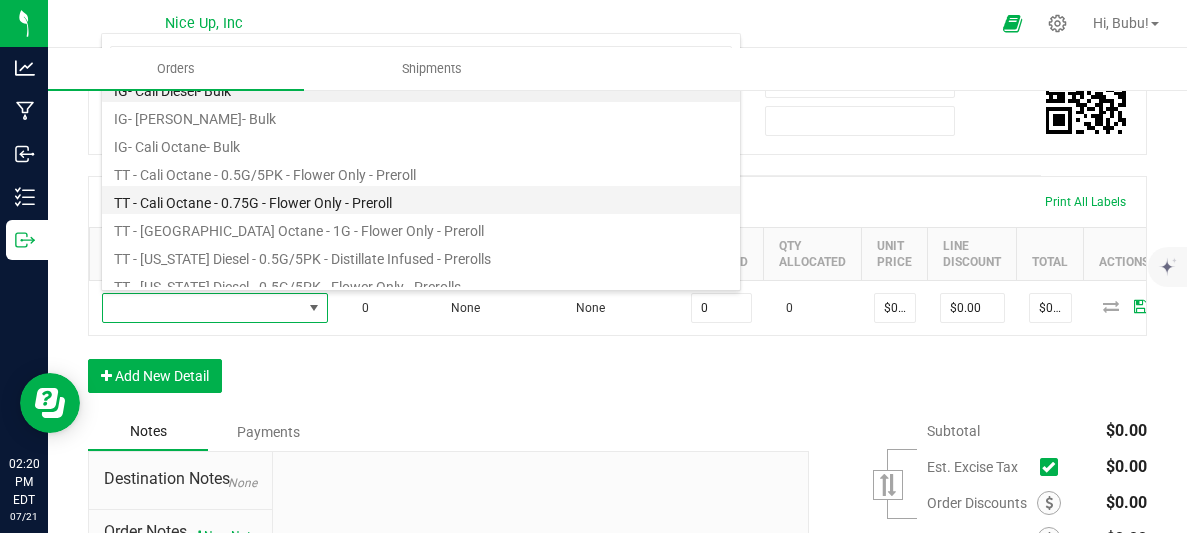 type on "$4.42000" 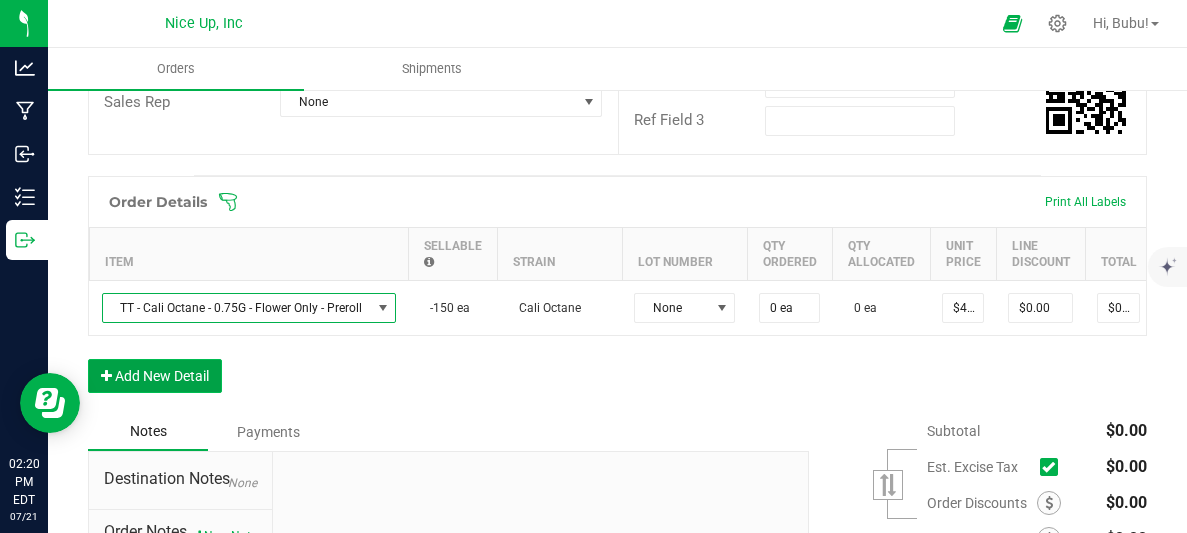 click on "Add New Detail" at bounding box center (155, 376) 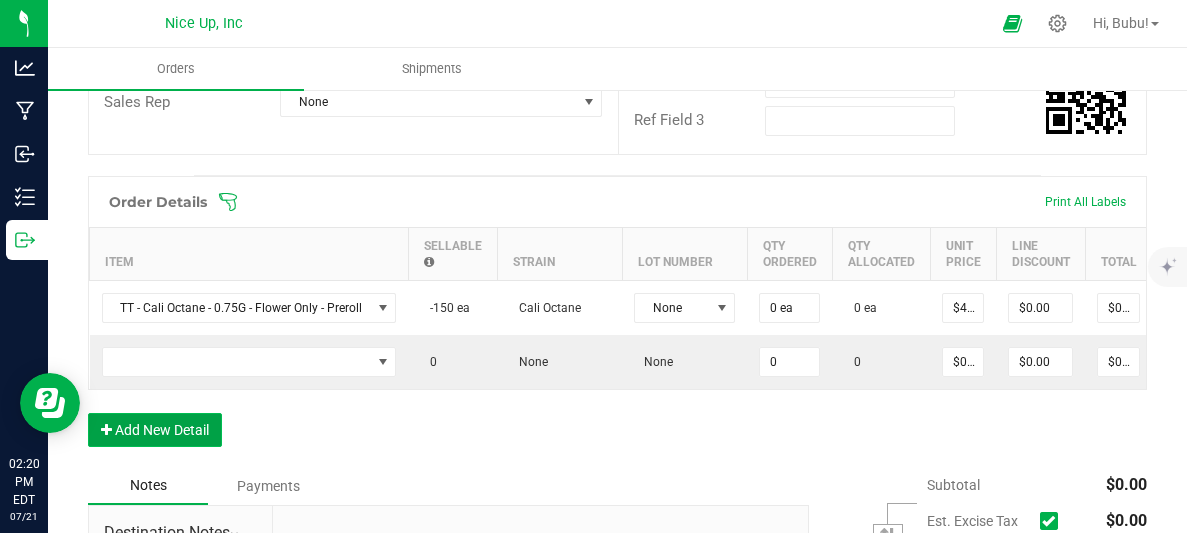 type 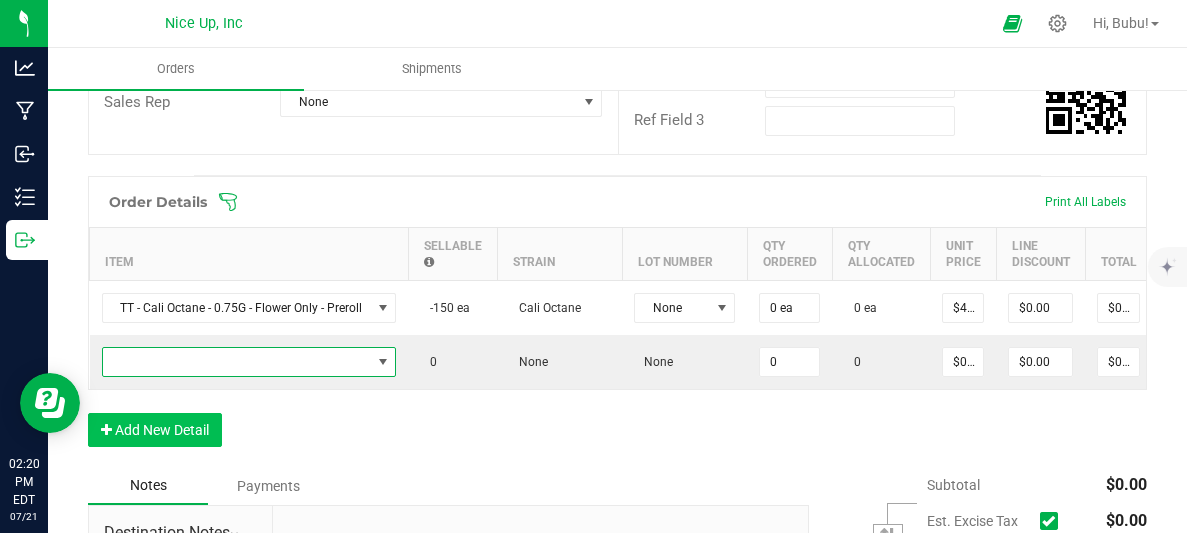 click at bounding box center [237, 362] 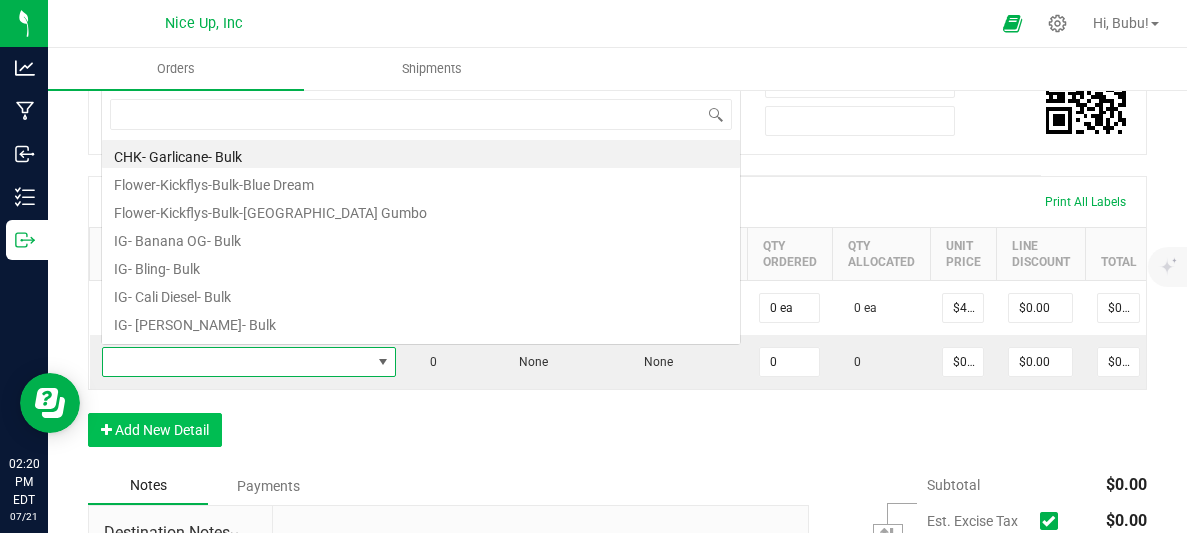 scroll, scrollTop: 0, scrollLeft: 0, axis: both 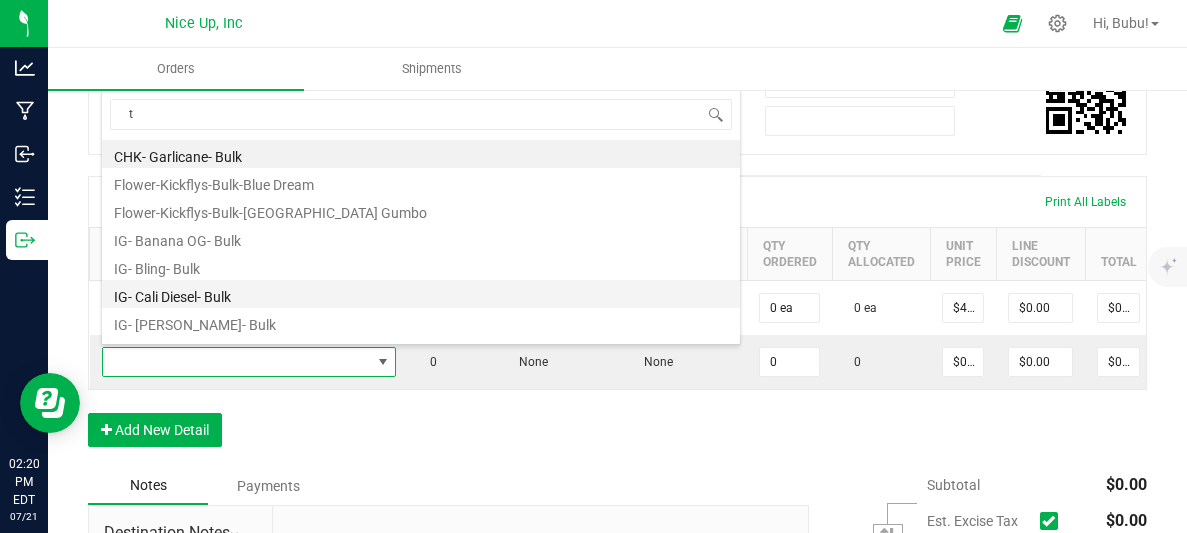 type on "tt" 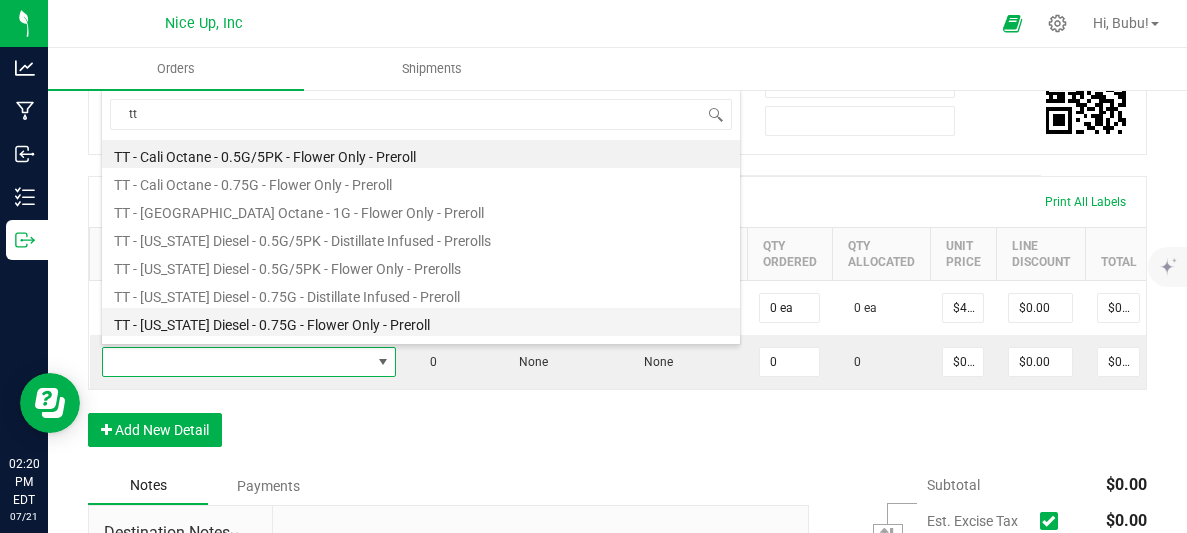 click on "TT - California Diesel - 0.75G - Flower Only - Preroll" at bounding box center [421, 322] 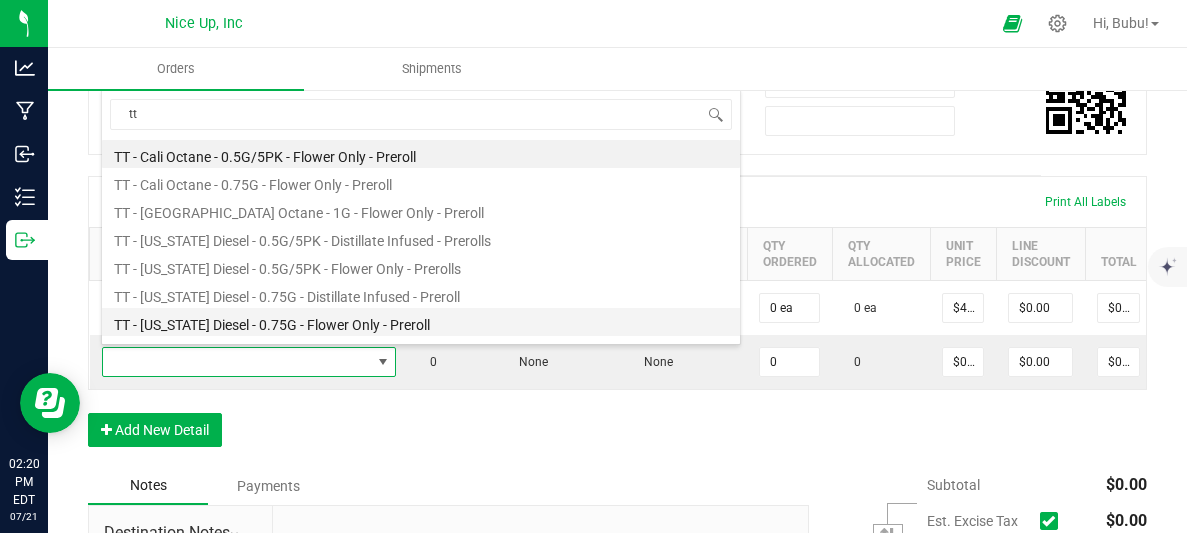 type on "0 ea" 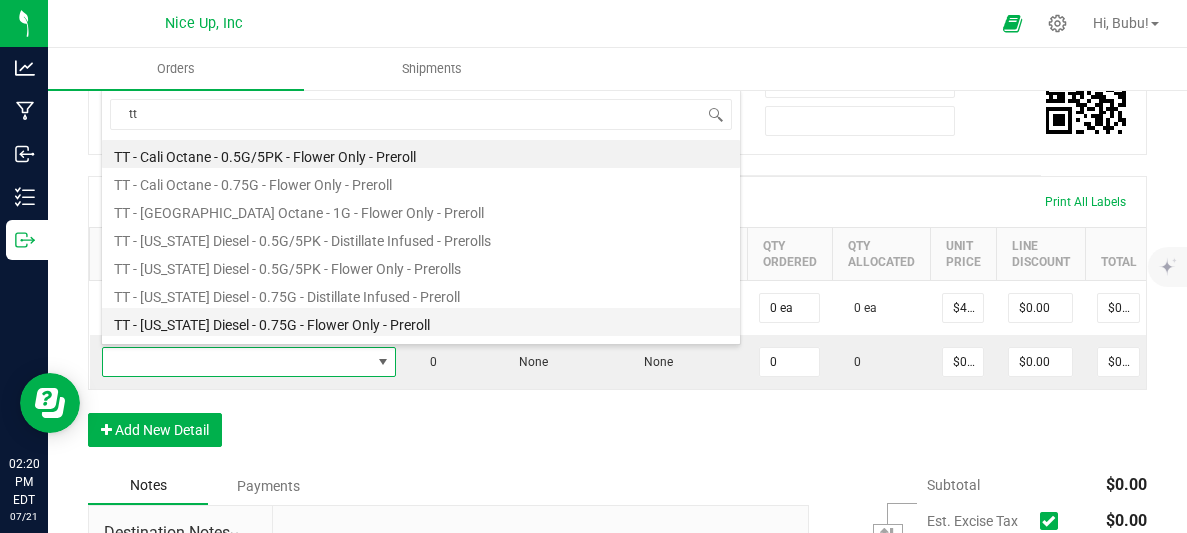 type on "$4.42000" 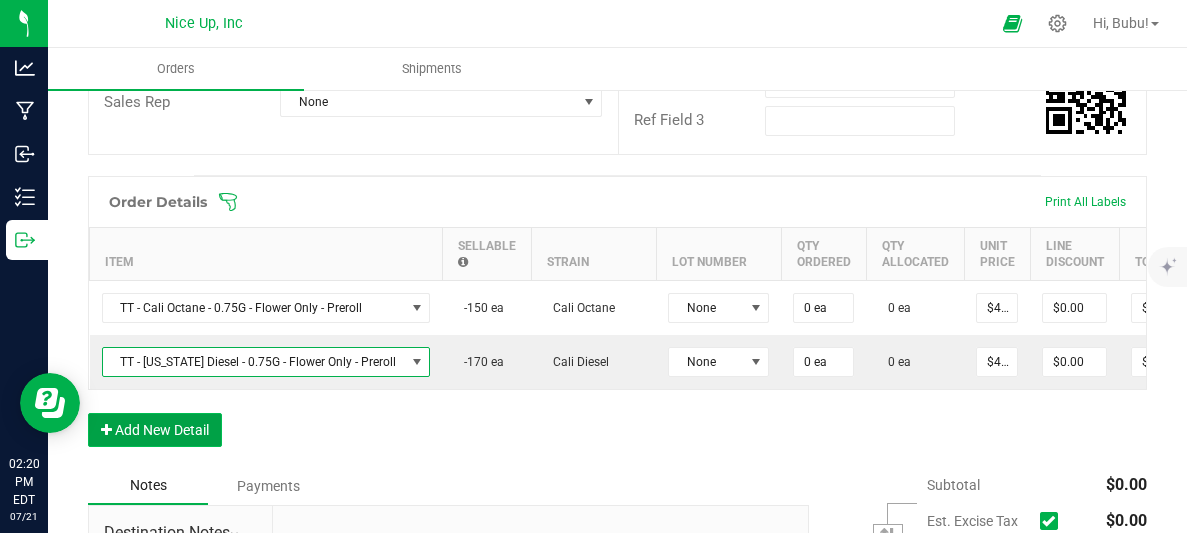click on "Add New Detail" at bounding box center (155, 430) 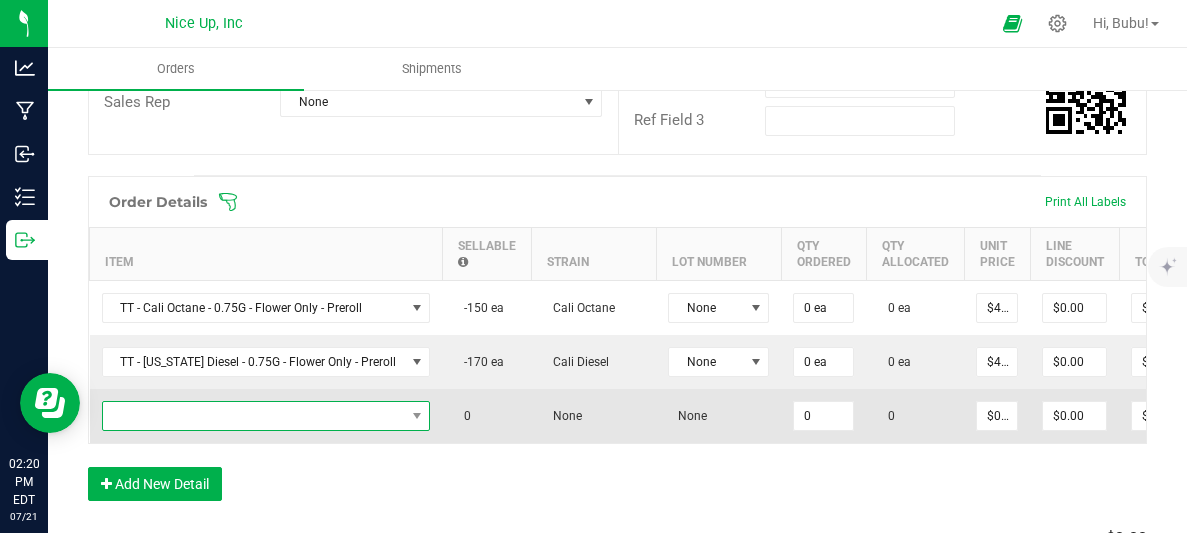 click at bounding box center [254, 416] 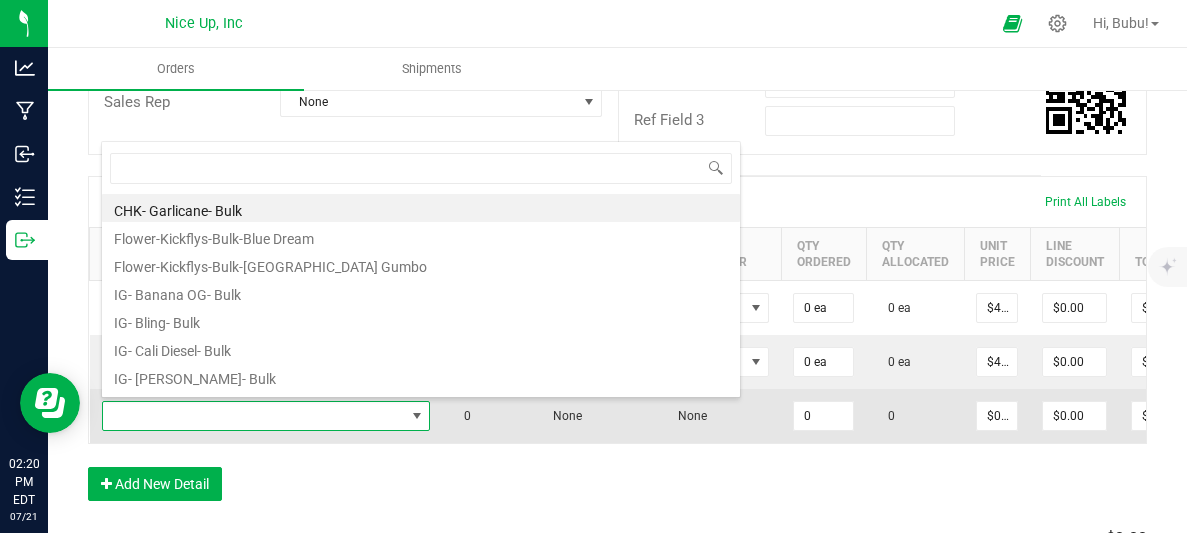 scroll, scrollTop: 99970, scrollLeft: 99681, axis: both 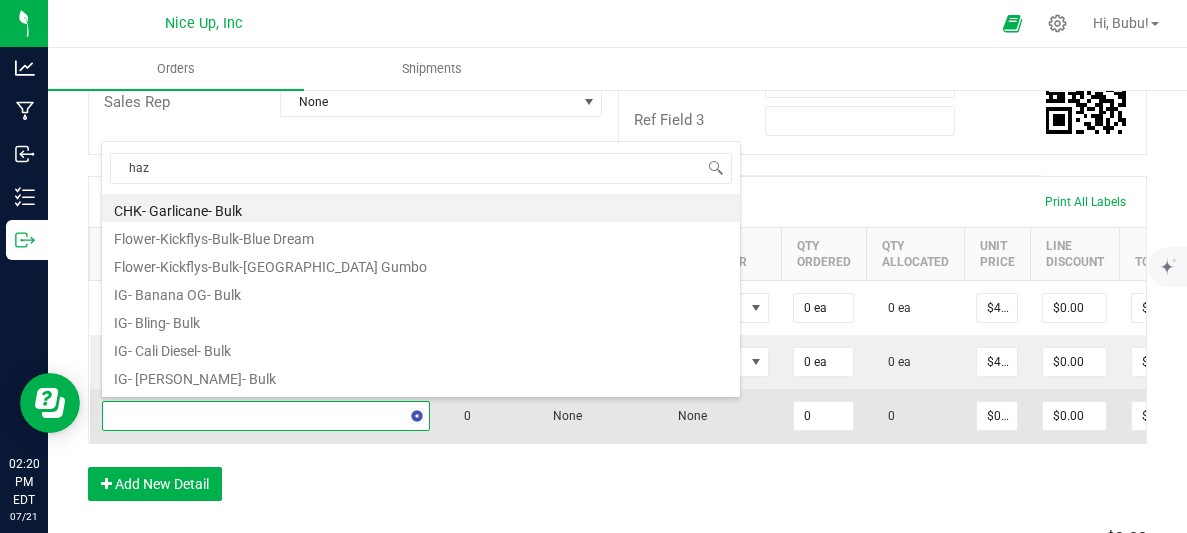 type on "haze" 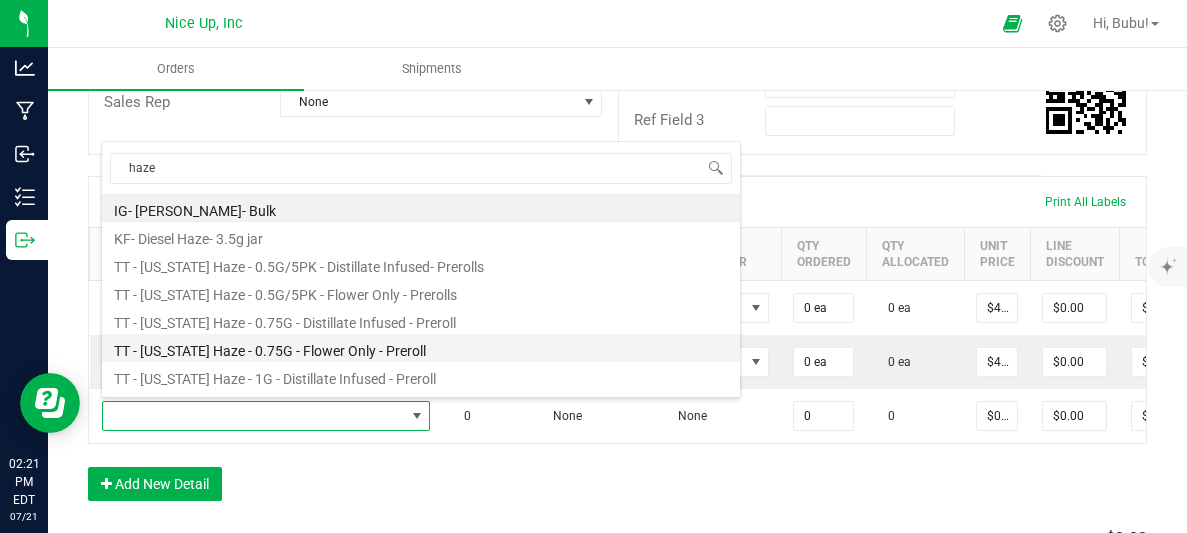 click on "TT - California Haze - 0.75G - Flower Only - Preroll" at bounding box center (421, 348) 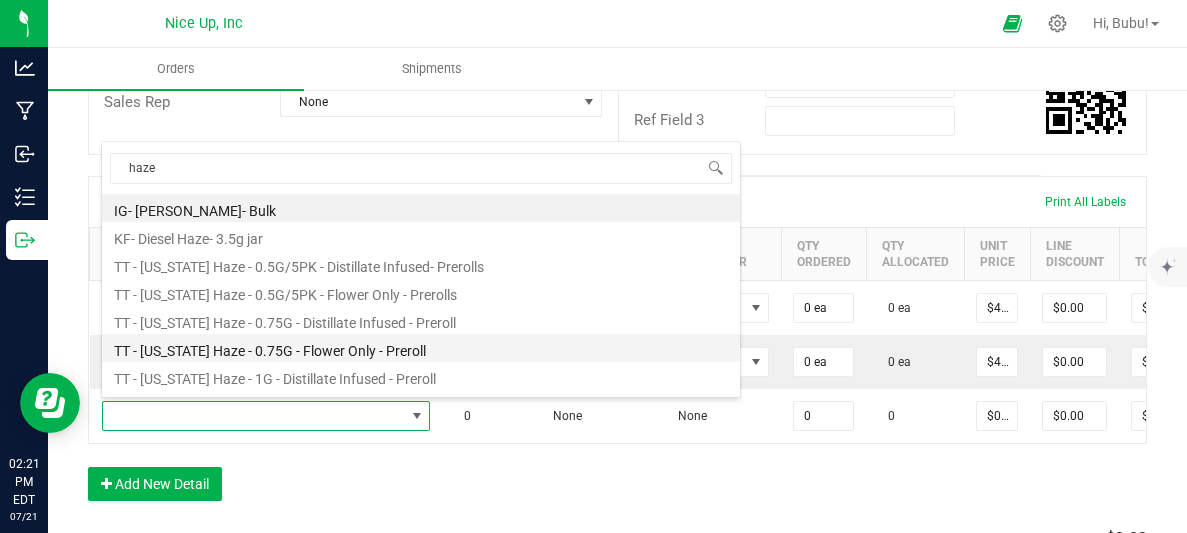 type on "0 ea" 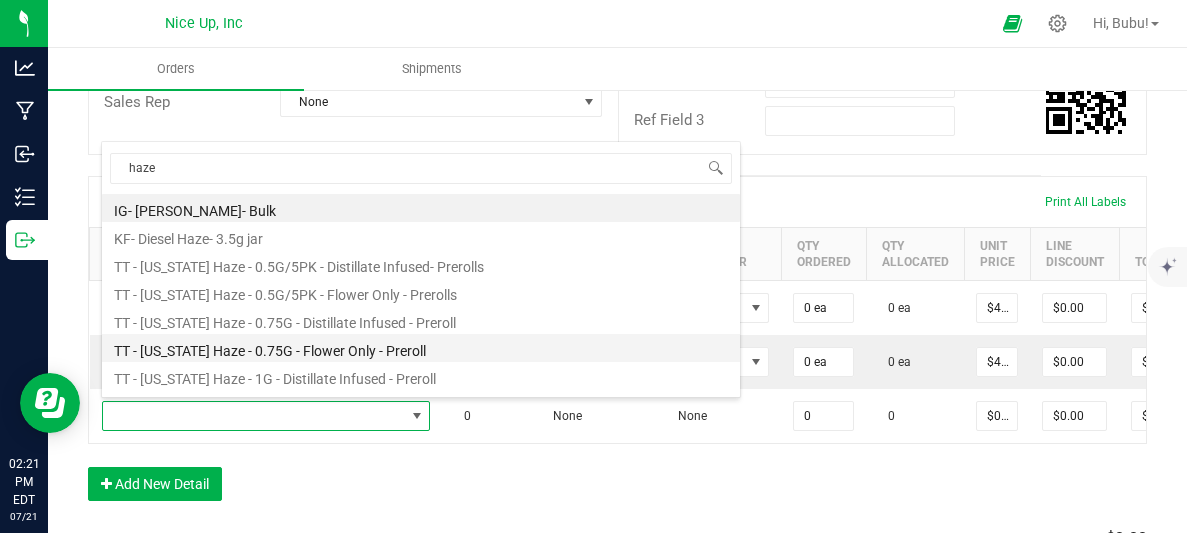 type on "$4.42000" 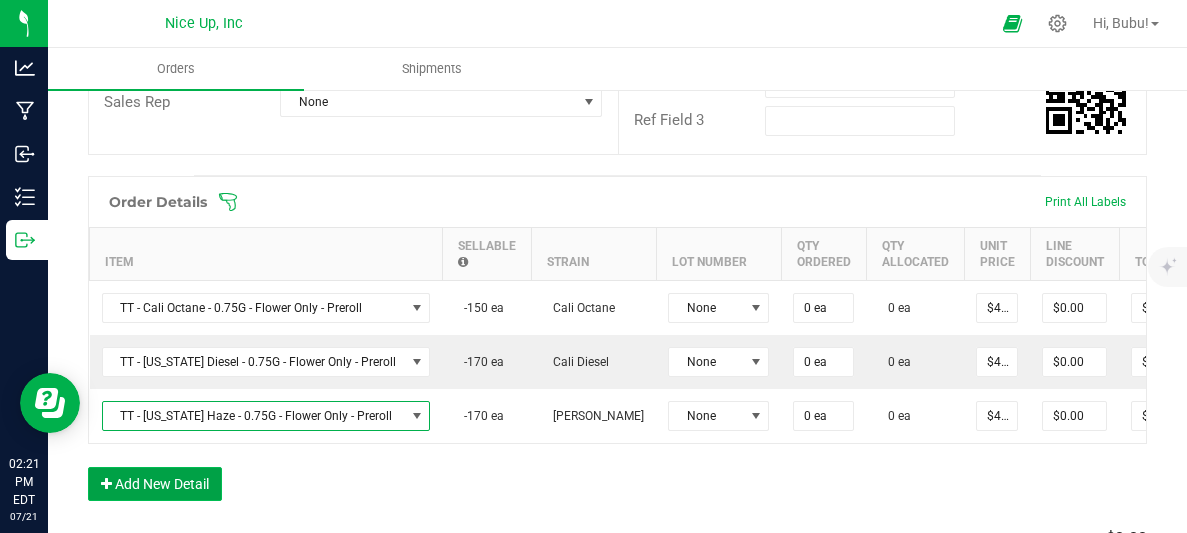 click on "Add New Detail" at bounding box center [155, 484] 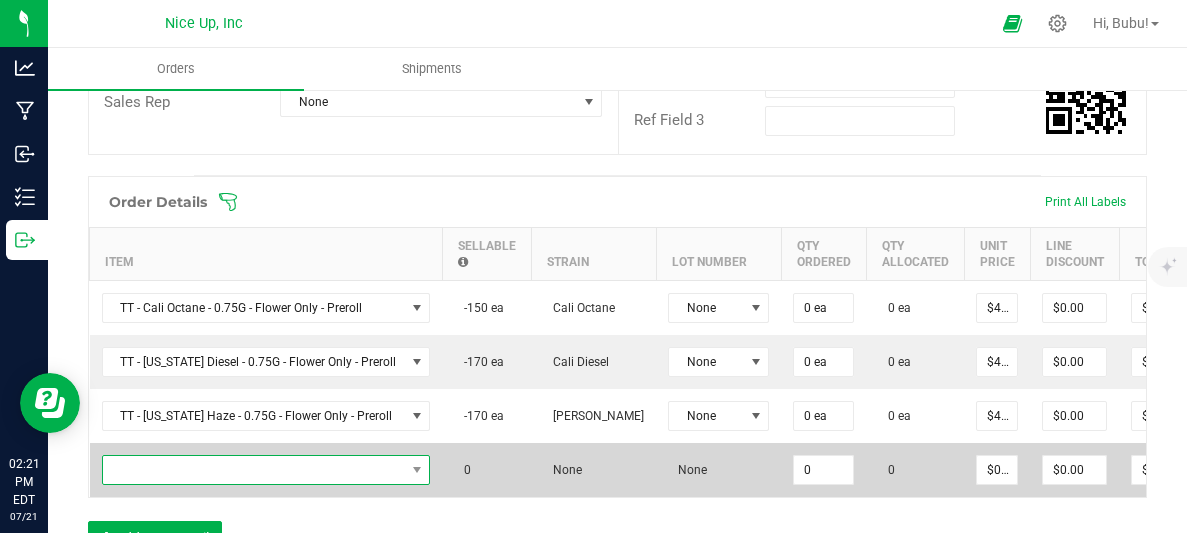 click at bounding box center (254, 470) 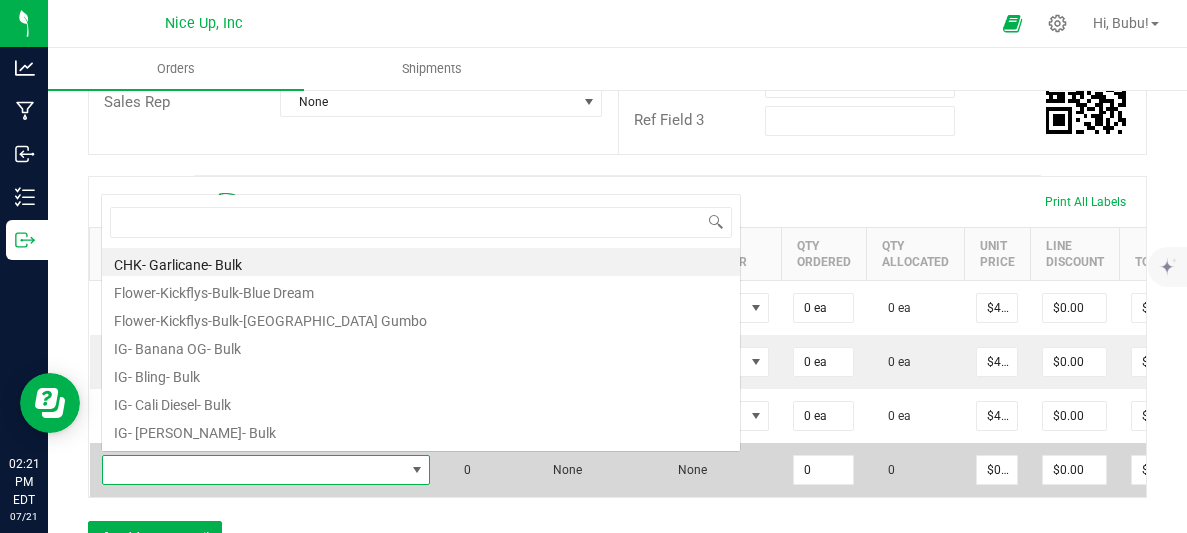 scroll, scrollTop: 0, scrollLeft: 0, axis: both 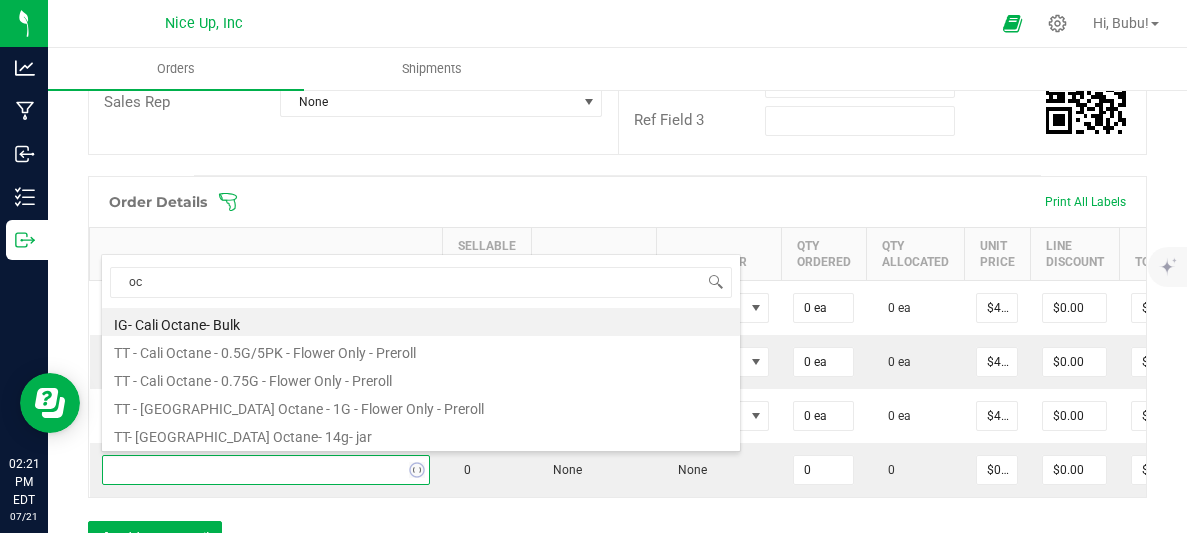 type on "o" 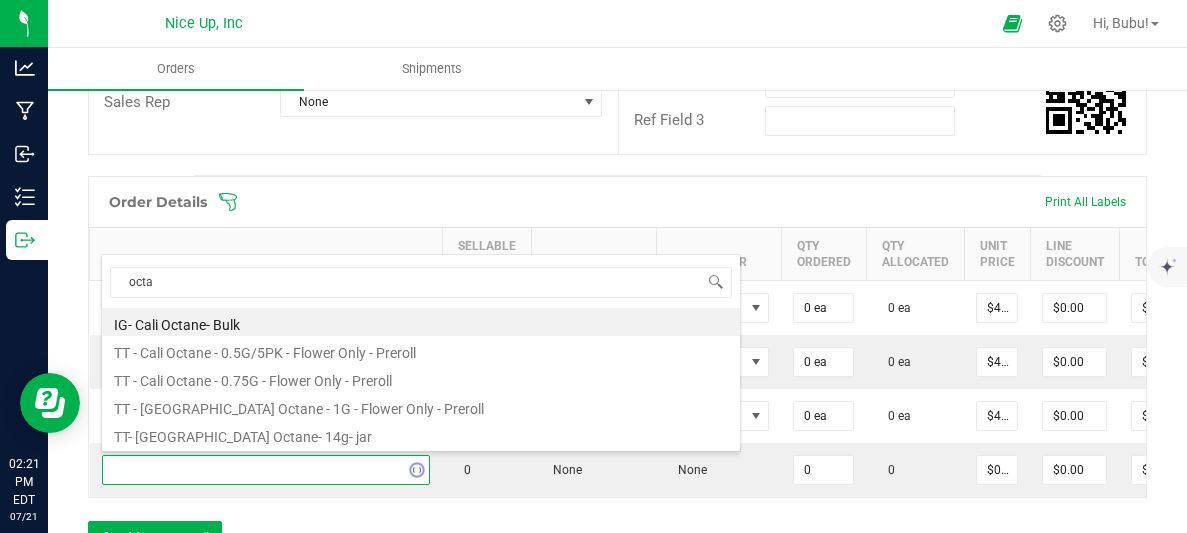type on "octan" 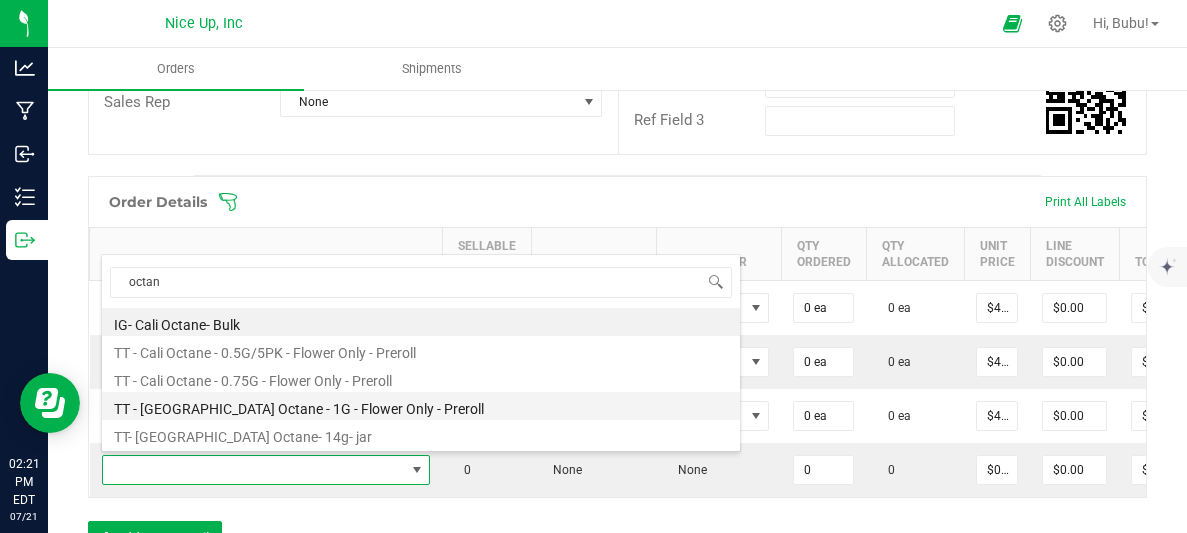 click on "TT - Cali Octane - 1G - Flower Only - Preroll" at bounding box center (421, 406) 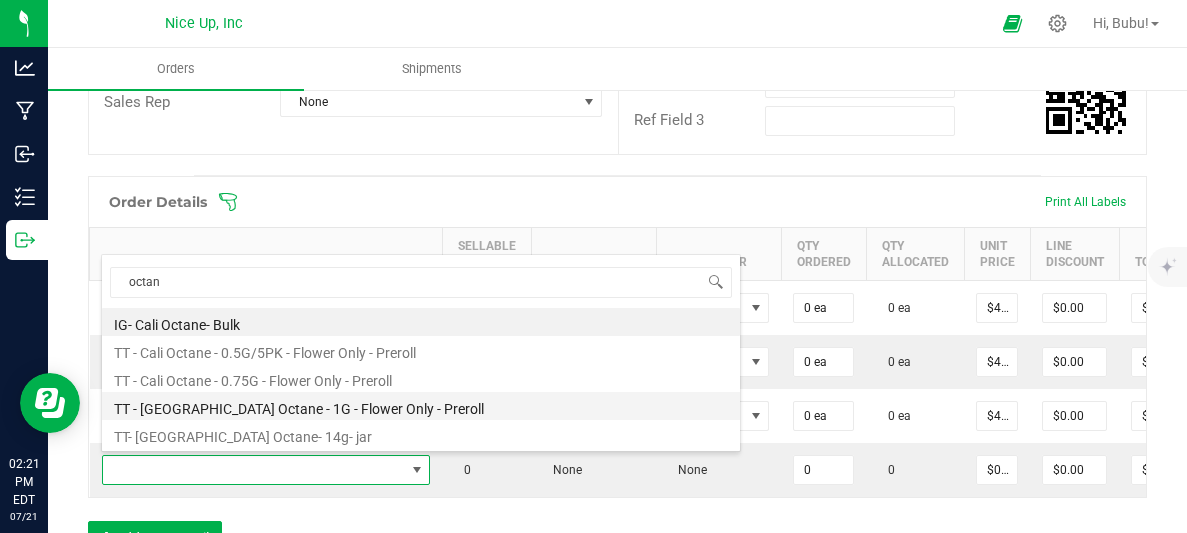 type on "0 ea" 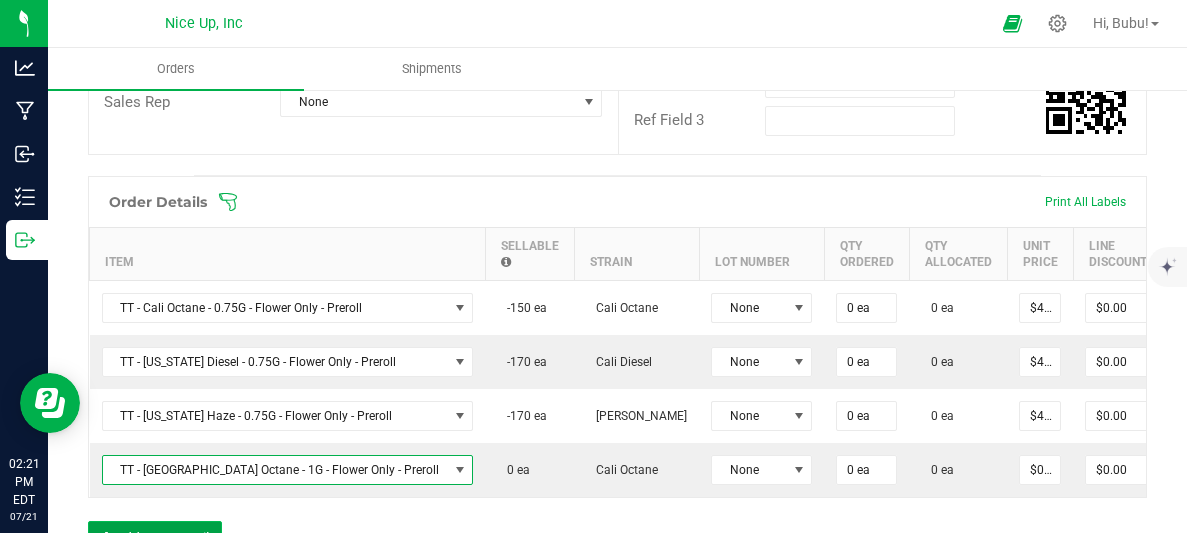 click on "Add New Detail" at bounding box center [155, 538] 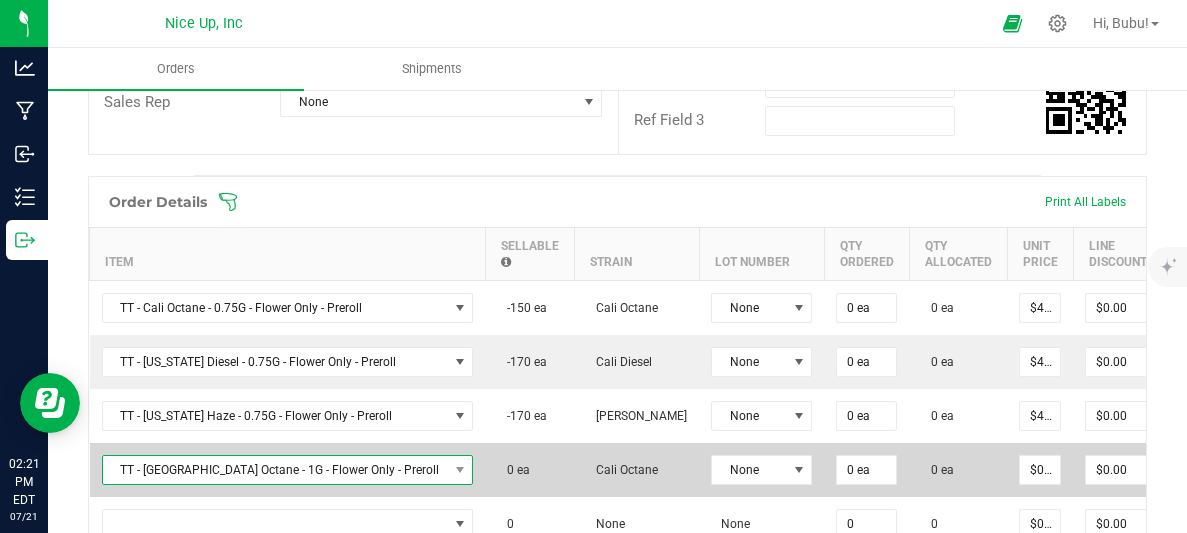 click on "TT - Cali Octane - 1G - Flower Only - Preroll" at bounding box center (275, 470) 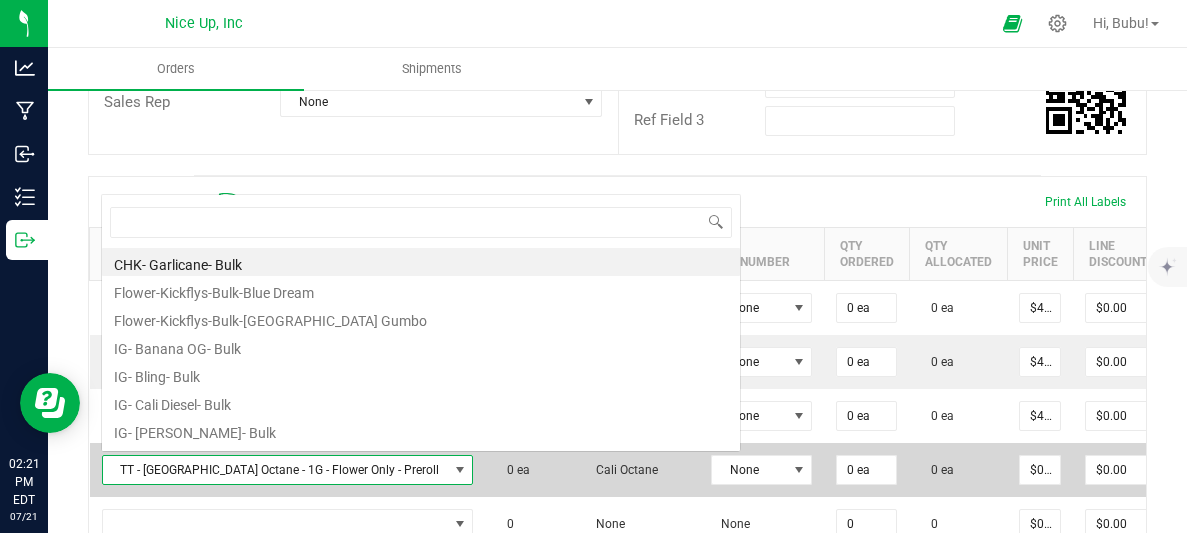 scroll, scrollTop: 0, scrollLeft: 0, axis: both 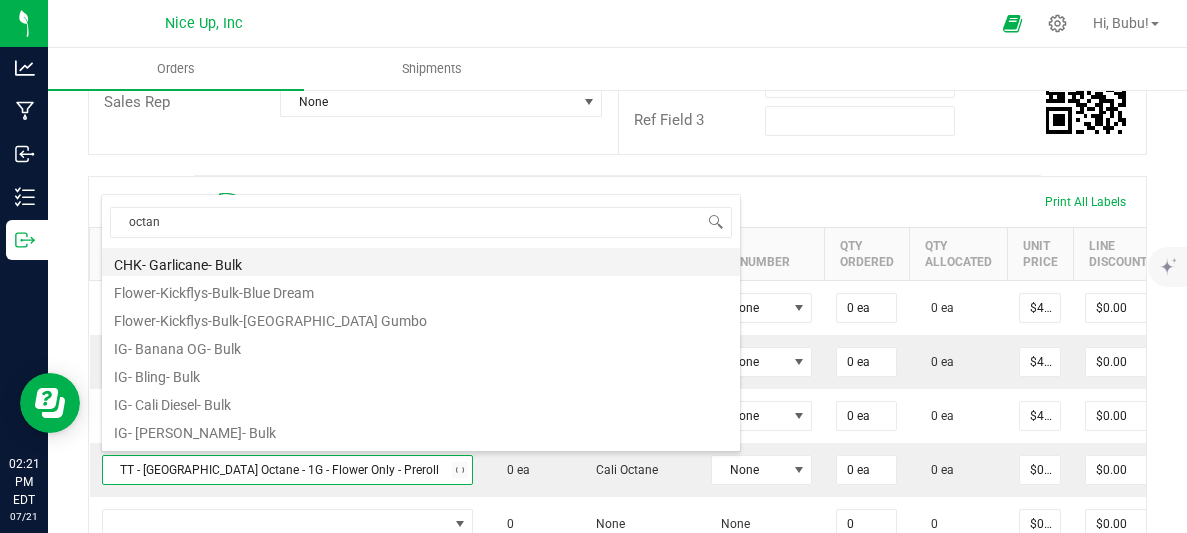 type on "octane" 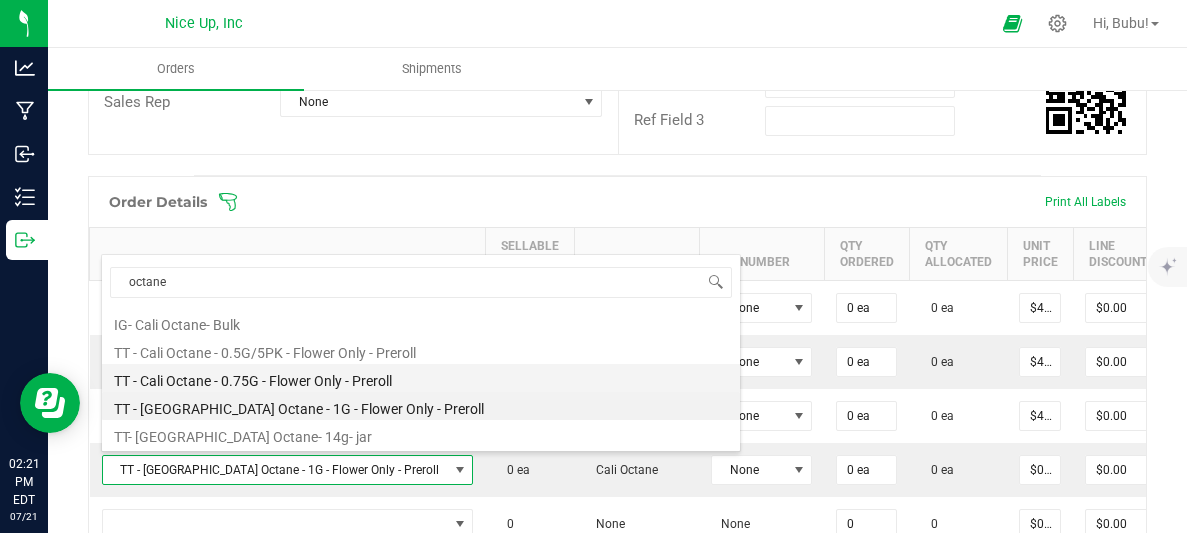 click on "TT - Cali Octane - 0.75G - Flower Only - Preroll" at bounding box center [421, 378] 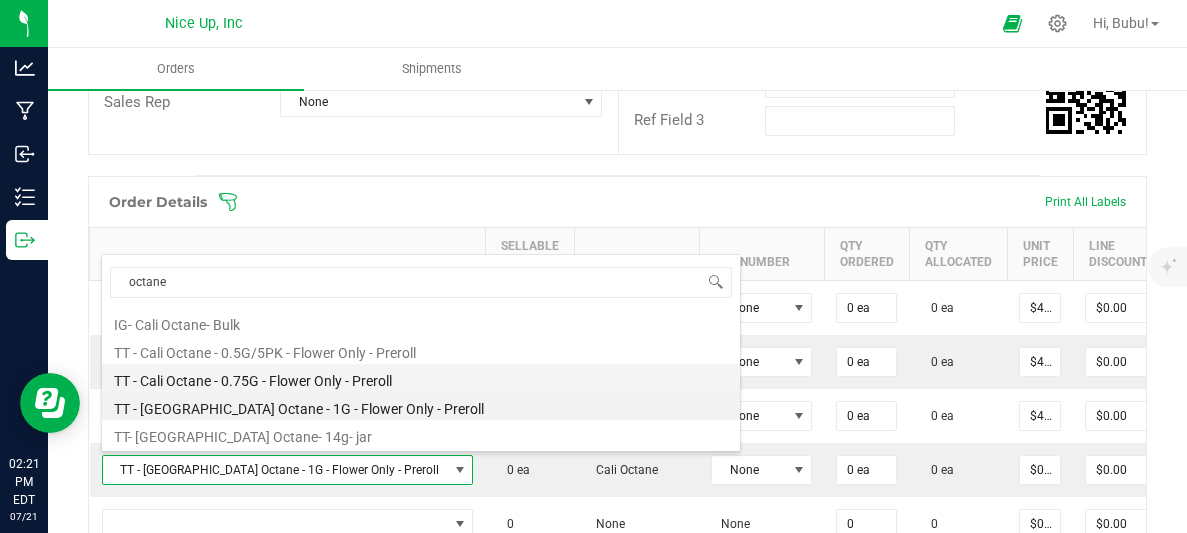 type on "$4.42000" 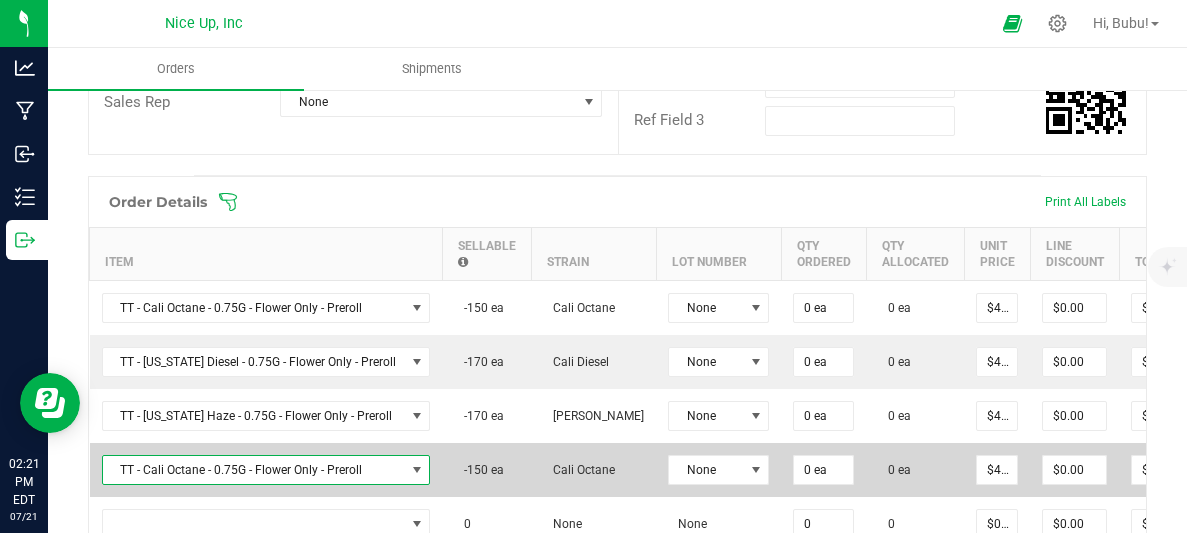 click on "TT - Cali Octane - 0.75G - Flower Only - Preroll" at bounding box center (254, 470) 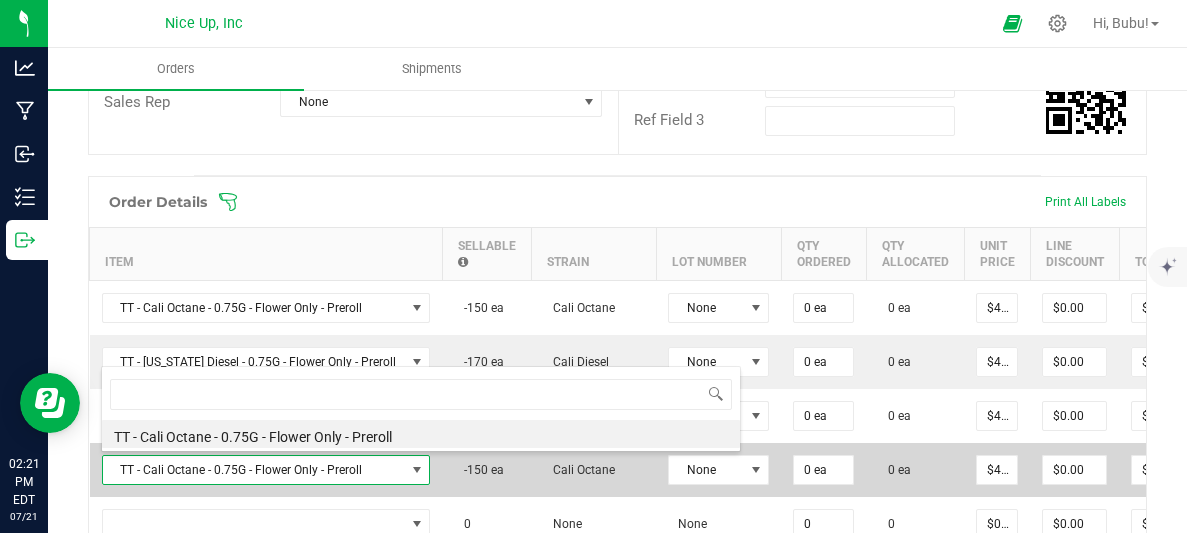 scroll, scrollTop: 99970, scrollLeft: 99681, axis: both 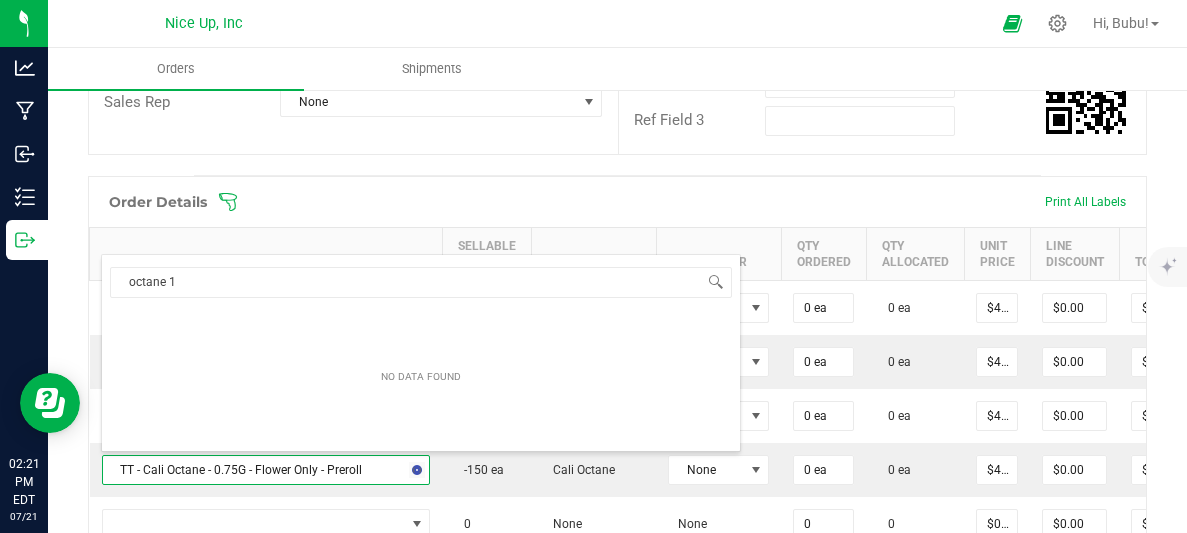 type on "octane" 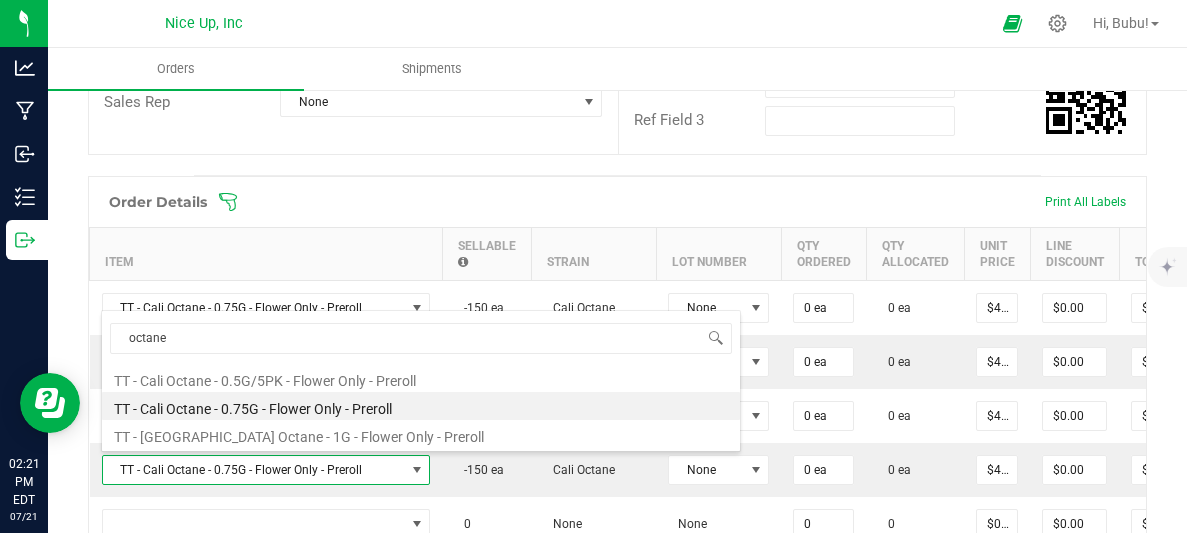 click on "TT - Cali Octane - 0.75G - Flower Only - Preroll" at bounding box center [421, 406] 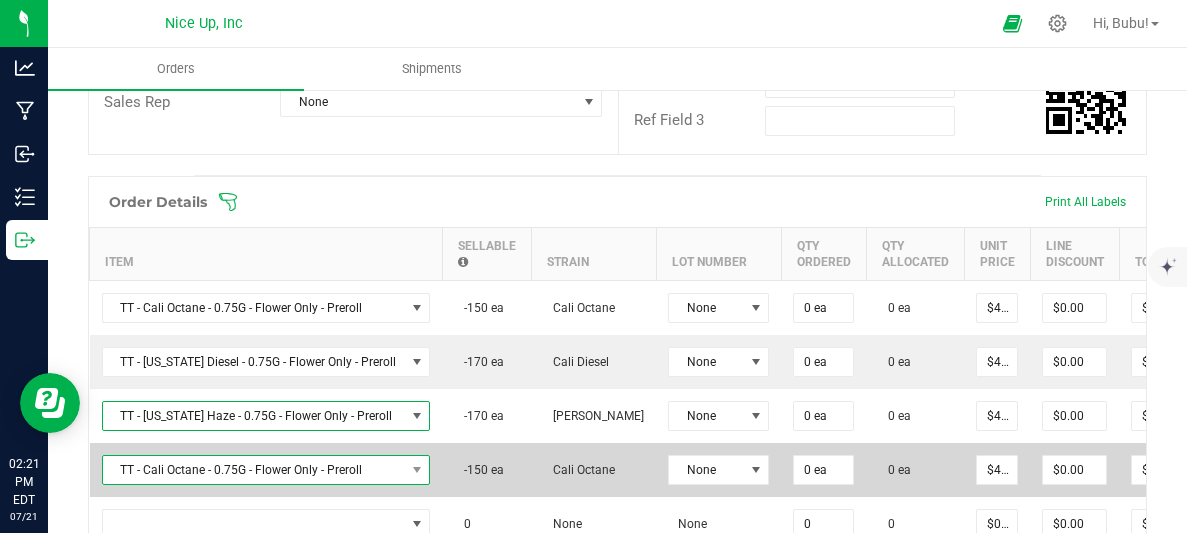 click on "TT - Cali Octane - 0.75G - Flower Only - Preroll" at bounding box center (254, 470) 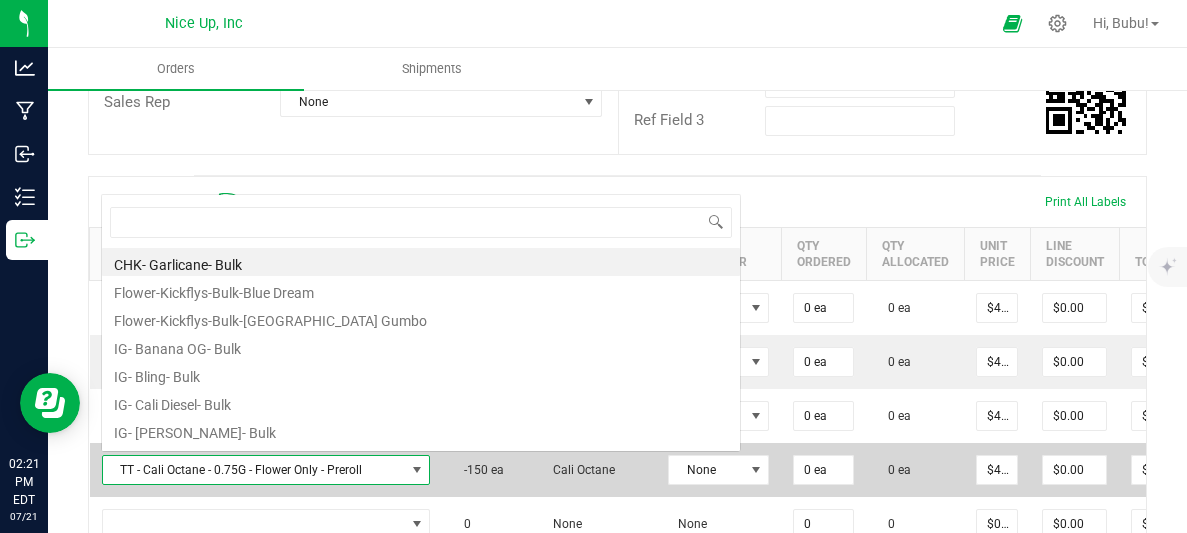 scroll, scrollTop: 0, scrollLeft: 0, axis: both 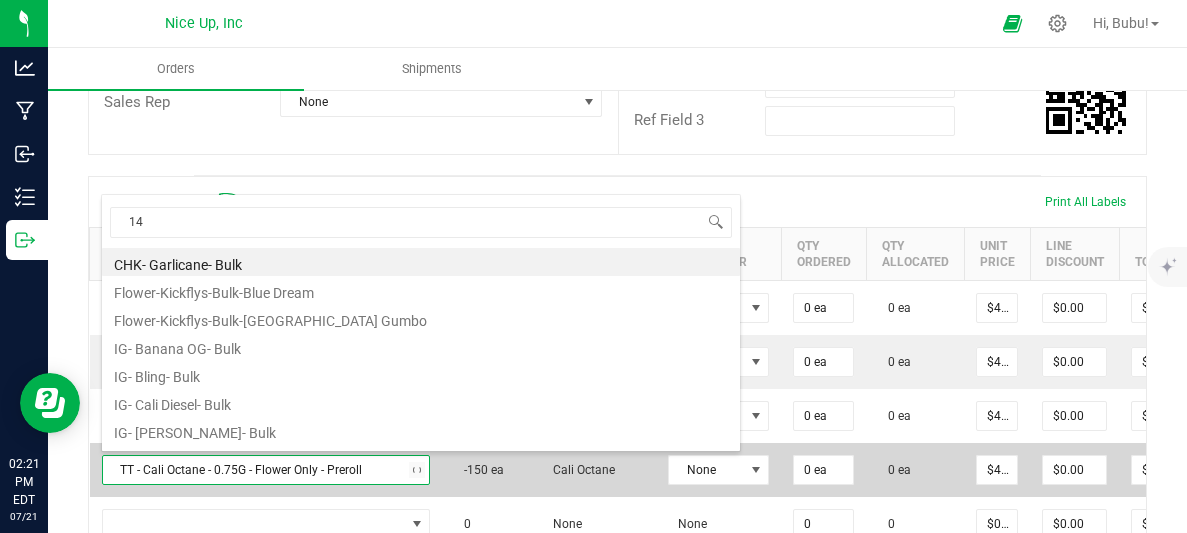type on "14g" 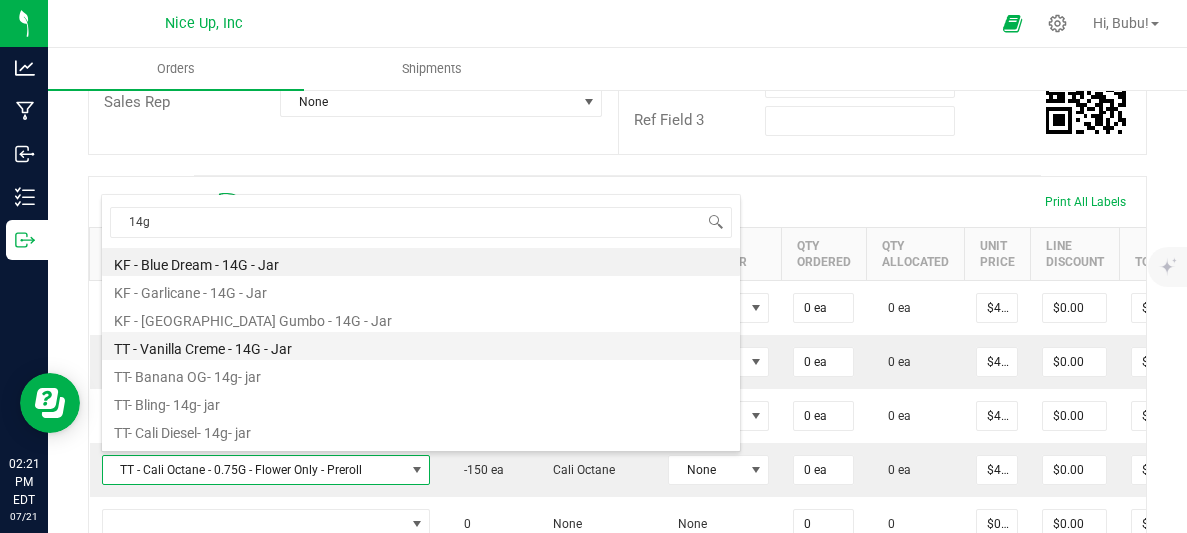scroll, scrollTop: 79, scrollLeft: 0, axis: vertical 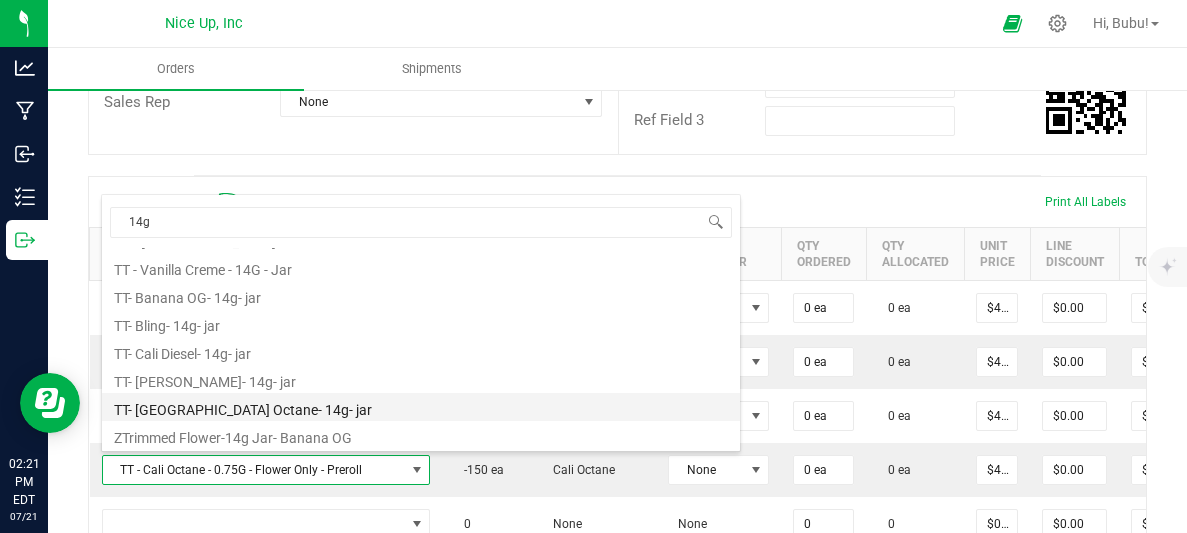 click on "TT- Cali Octane- 14g- jar" at bounding box center [421, 407] 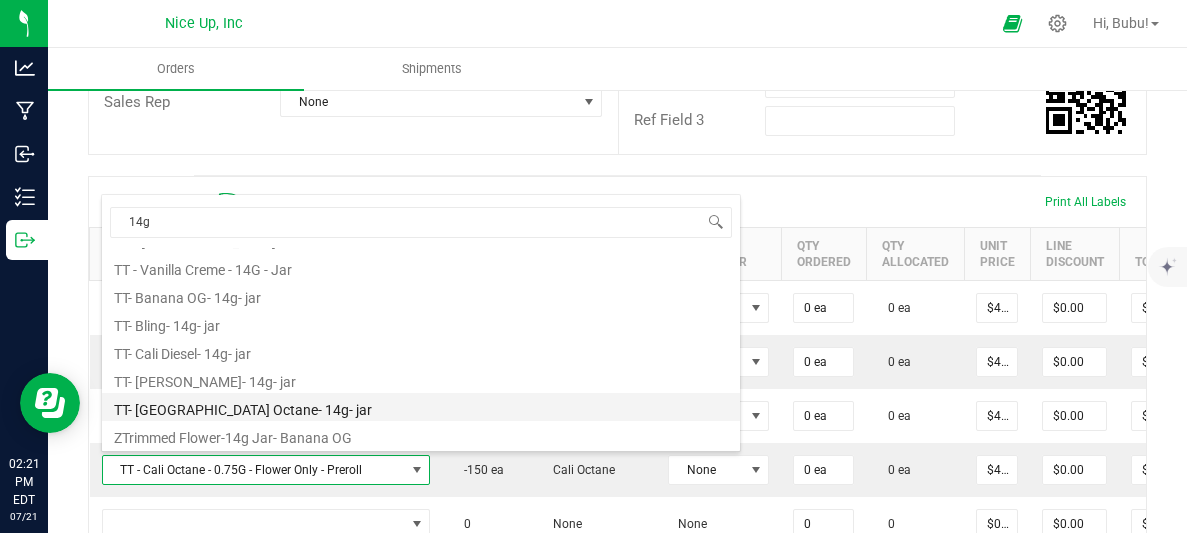 type on "$67.50000" 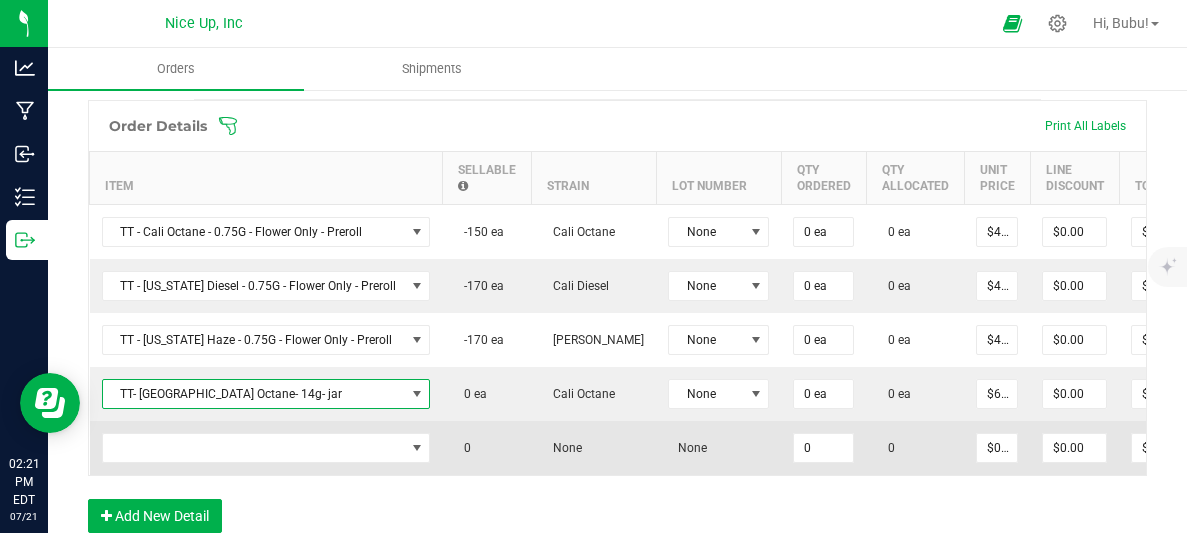 scroll, scrollTop: 530, scrollLeft: 0, axis: vertical 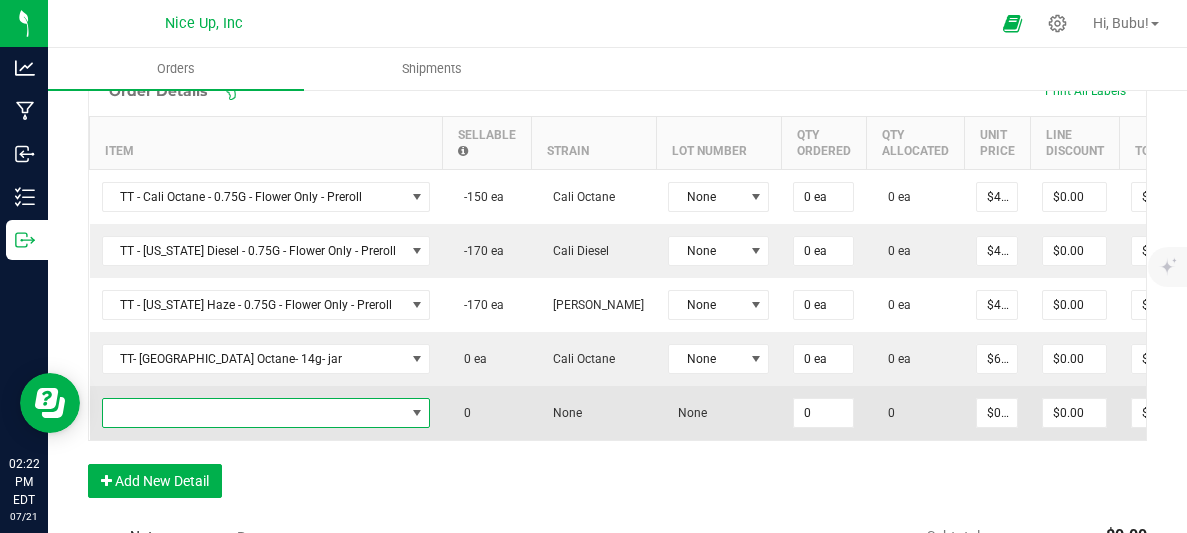 click at bounding box center (254, 413) 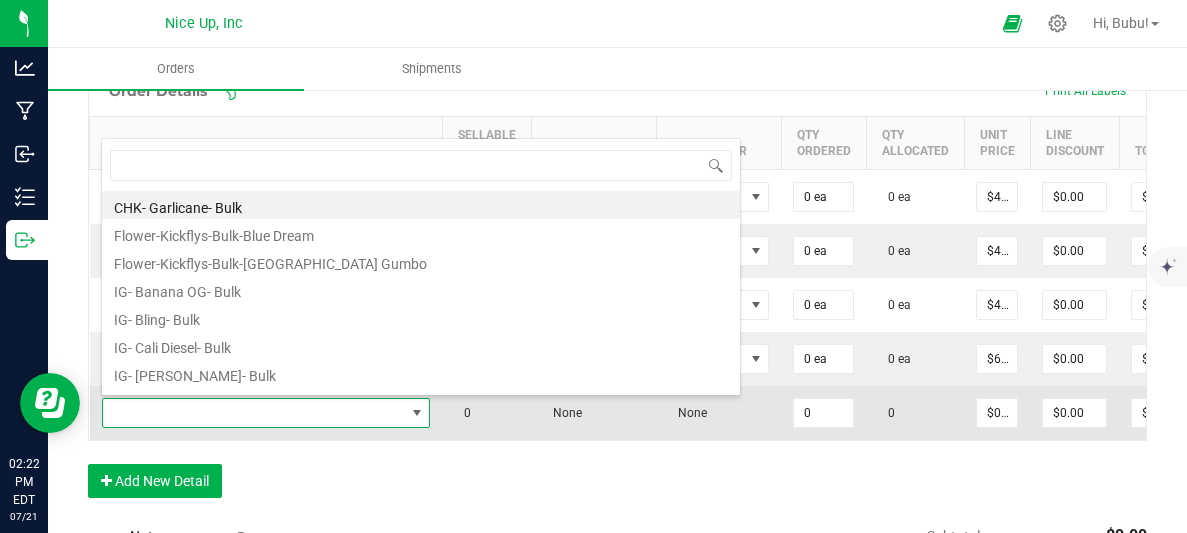 scroll, scrollTop: 99970, scrollLeft: 99681, axis: both 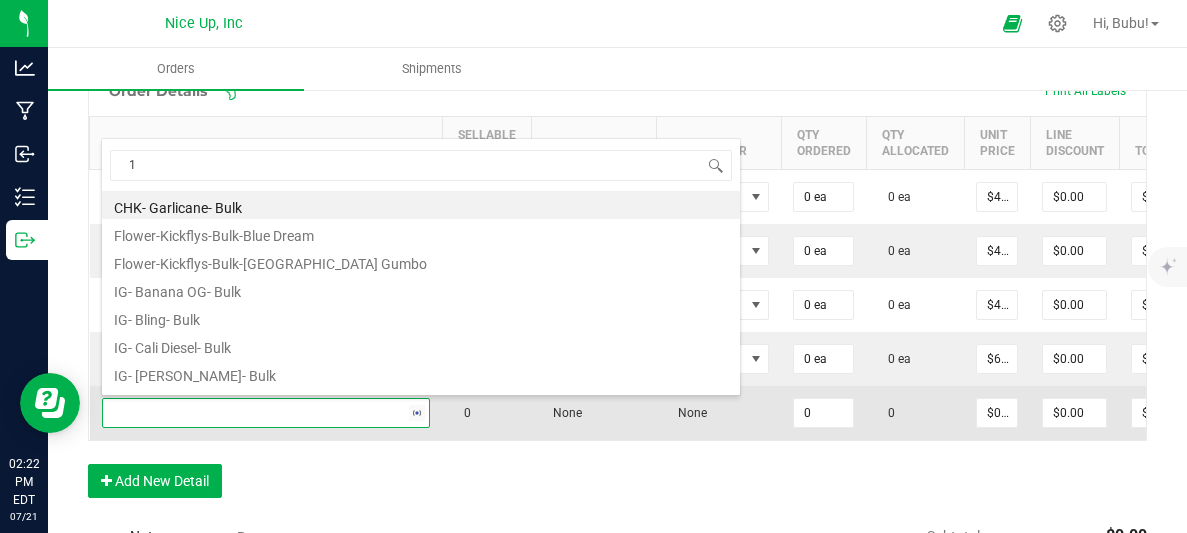 type on "14" 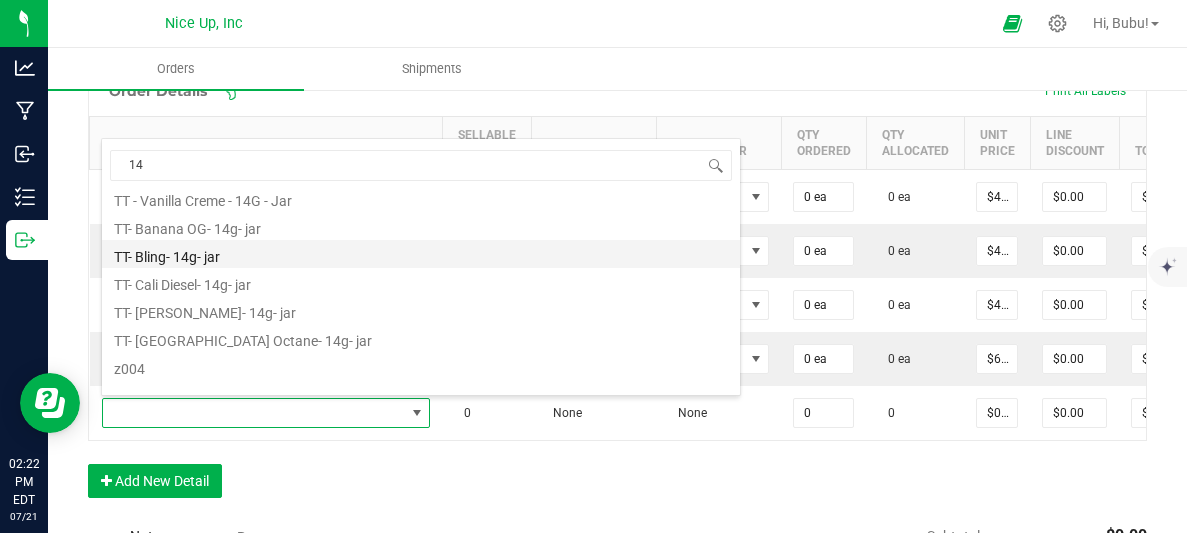 scroll, scrollTop: 117, scrollLeft: 0, axis: vertical 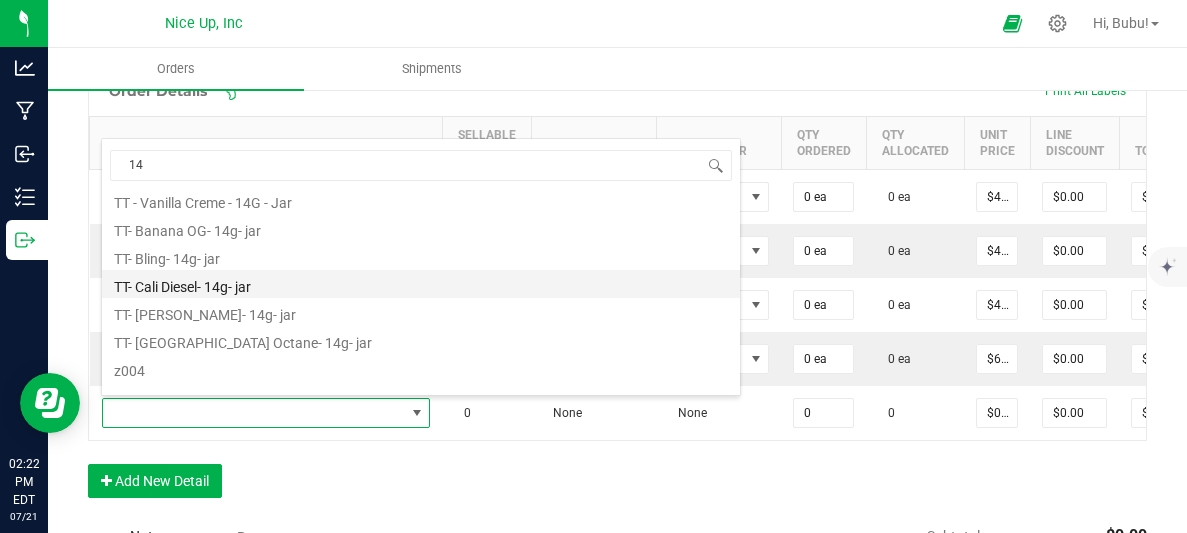 click on "TT- Cali Diesel- 14g- jar" at bounding box center (421, 284) 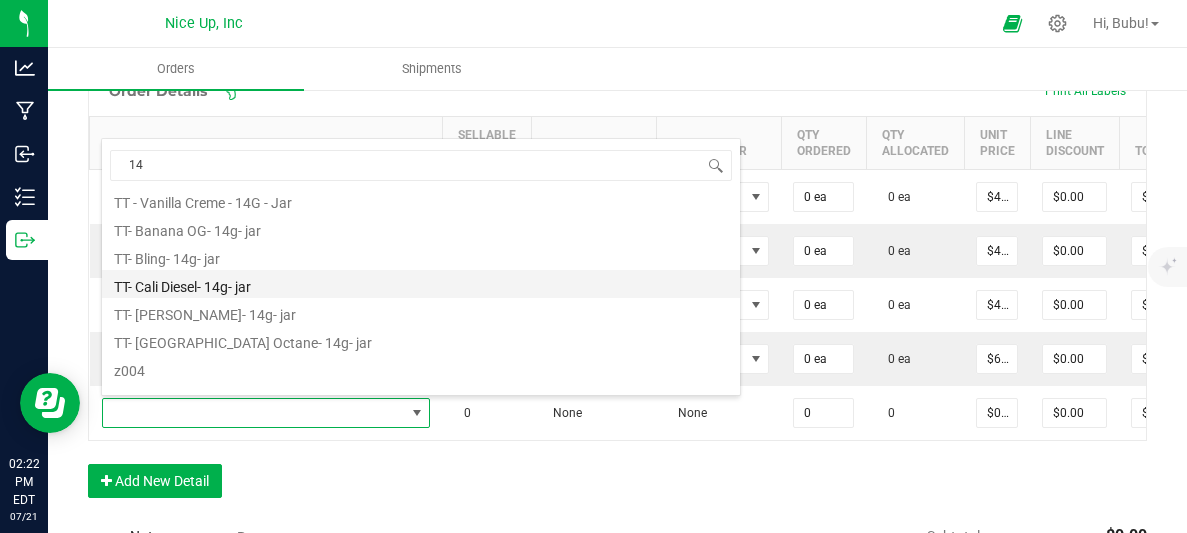 type on "0 ea" 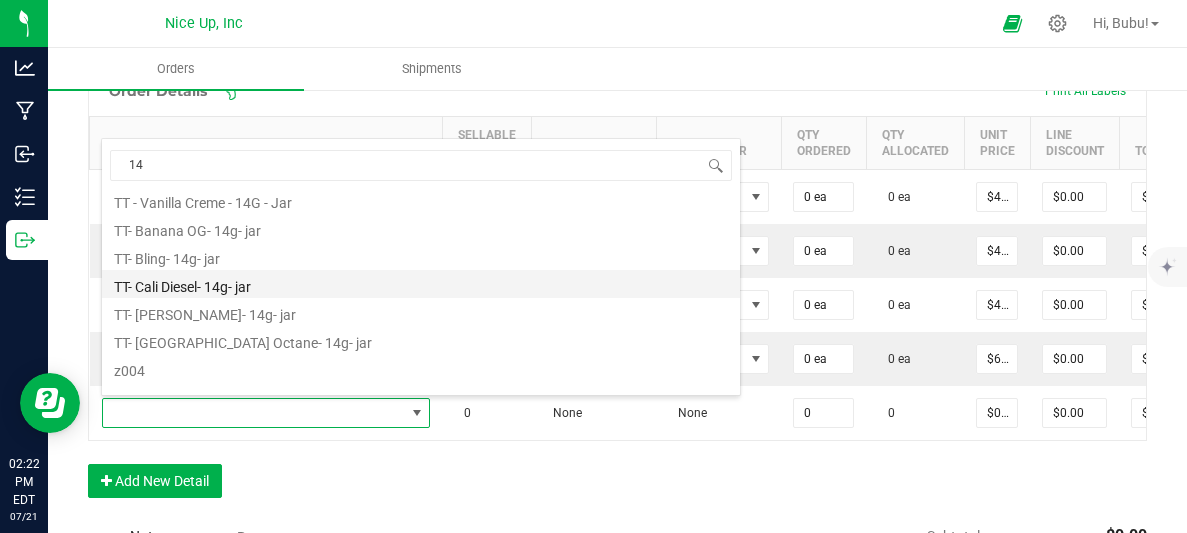 type on "$67.50000" 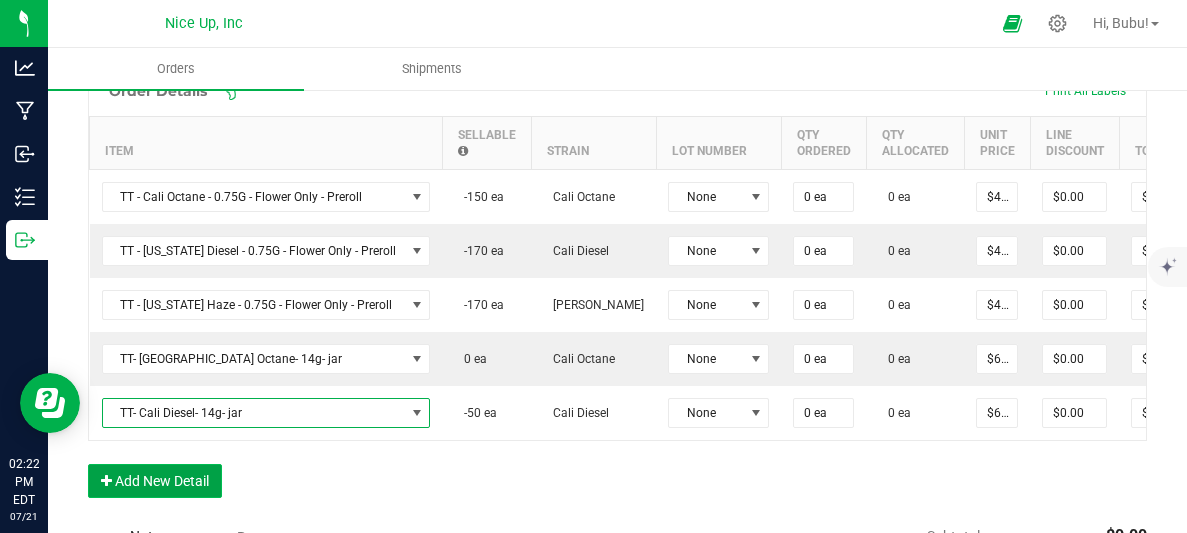 click on "Add New Detail" at bounding box center (155, 481) 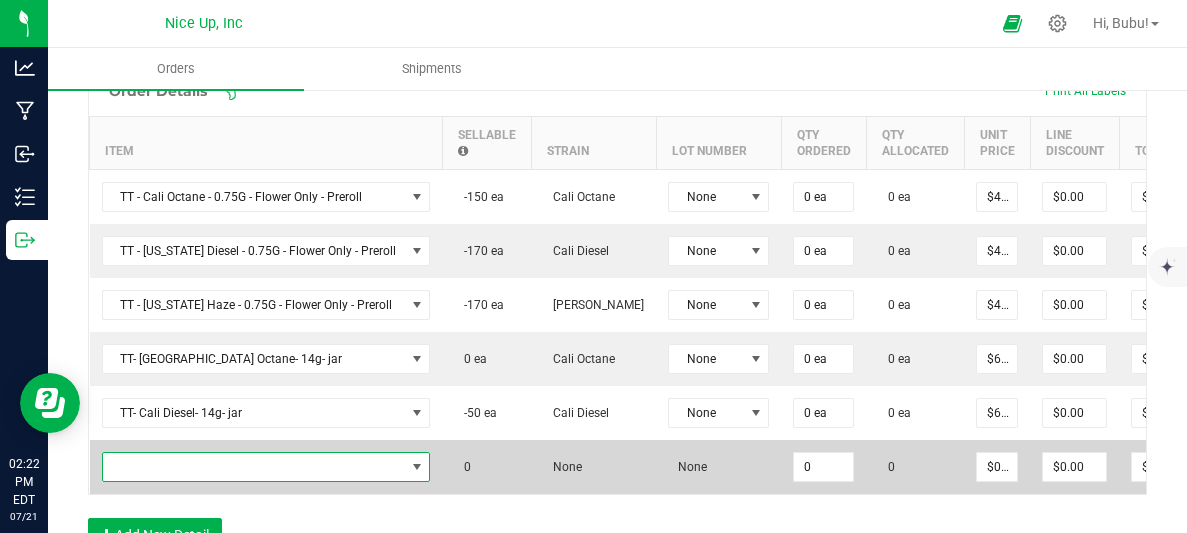 click at bounding box center (254, 467) 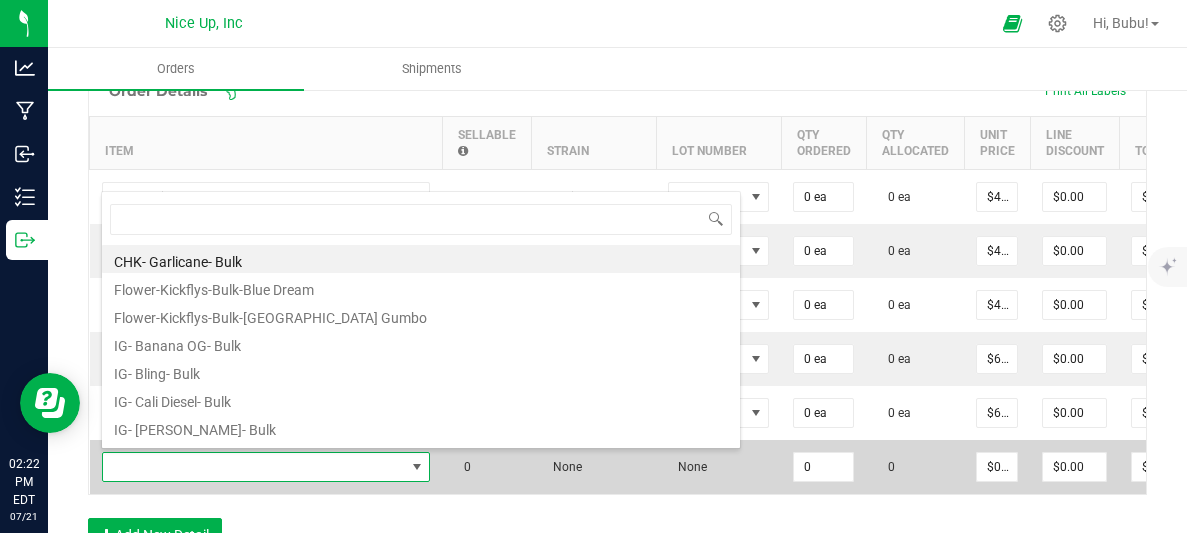 scroll, scrollTop: 99970, scrollLeft: 99681, axis: both 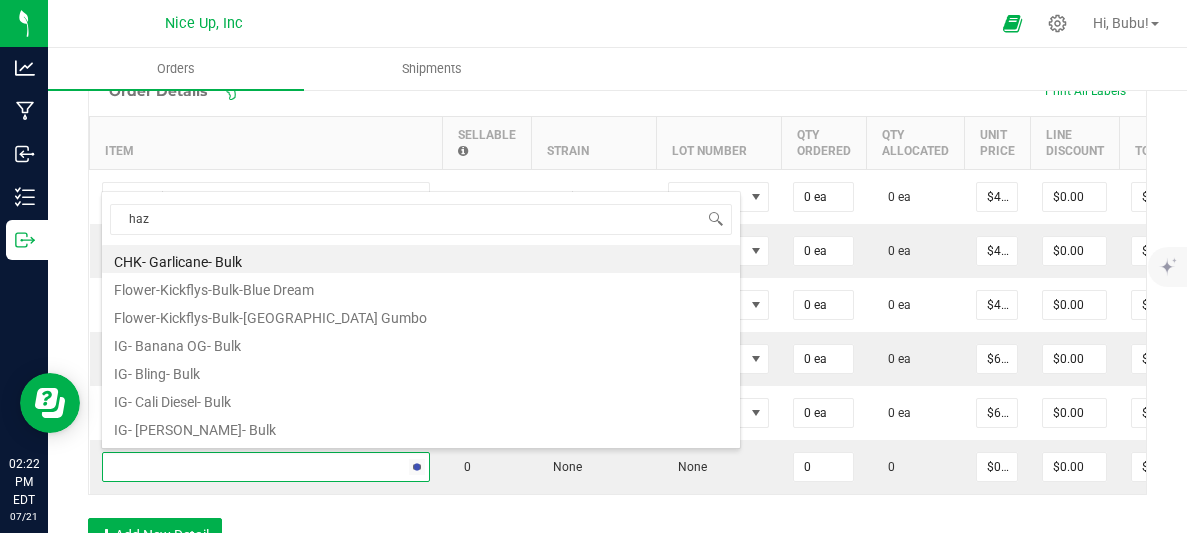 type on "haze" 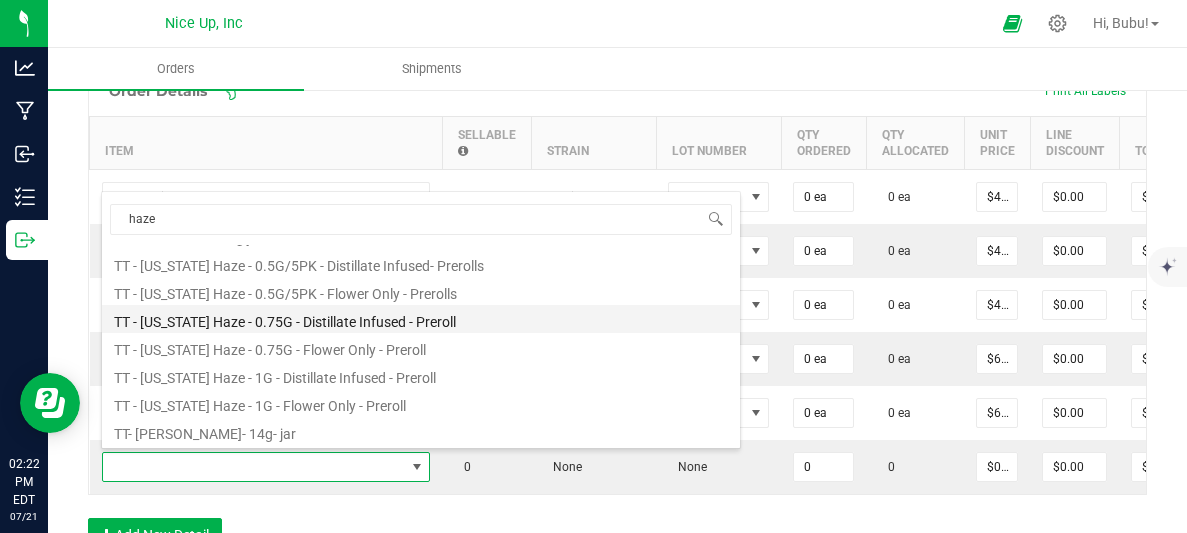 scroll, scrollTop: 46, scrollLeft: 0, axis: vertical 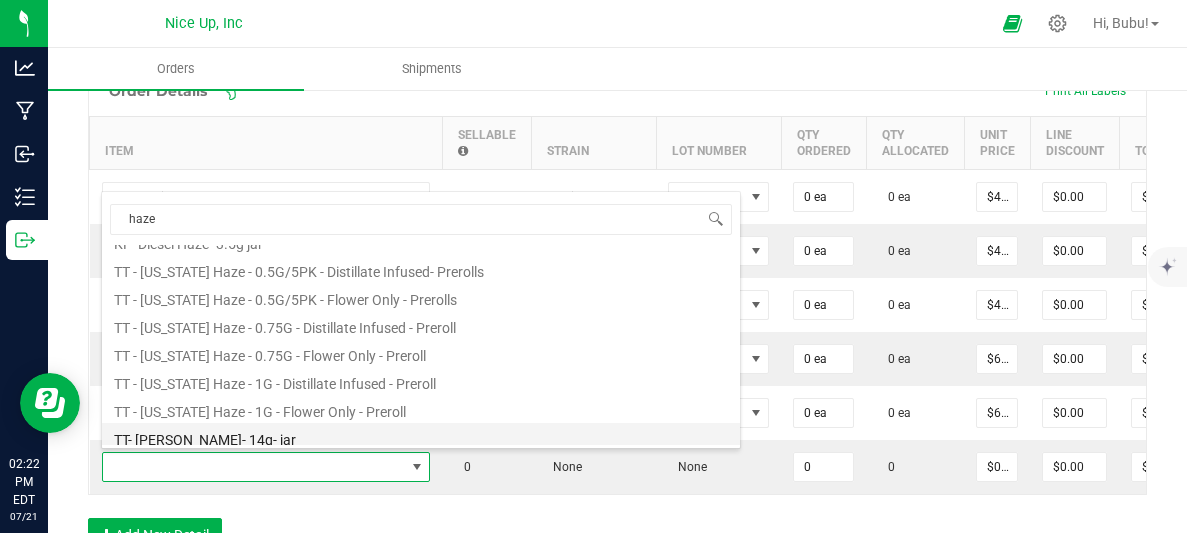 click on "TT- Cali Haze- 14g- jar" at bounding box center [421, 437] 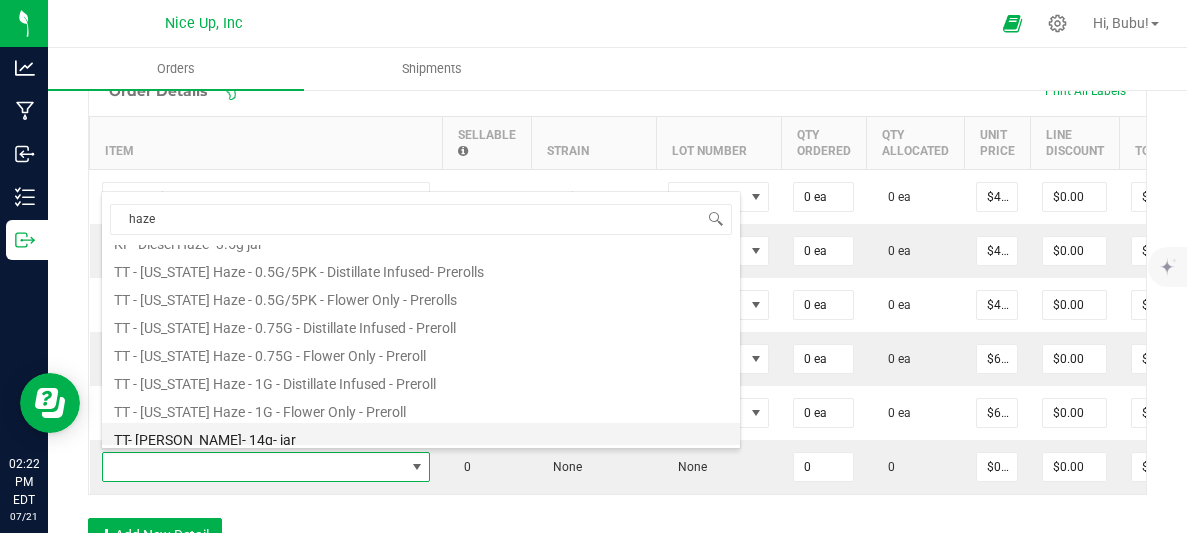 type on "0 ea" 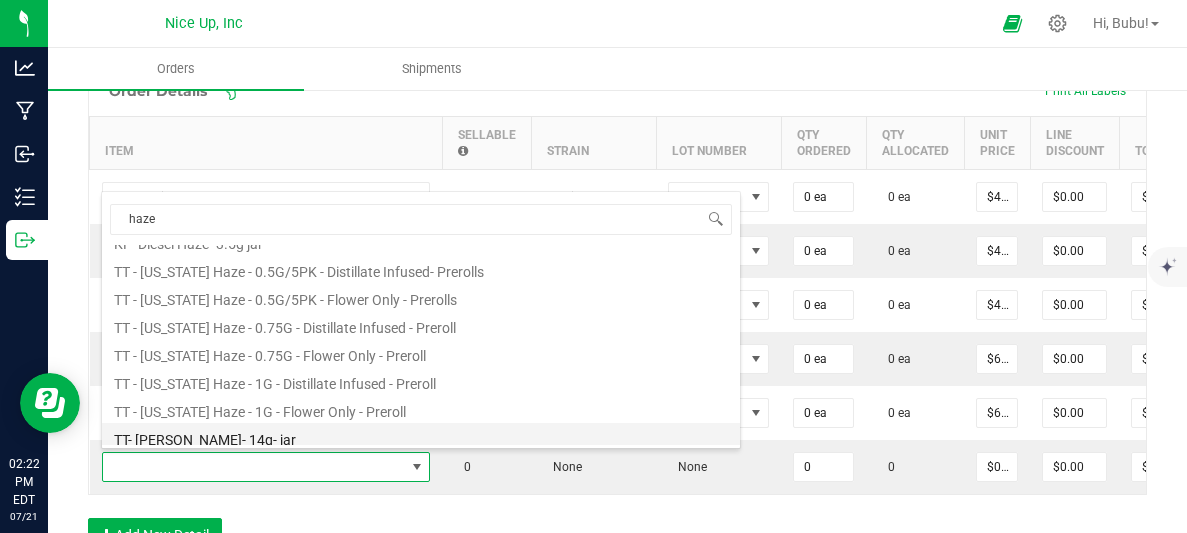 type on "$67.50000" 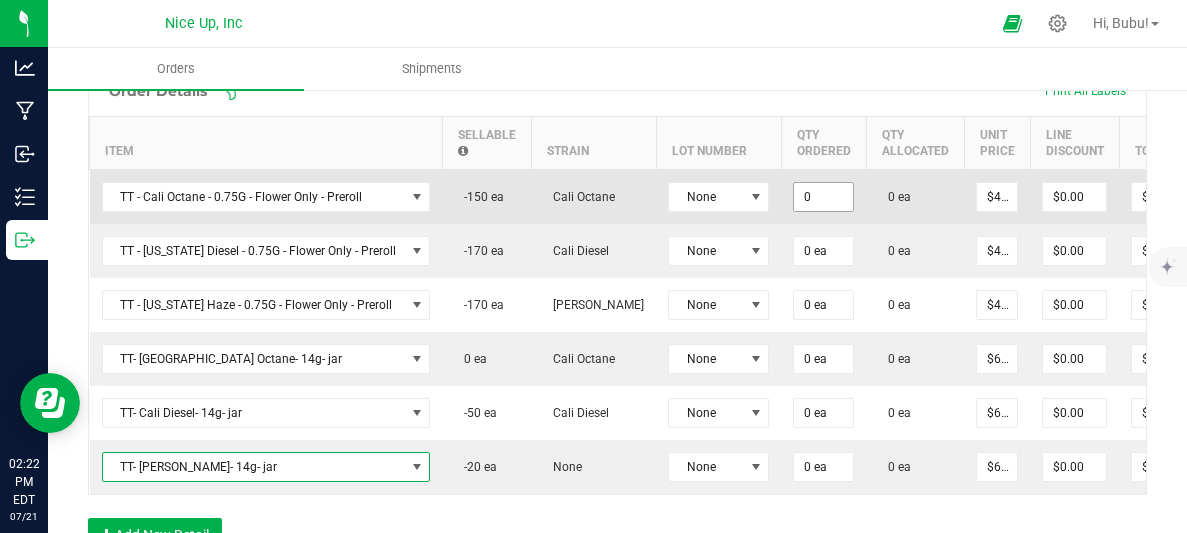 click on "0" at bounding box center [823, 197] 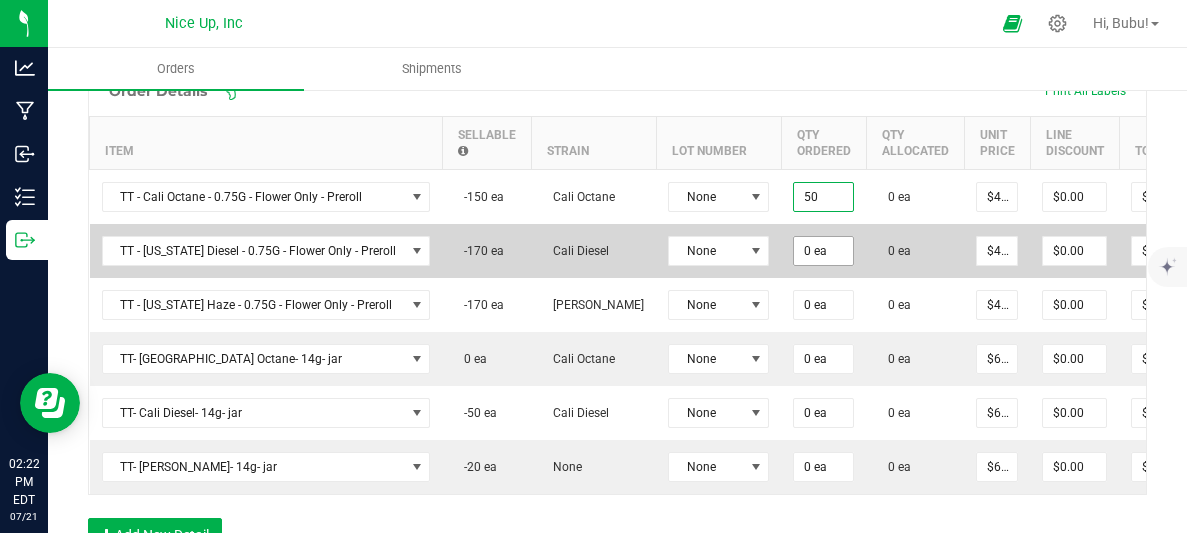 type on "50 ea" 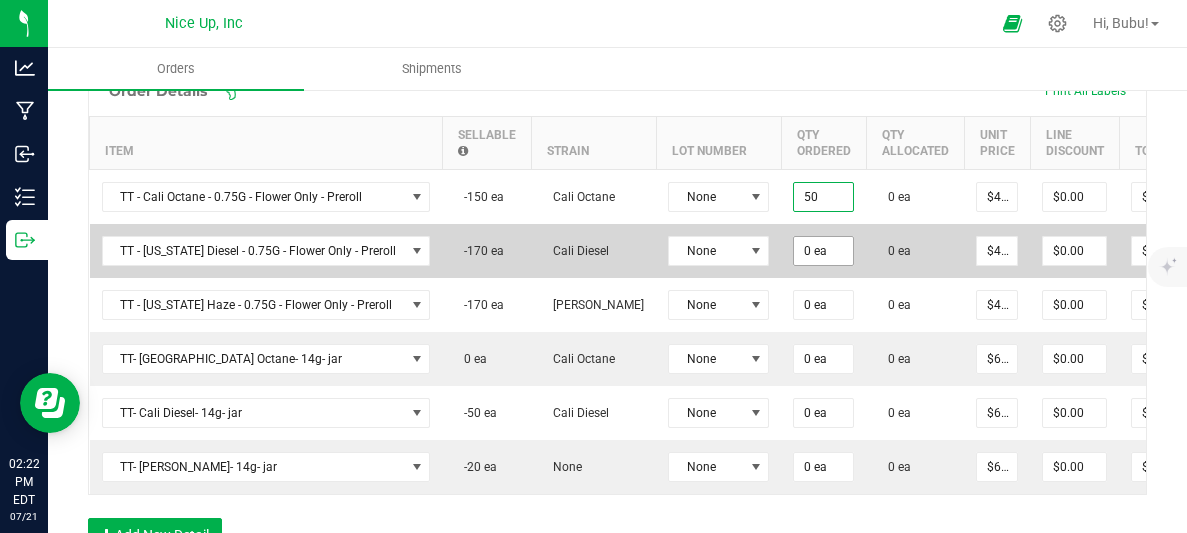 type on "$221.00" 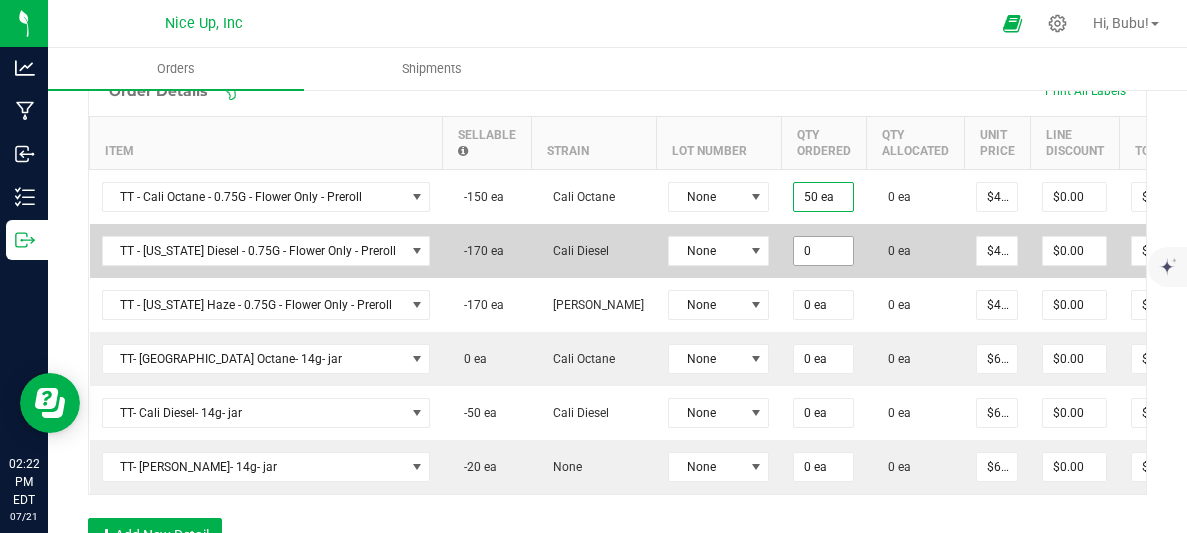 click on "0" at bounding box center [823, 251] 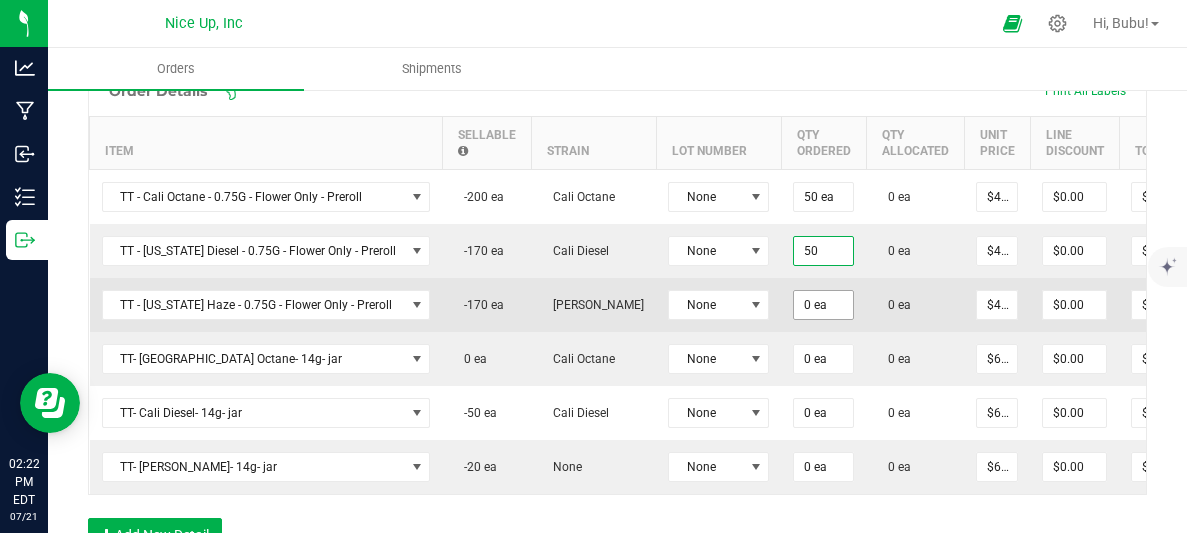 type on "50 ea" 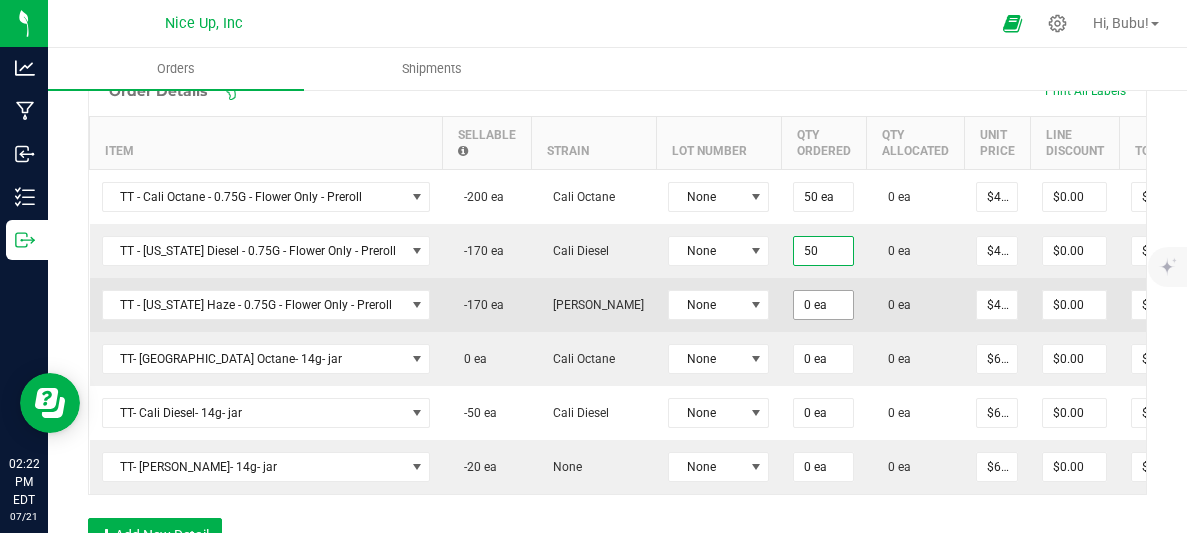 type on "$221.00" 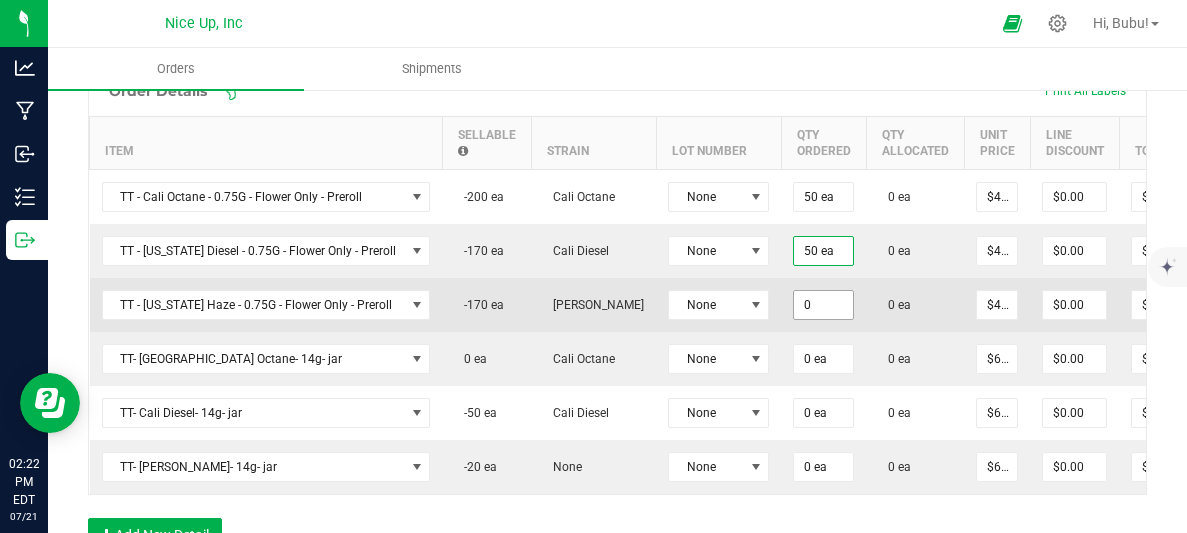 click on "0" at bounding box center [823, 305] 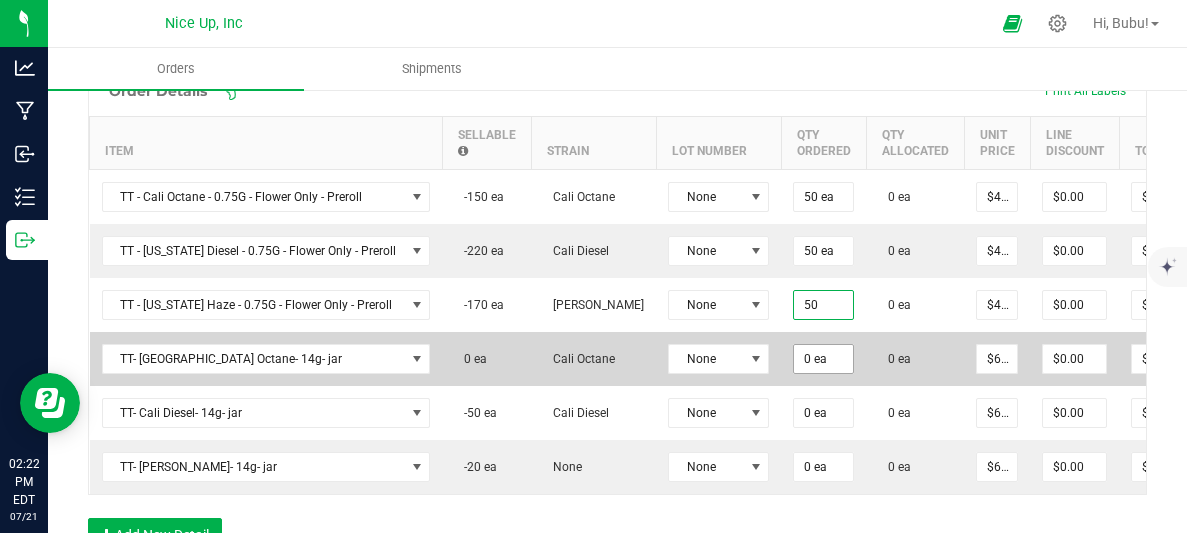 type on "50 ea" 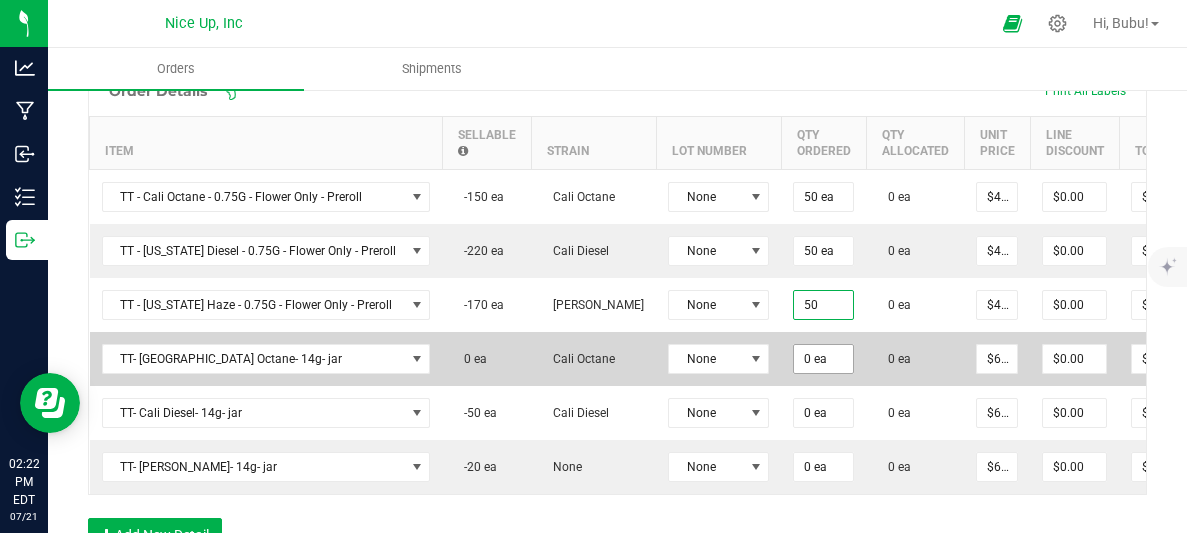 type on "$221.00" 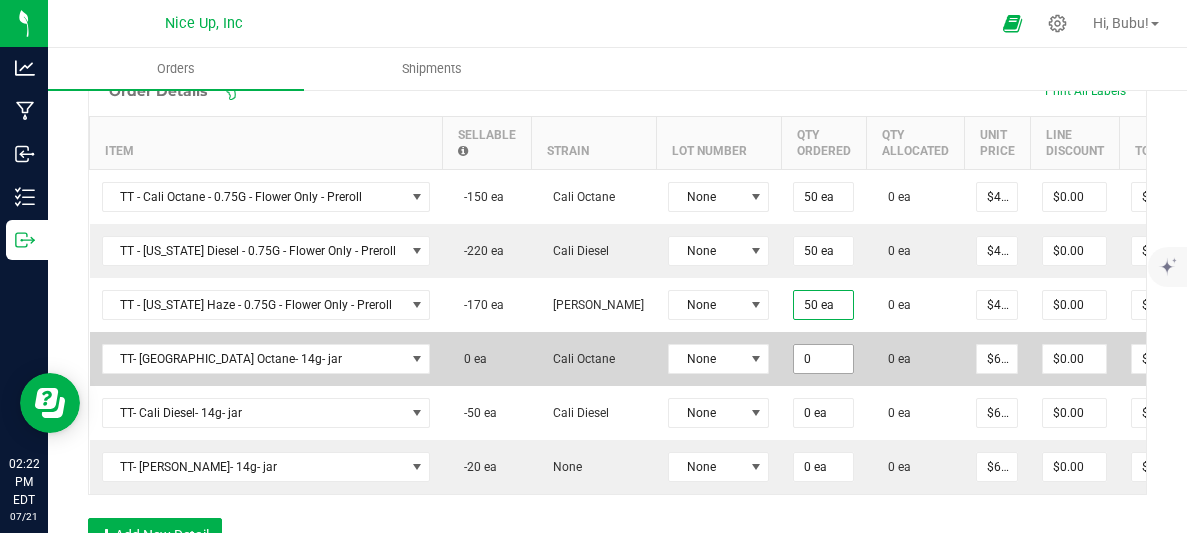 click on "0" at bounding box center (823, 359) 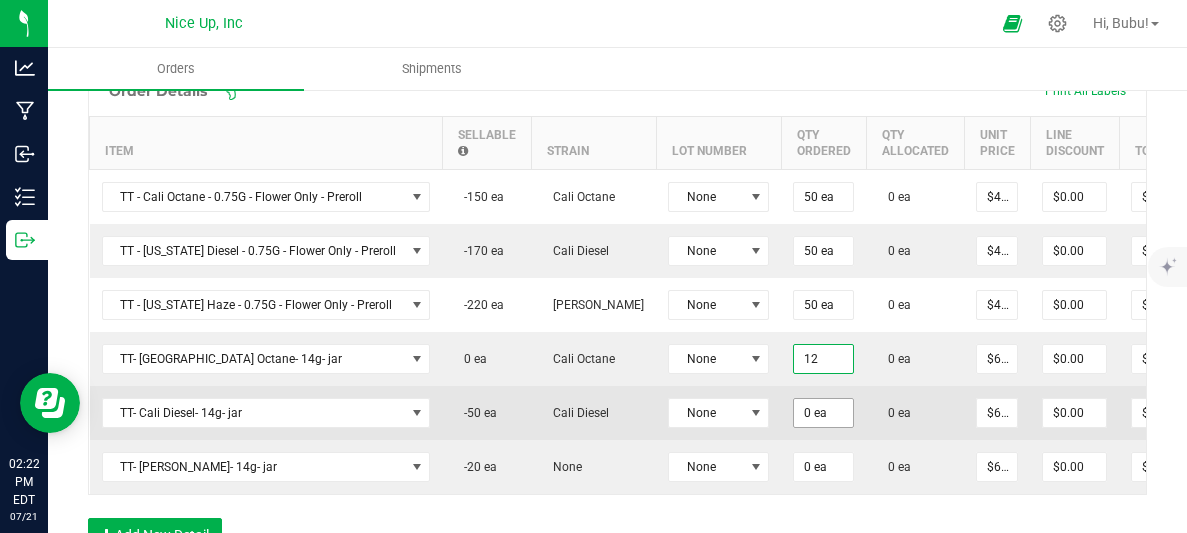 type on "12 ea" 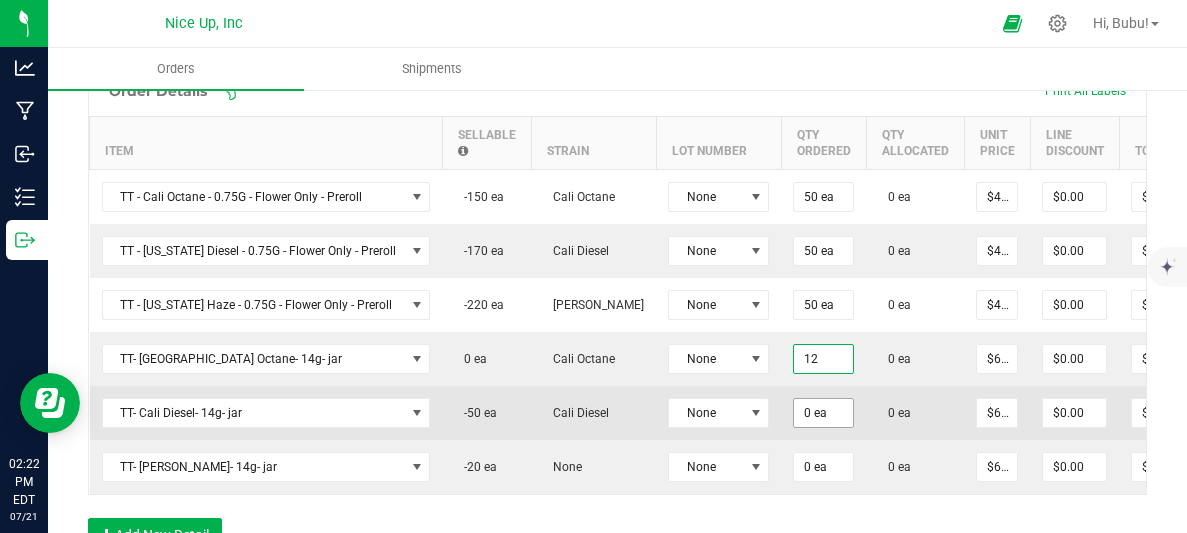 type on "$810.00" 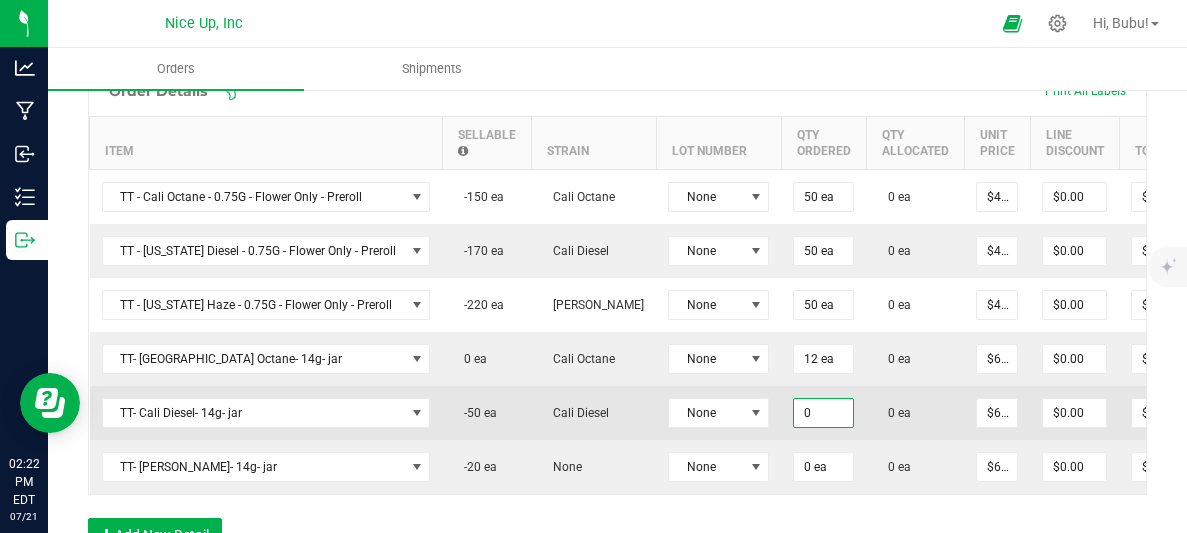 click on "0" at bounding box center [823, 413] 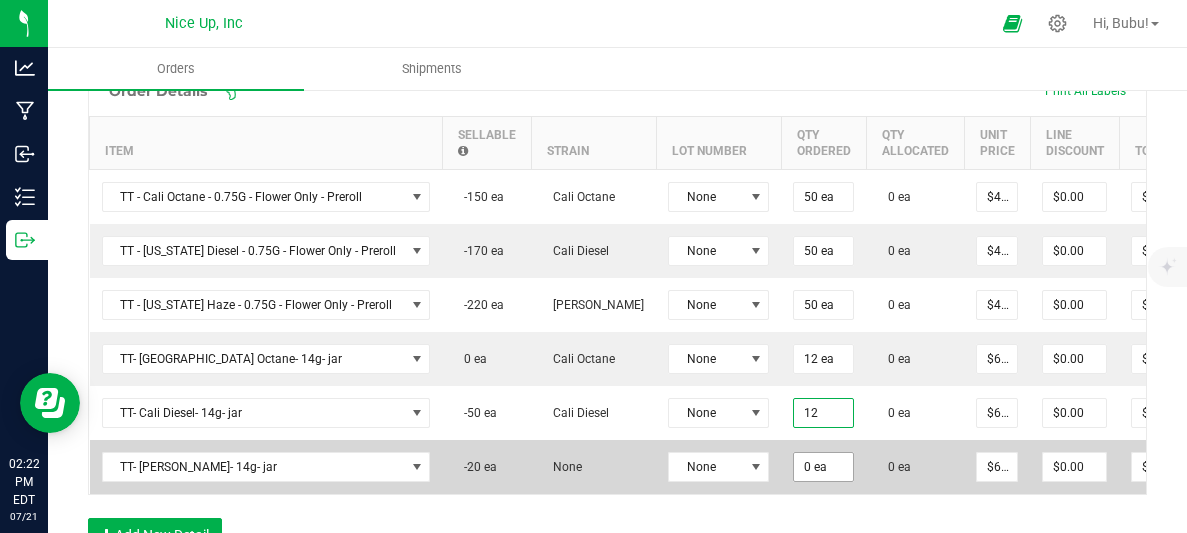 type on "12 ea" 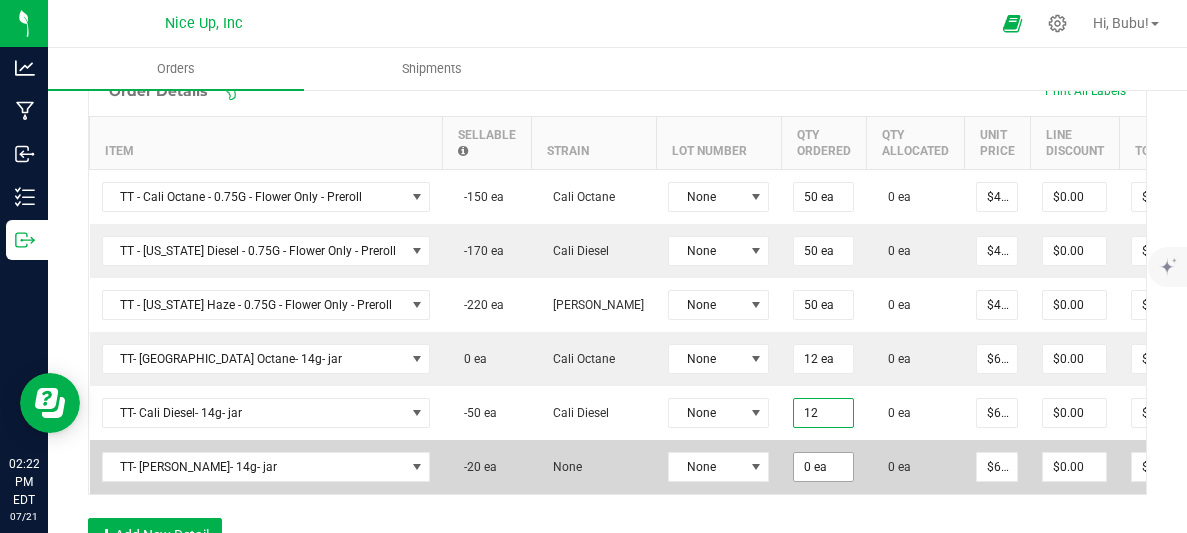 type on "$810.00" 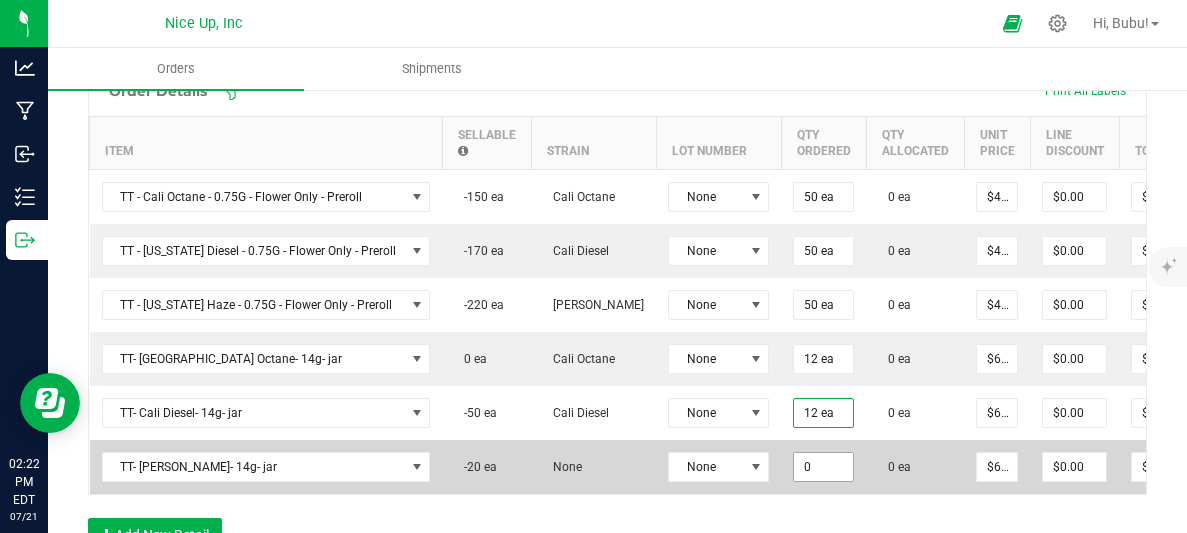 click on "0" at bounding box center [823, 467] 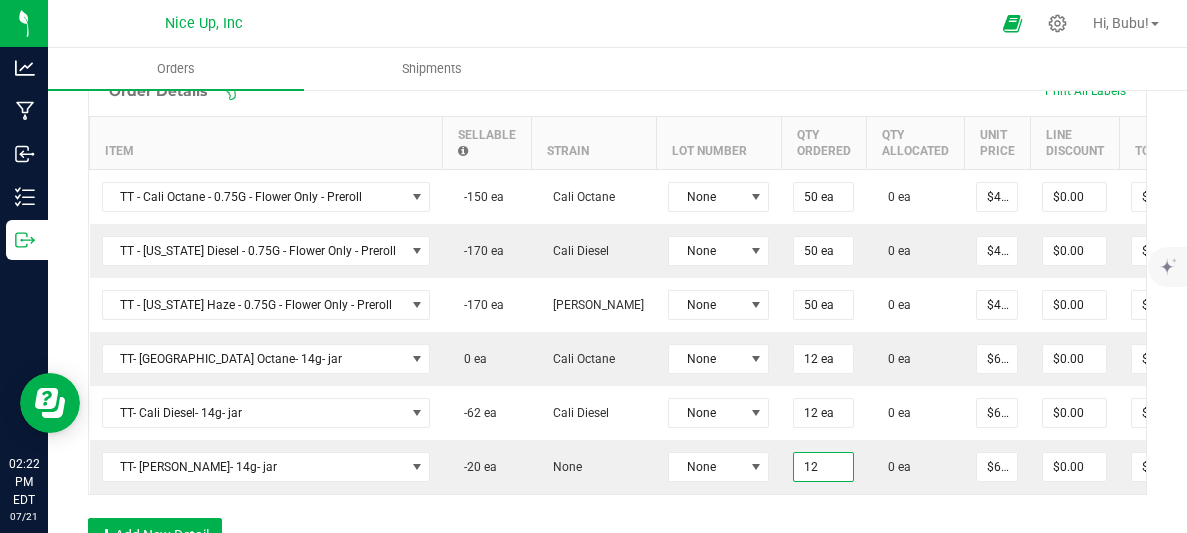 type on "12 ea" 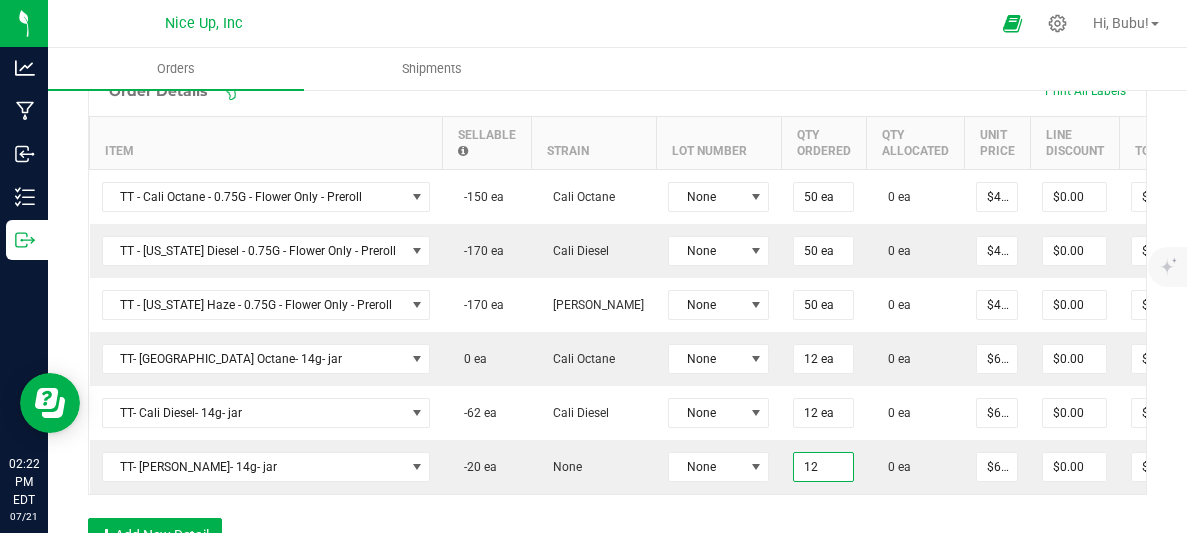 type on "$810.00" 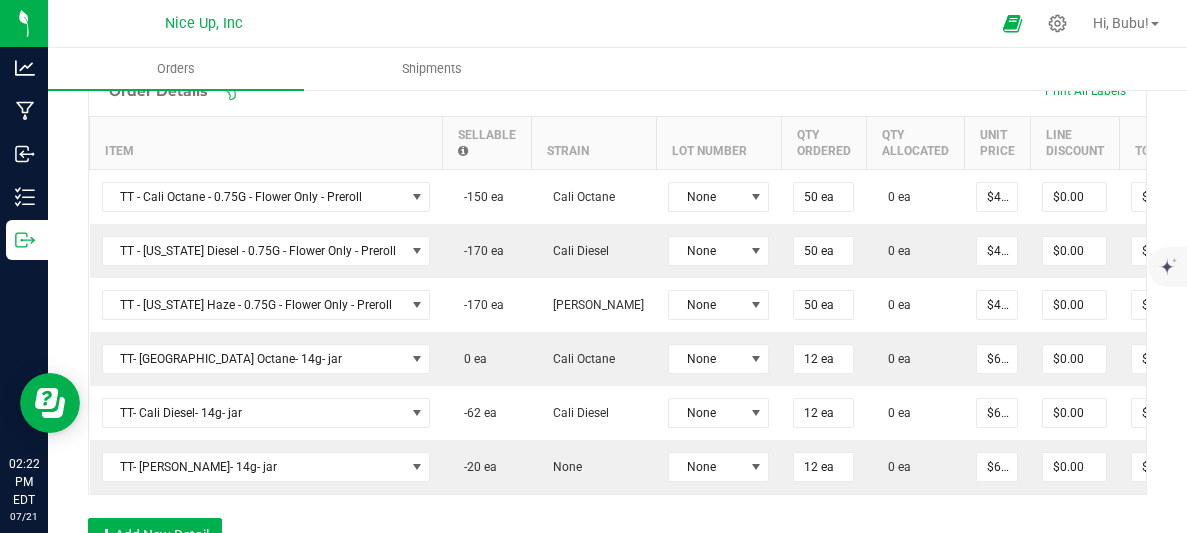 click on "Orders
Shipments" at bounding box center [641, 69] 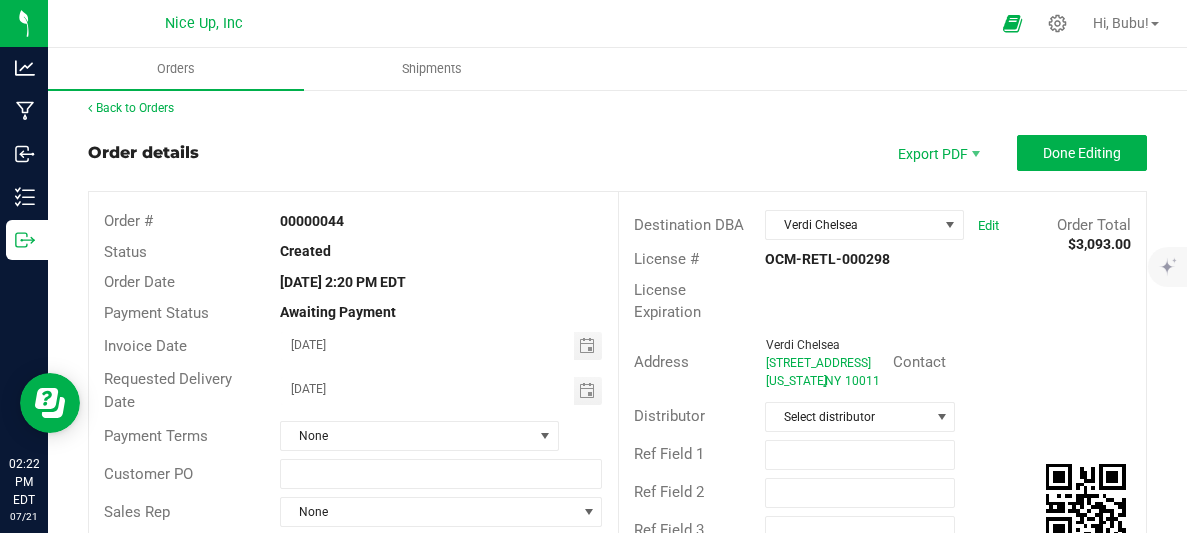 scroll, scrollTop: 0, scrollLeft: 0, axis: both 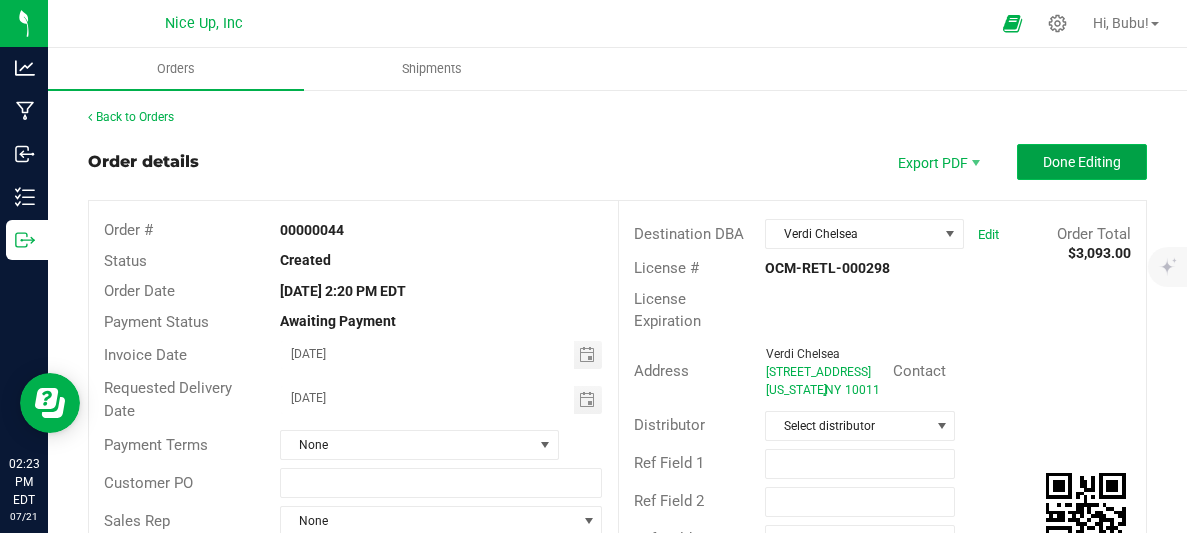 click on "Done Editing" at bounding box center [1082, 162] 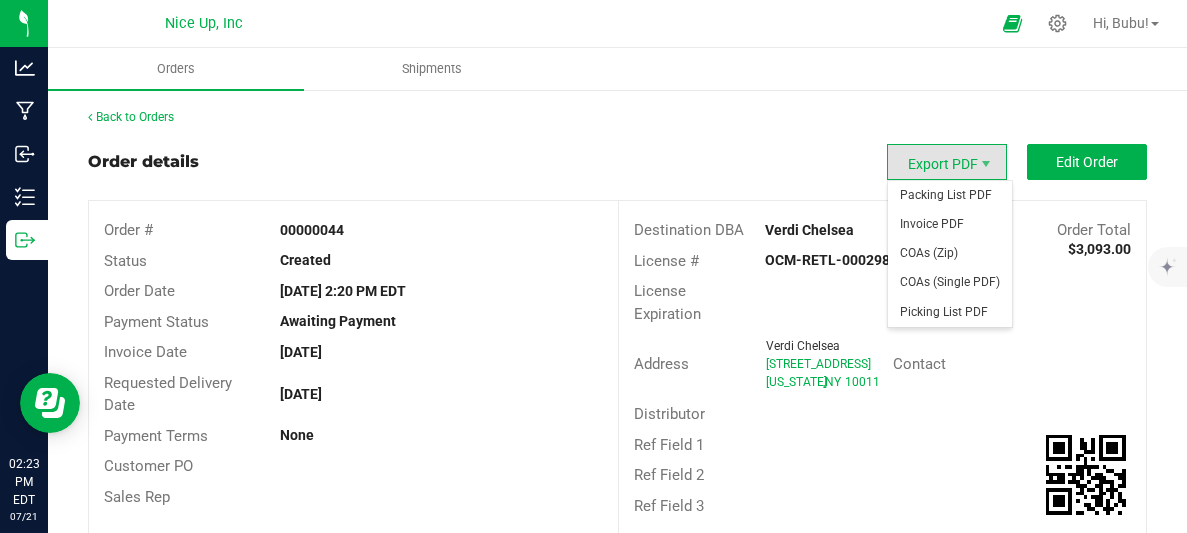 click on "Export PDF" at bounding box center [947, 162] 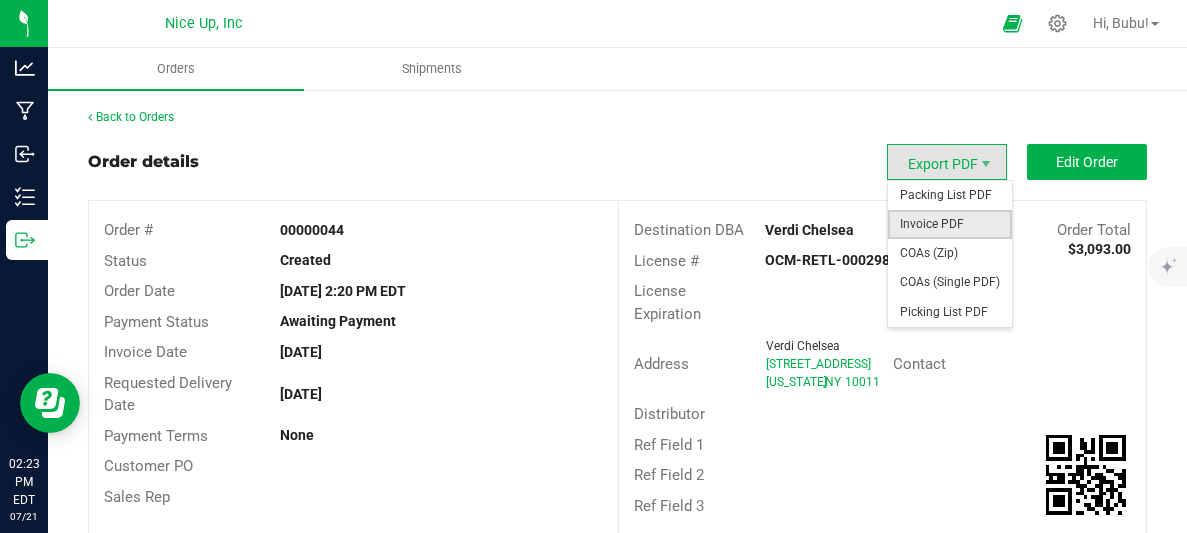 click on "Invoice PDF" at bounding box center (950, 224) 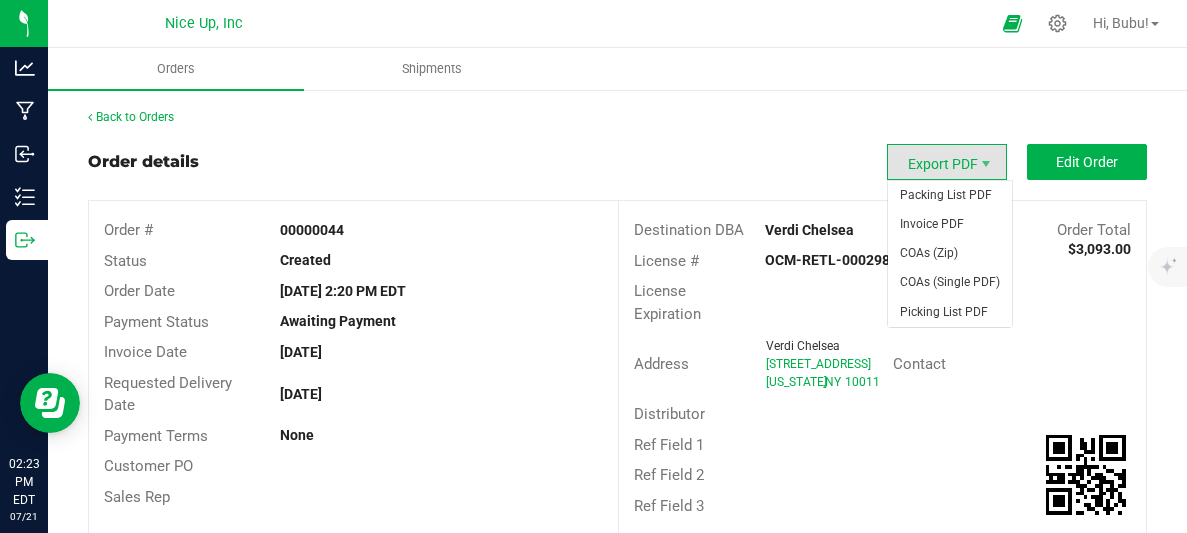 click on "Export PDF" at bounding box center [947, 162] 